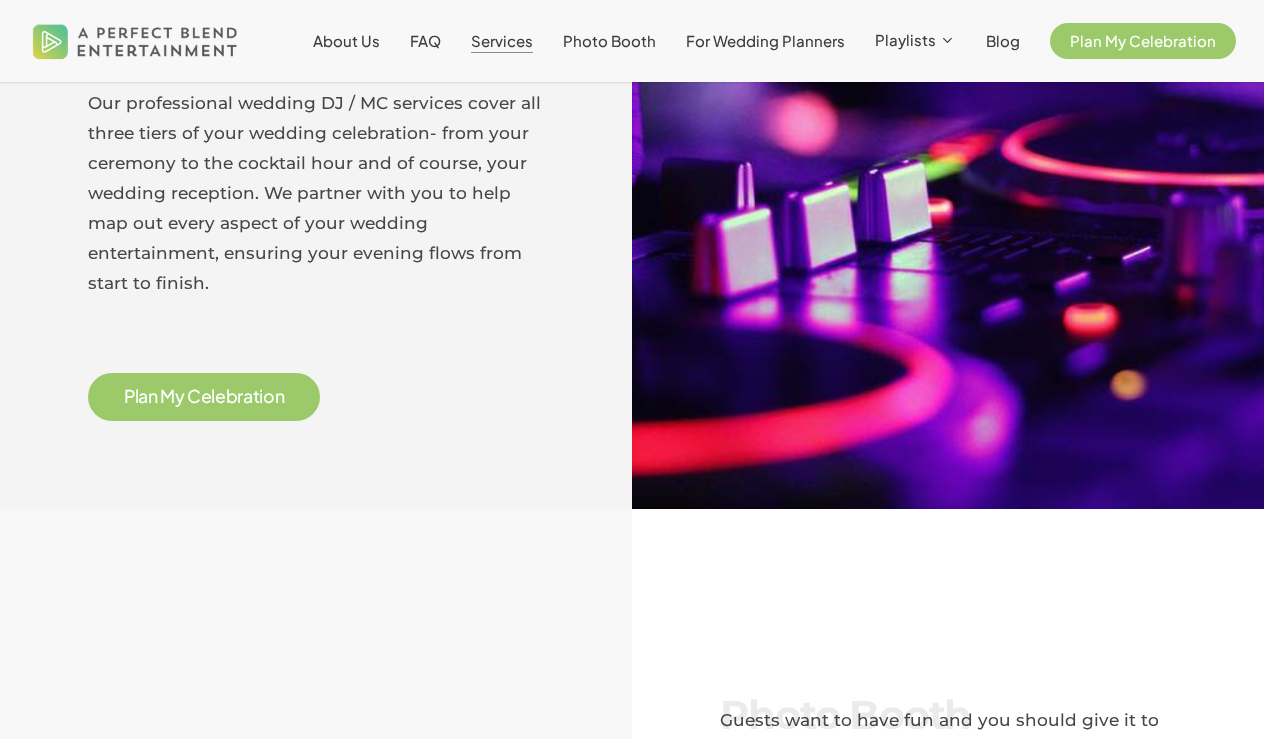 scroll, scrollTop: 1124, scrollLeft: 0, axis: vertical 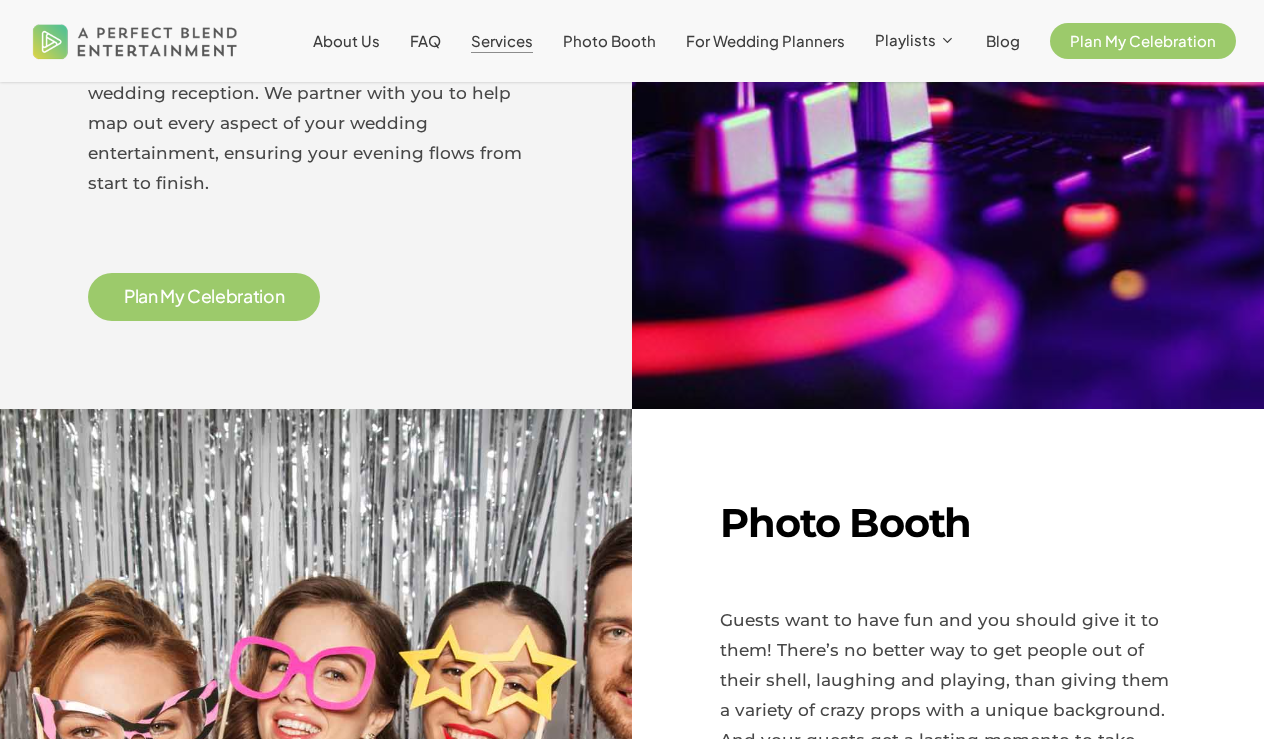 click on "P" at bounding box center (129, 297) 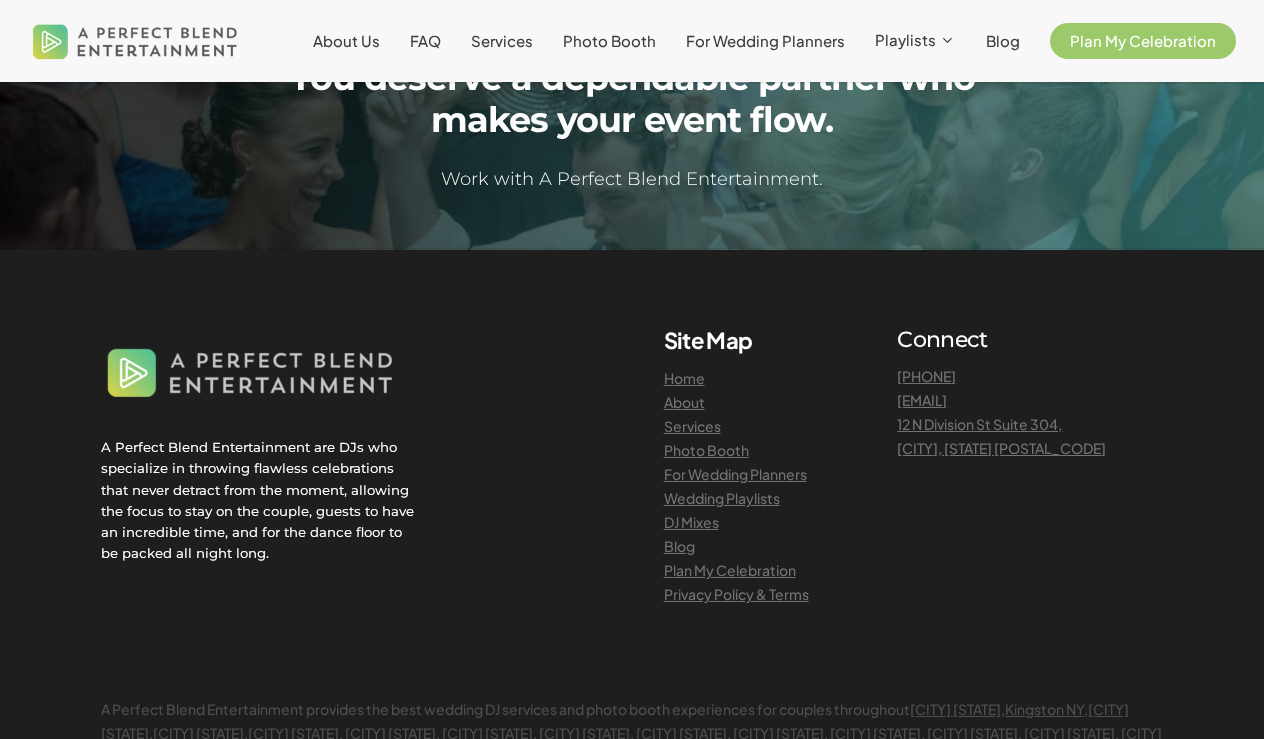 scroll, scrollTop: 2029, scrollLeft: 0, axis: vertical 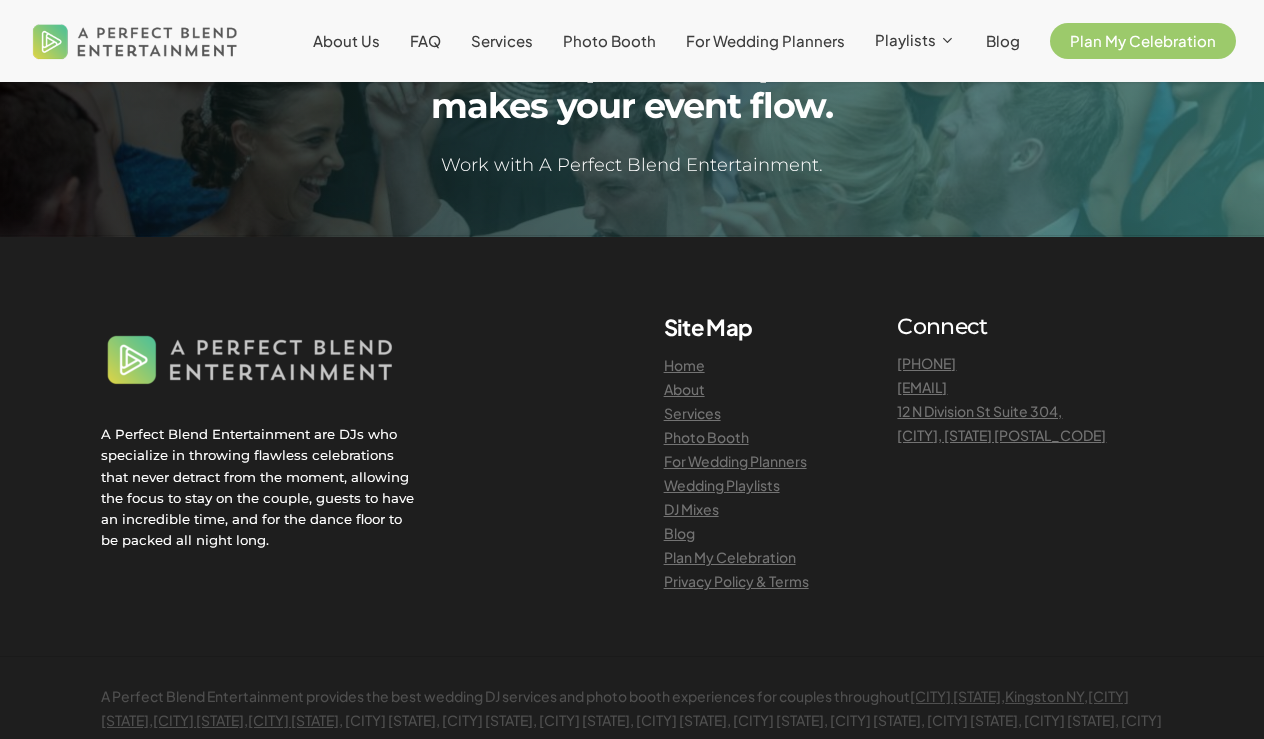 click on "Photo Booth" at bounding box center [706, 437] 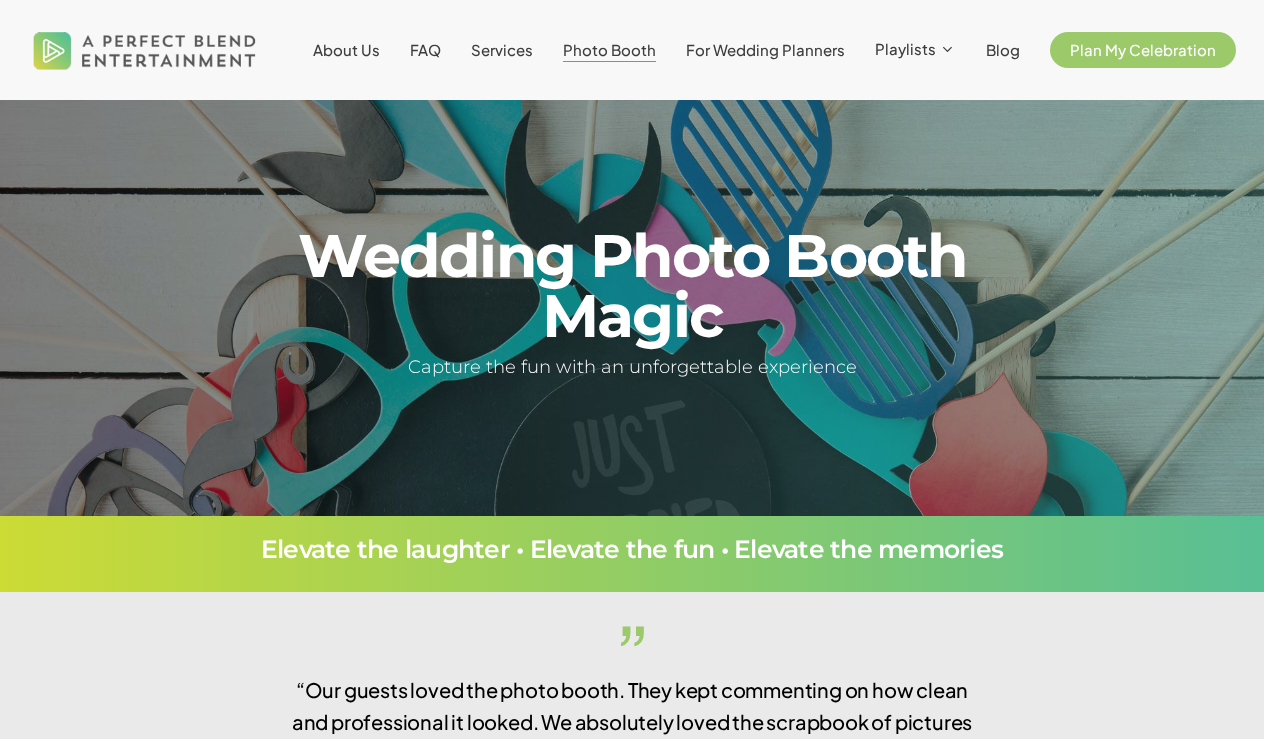 scroll, scrollTop: 0, scrollLeft: 0, axis: both 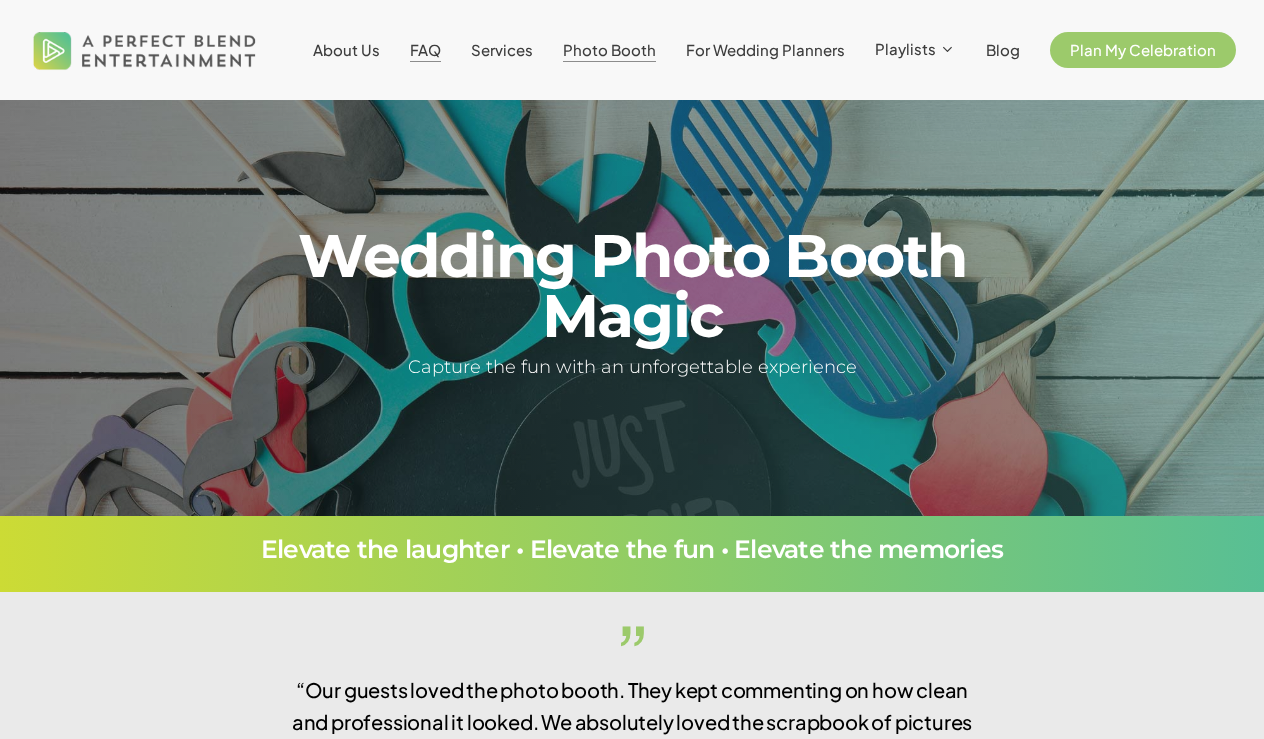 click on "FAQ" at bounding box center (425, 49) 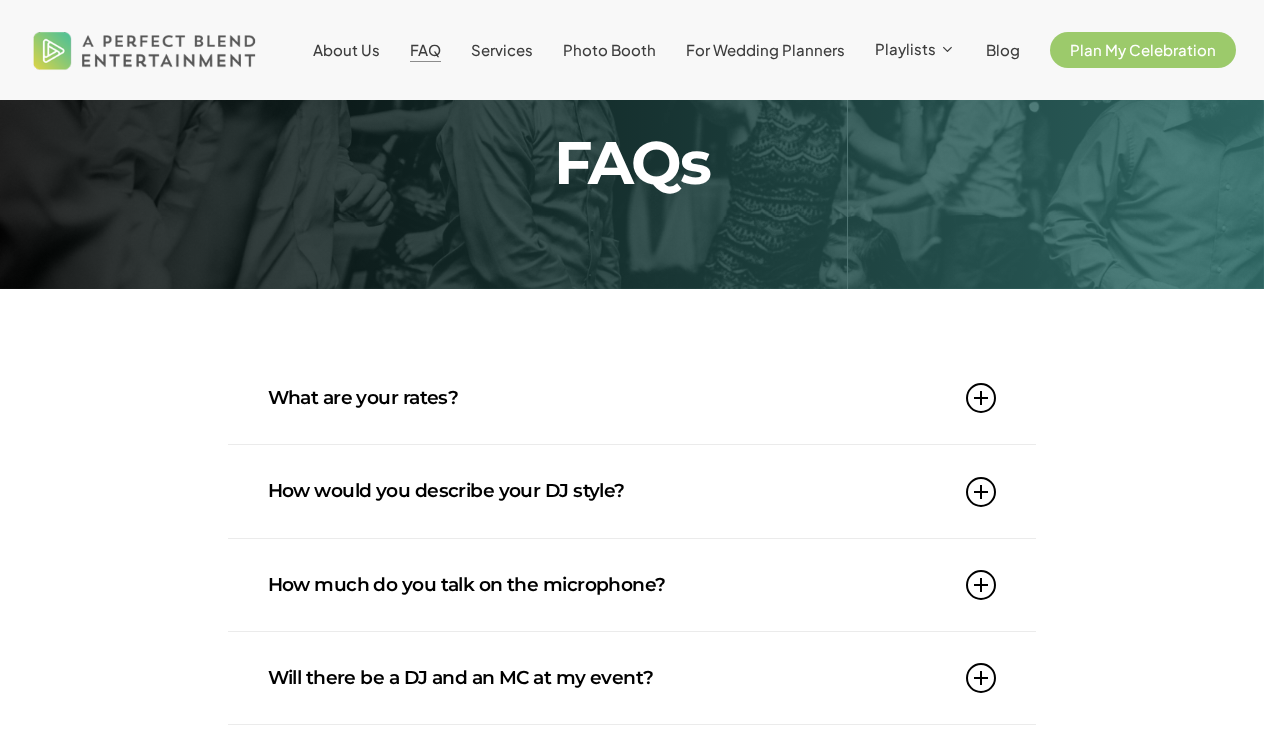 scroll, scrollTop: 96, scrollLeft: 0, axis: vertical 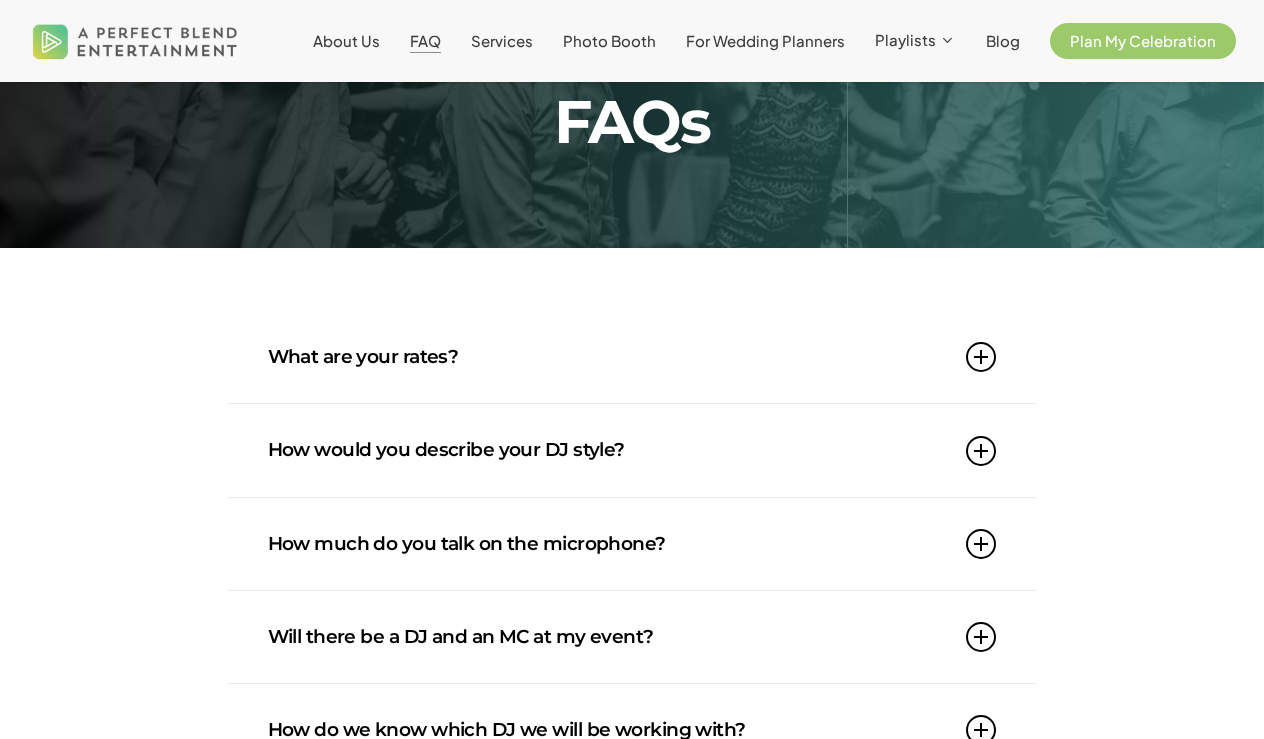 click on "What are your rates?" at bounding box center (632, 357) 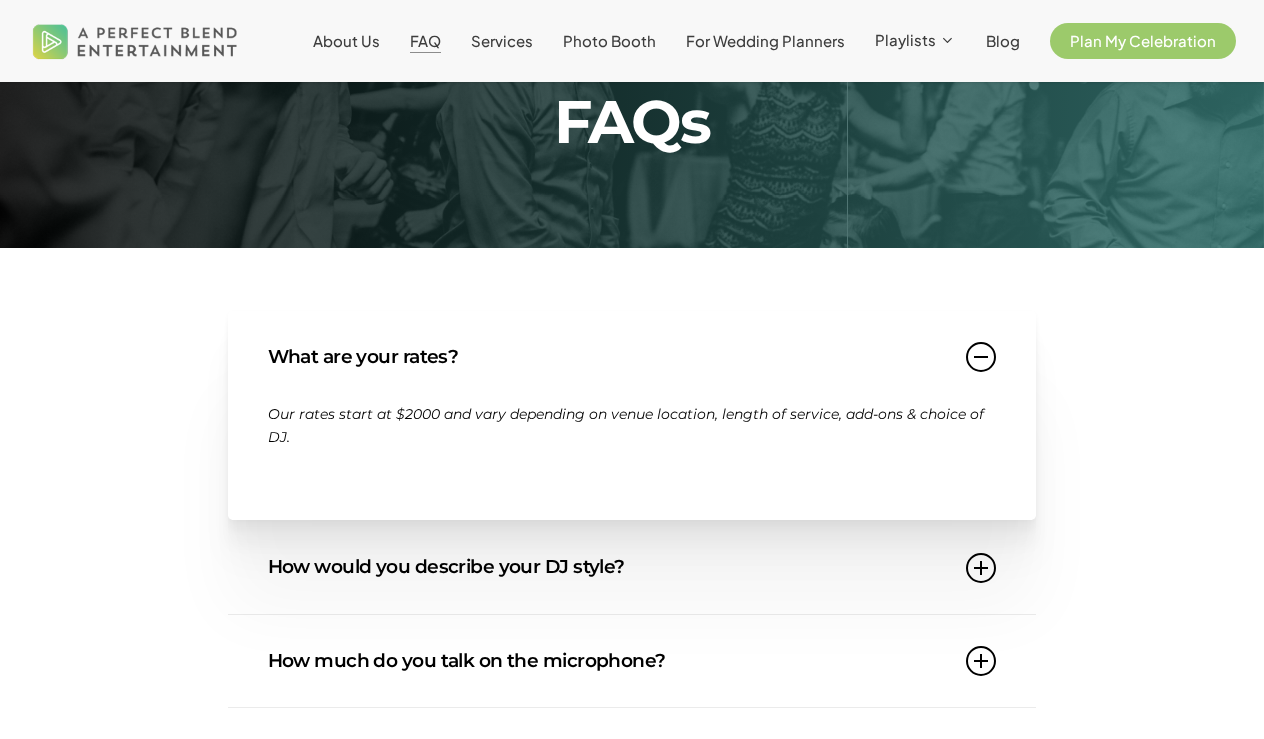 click on "What are your rates?" at bounding box center [632, 357] 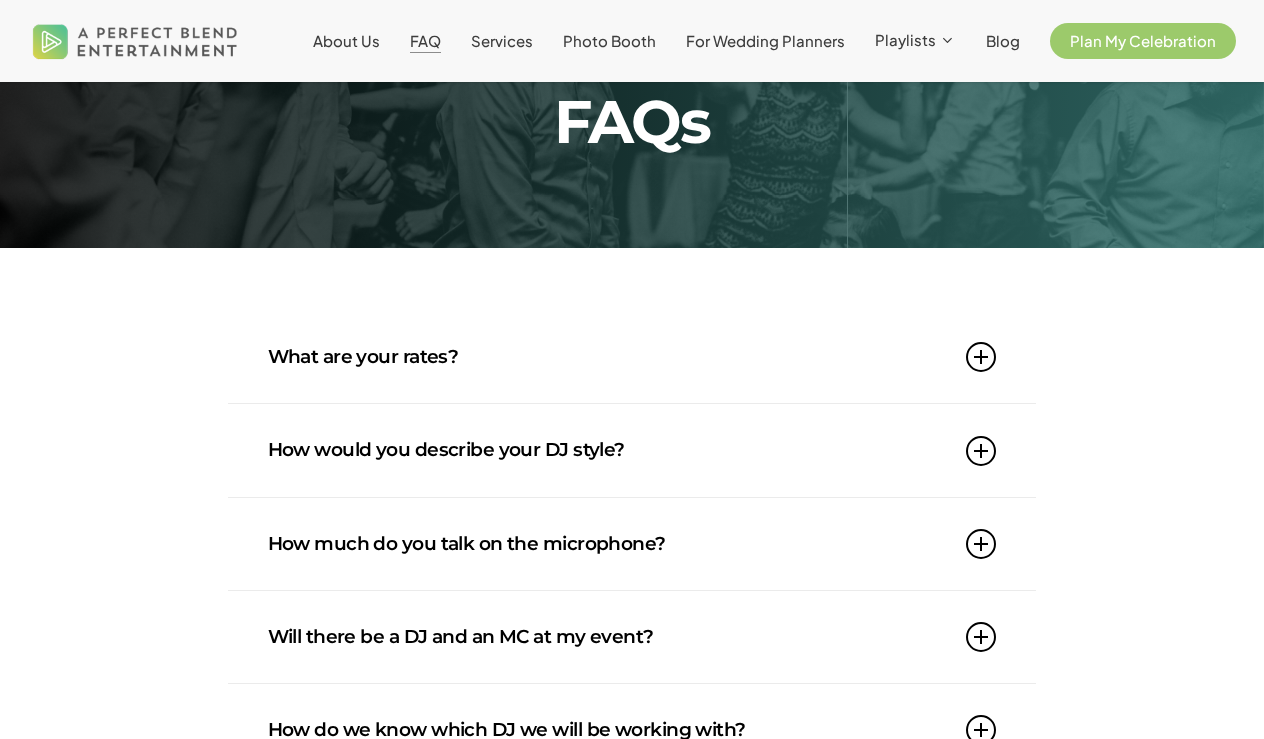 click on "How would you describe your DJ style?" at bounding box center (632, 450) 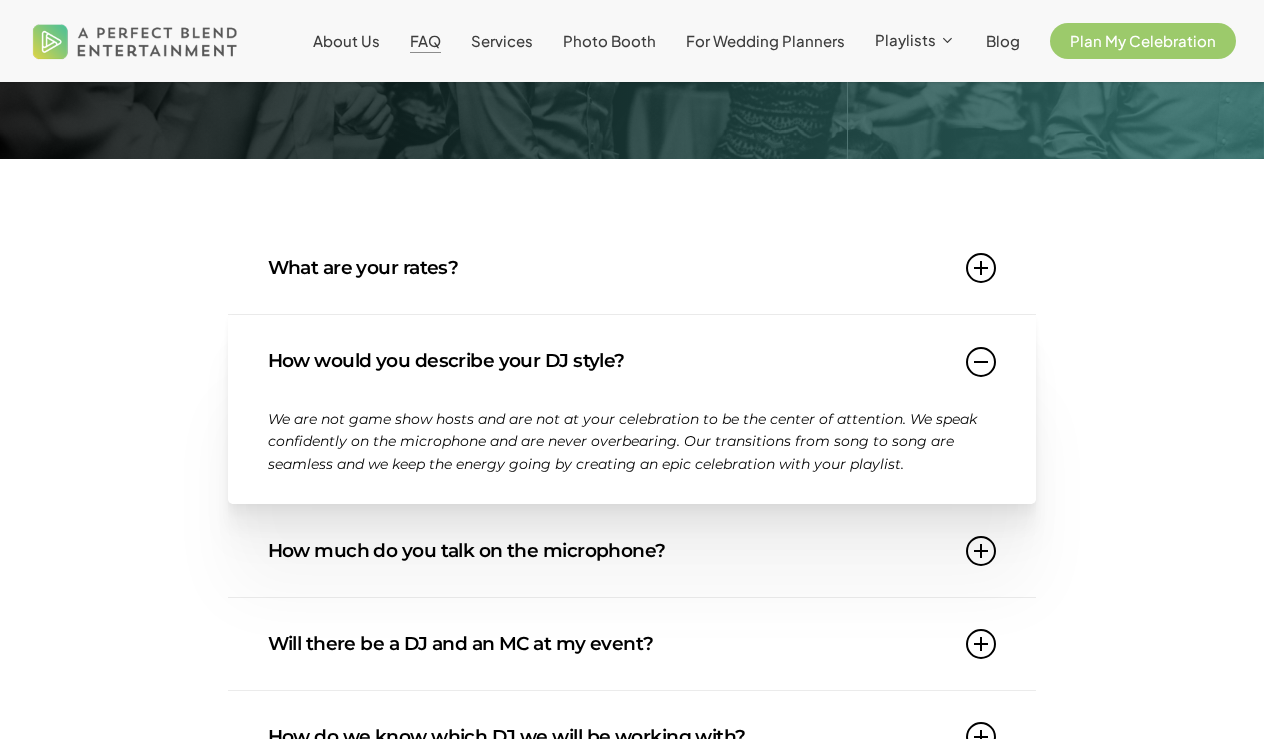 scroll, scrollTop: 245, scrollLeft: 0, axis: vertical 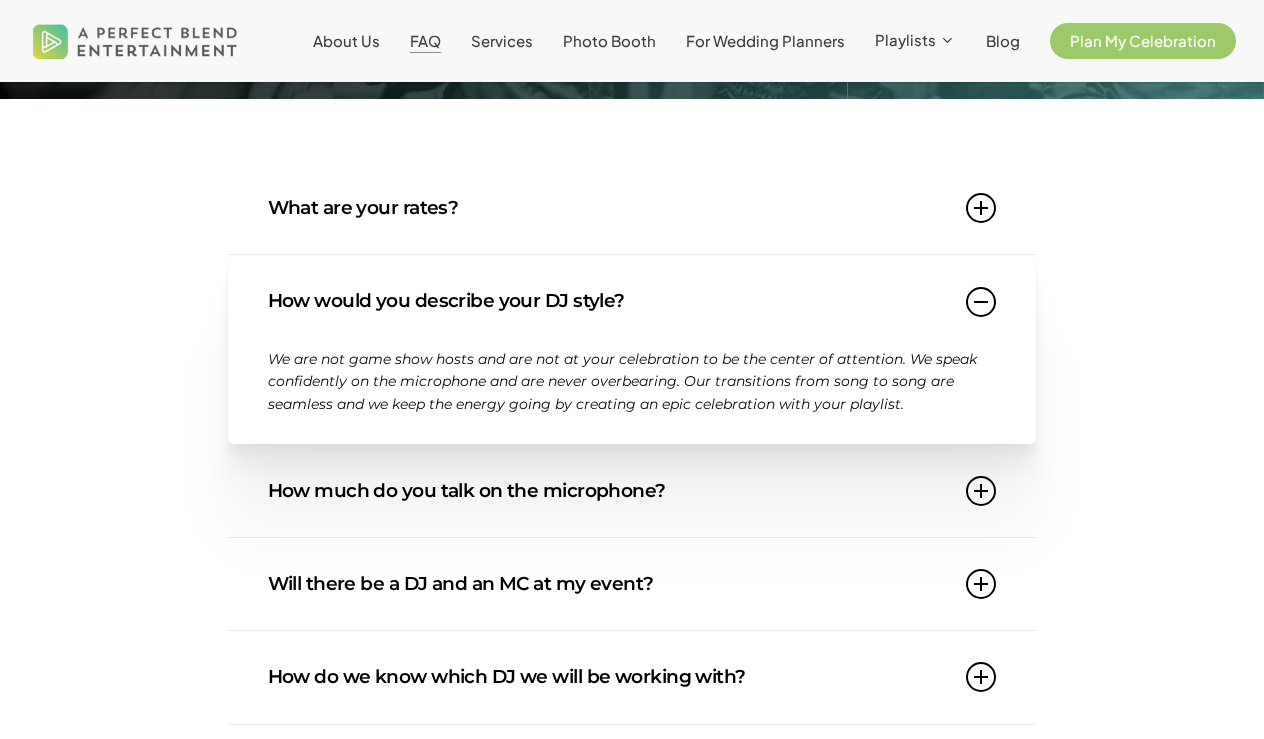 click on "How much do you talk on the microphone?" at bounding box center [632, 491] 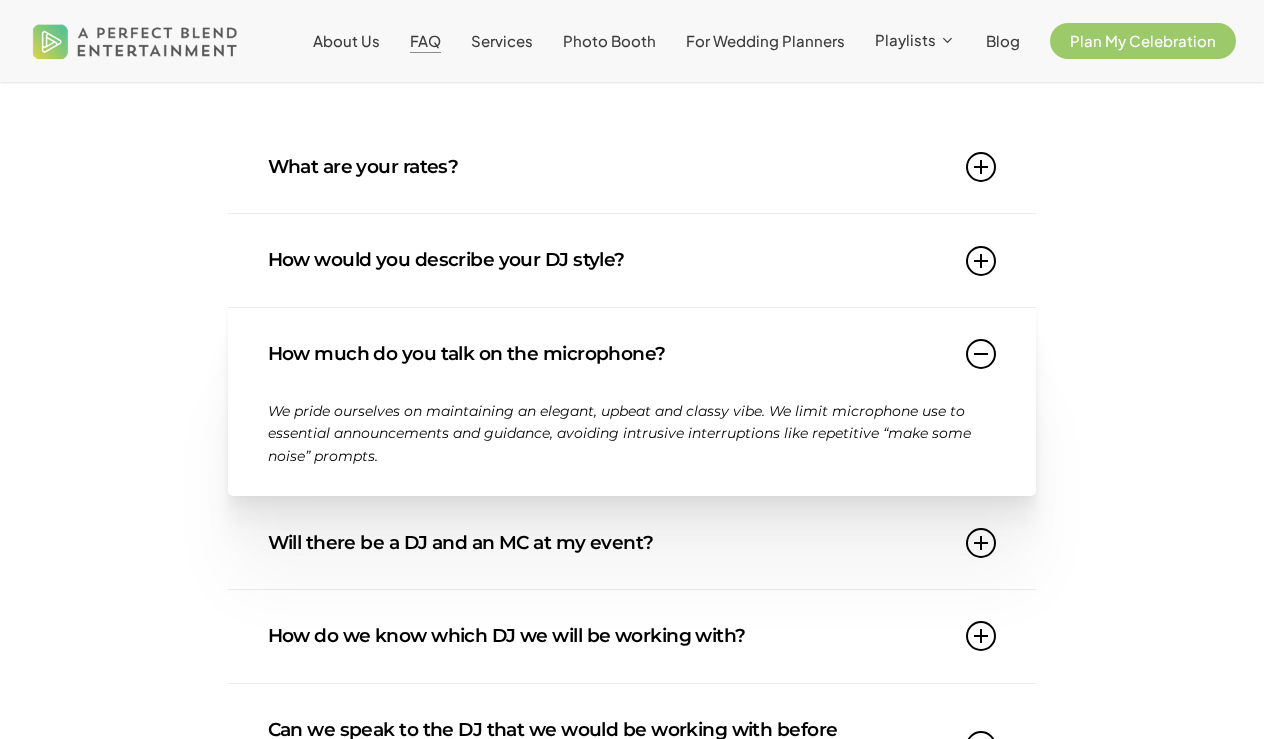scroll, scrollTop: 302, scrollLeft: 0, axis: vertical 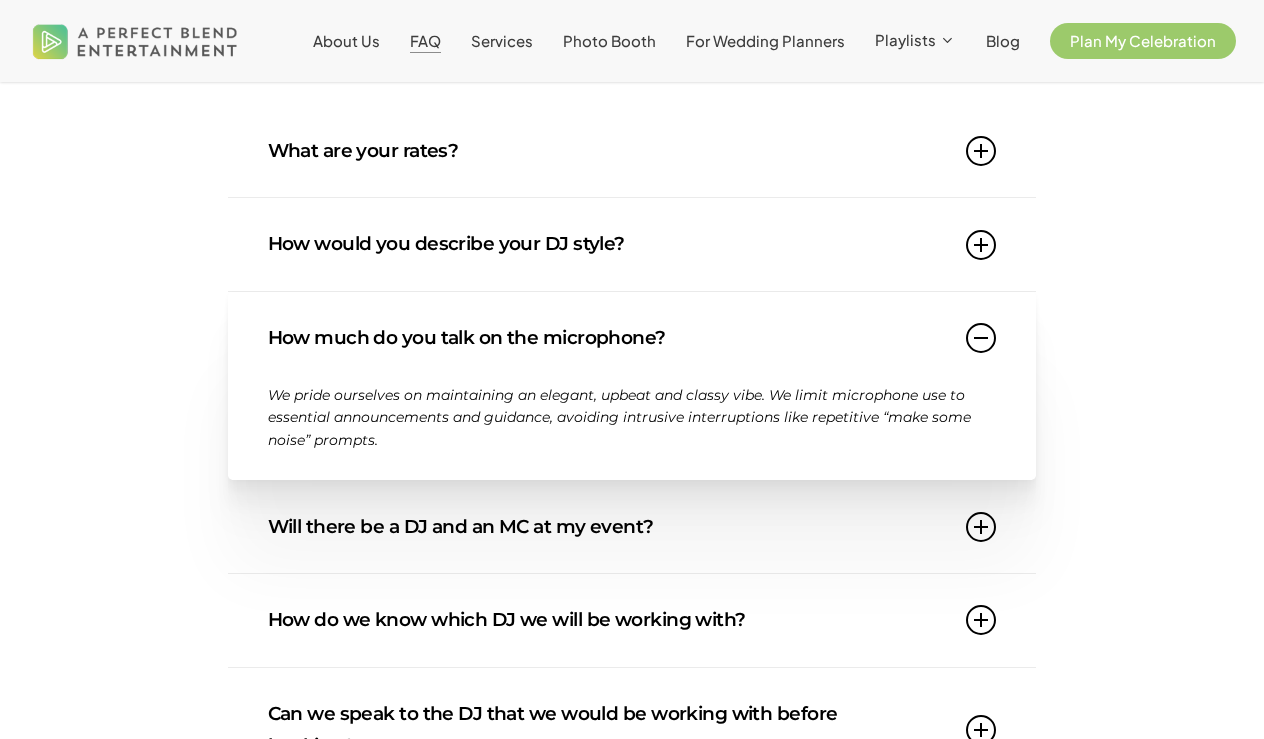 click on "Will there be a DJ and an MC at my event?" at bounding box center [632, 527] 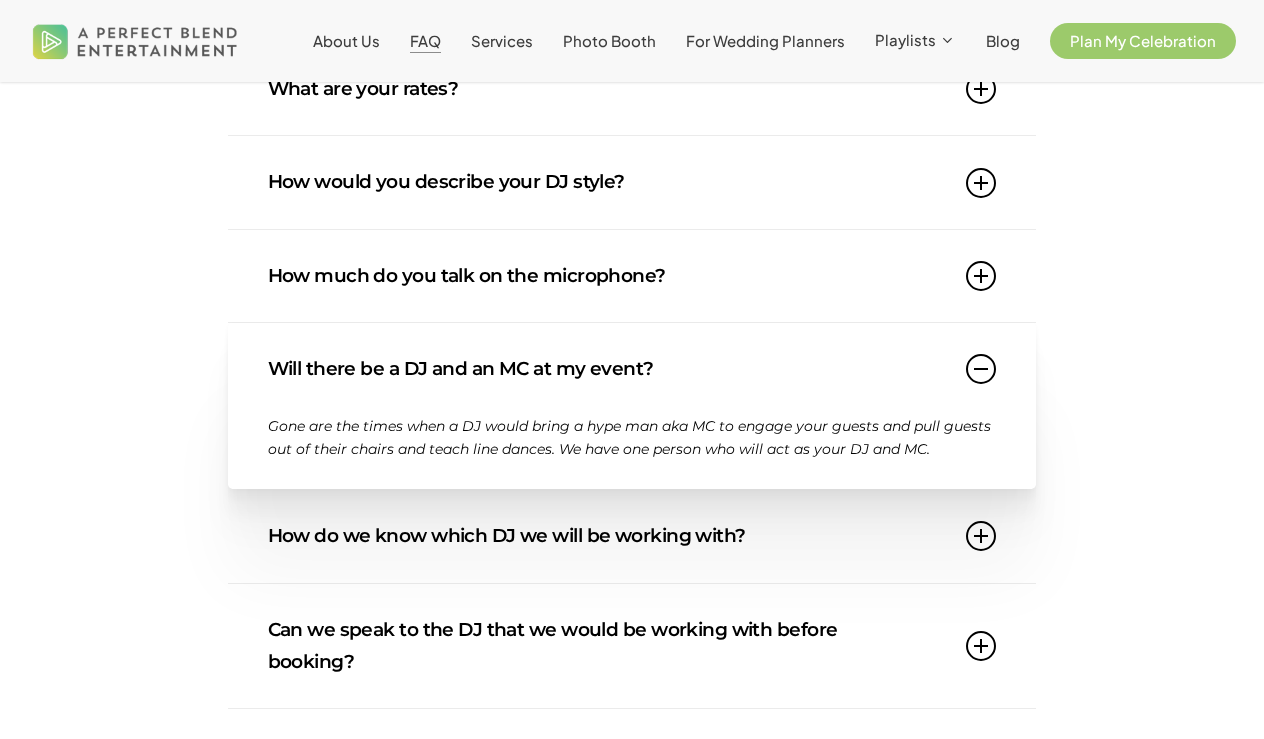 scroll, scrollTop: 368, scrollLeft: 0, axis: vertical 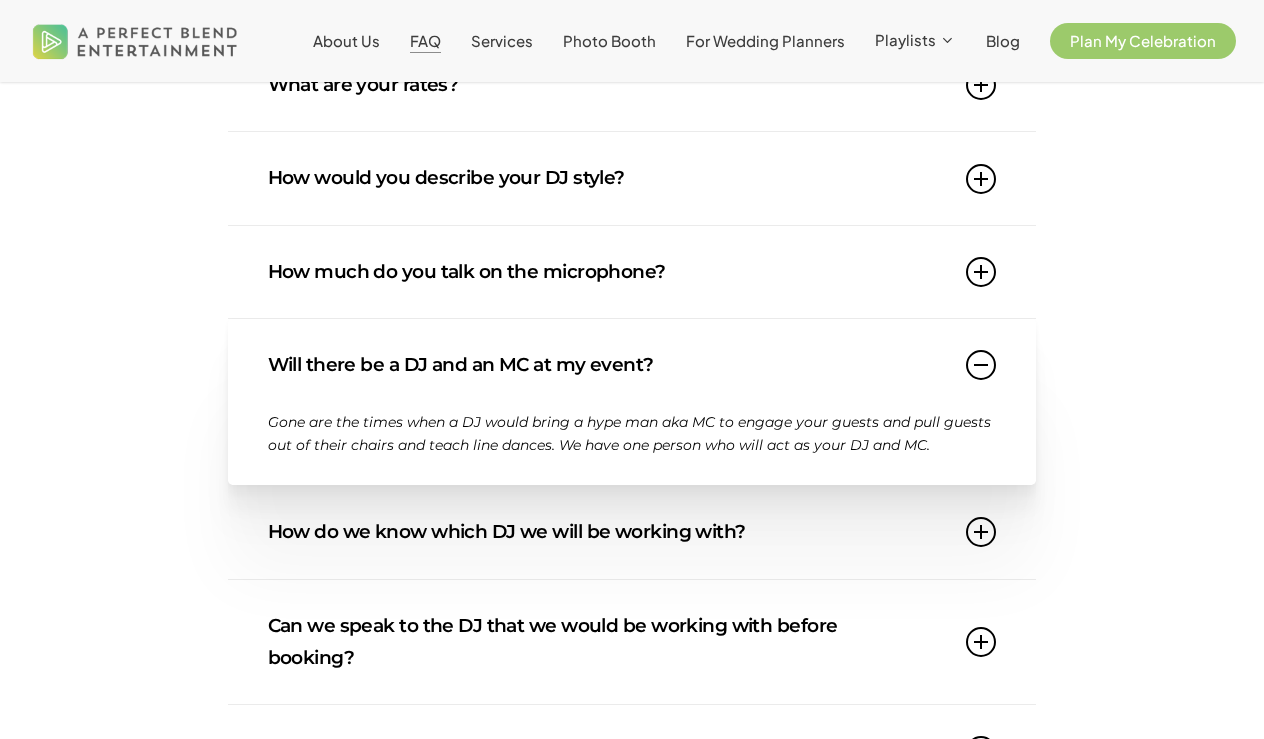 click on "How do we know which DJ we will be working with?" at bounding box center [632, 532] 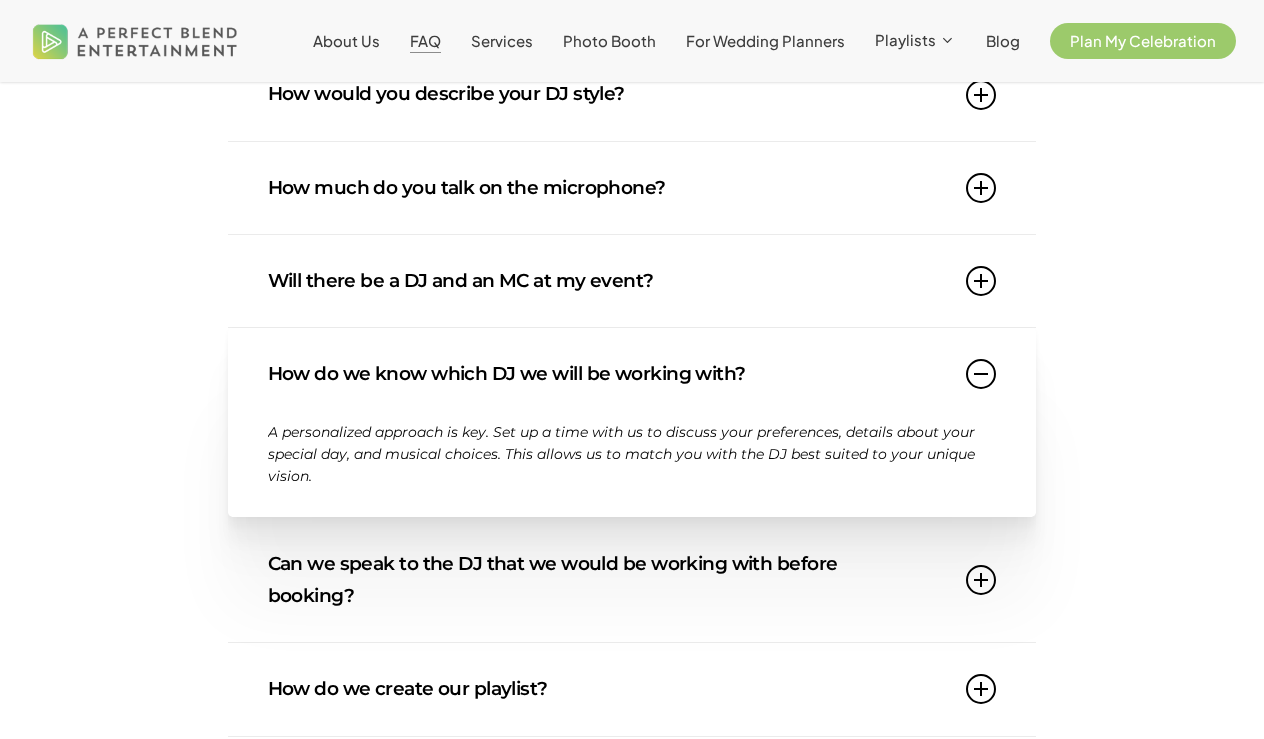scroll, scrollTop: 465, scrollLeft: 1, axis: both 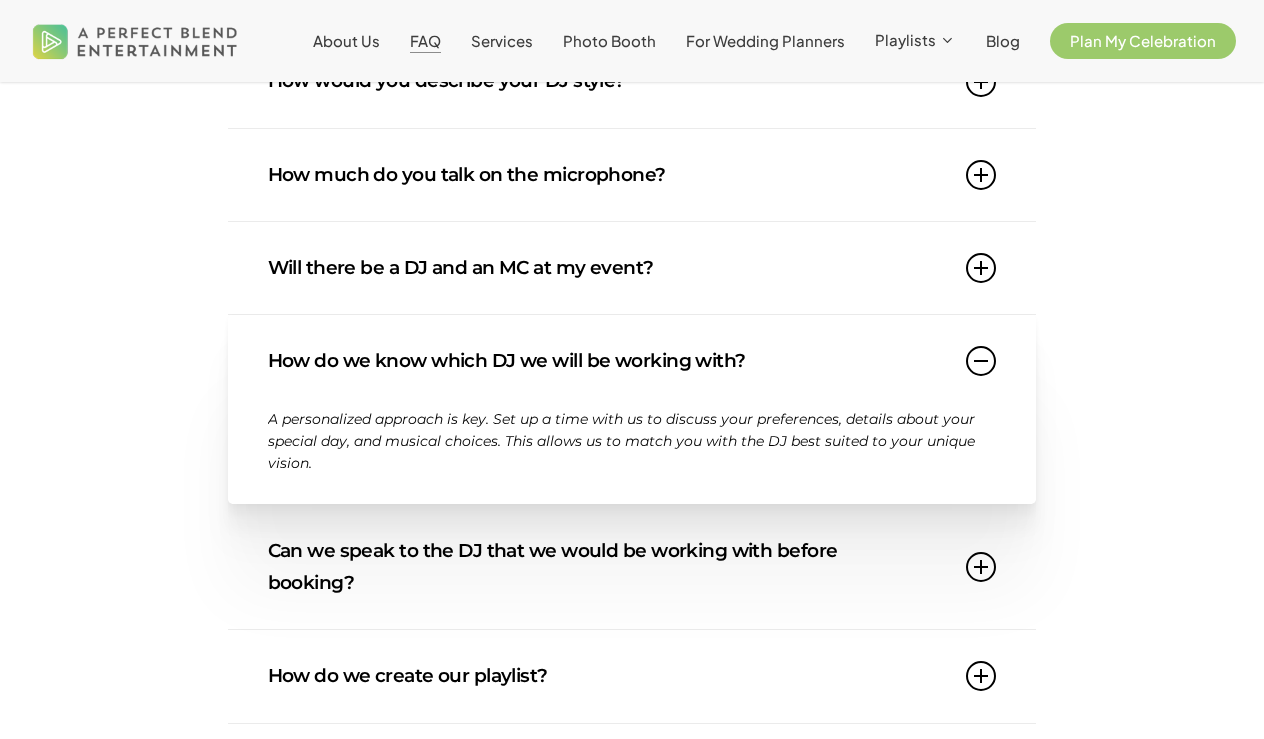 click on "Can we speak to the DJ that we would be working with before booking?" at bounding box center (632, 567) 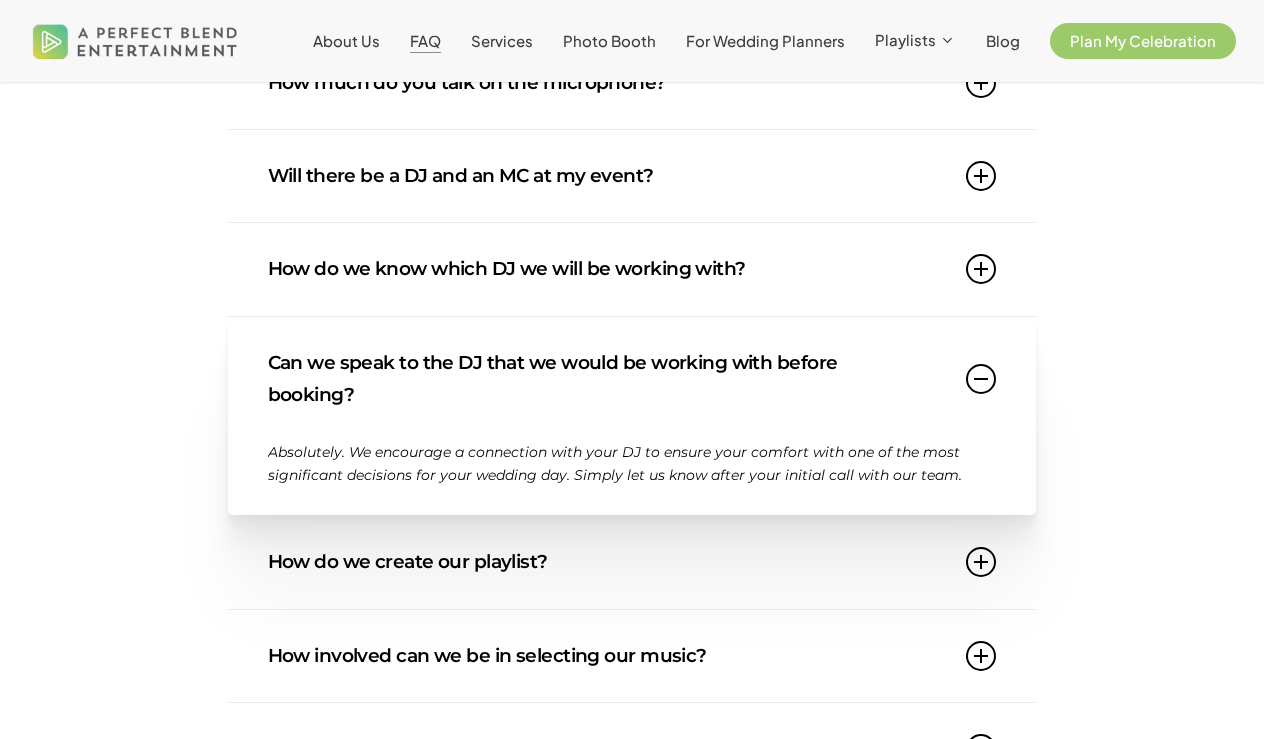 click on "How do we create our playlist?" at bounding box center (632, 562) 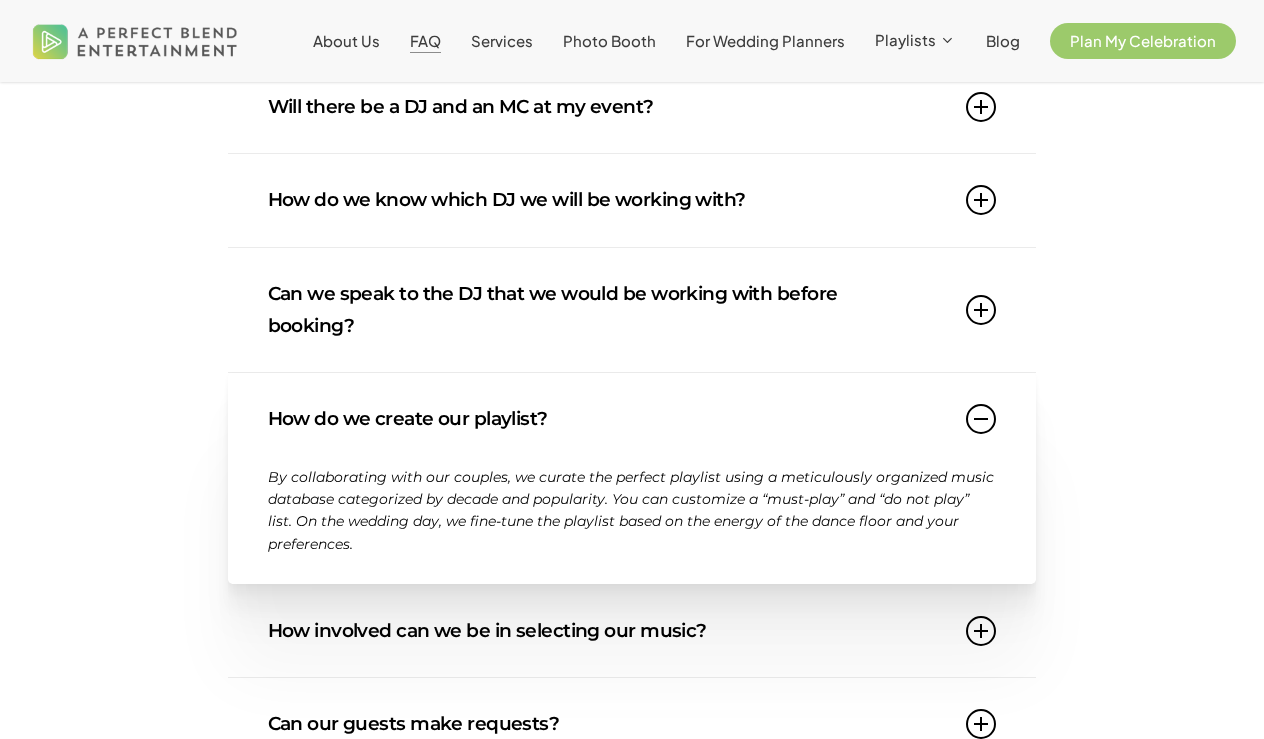 scroll, scrollTop: 631, scrollLeft: 0, axis: vertical 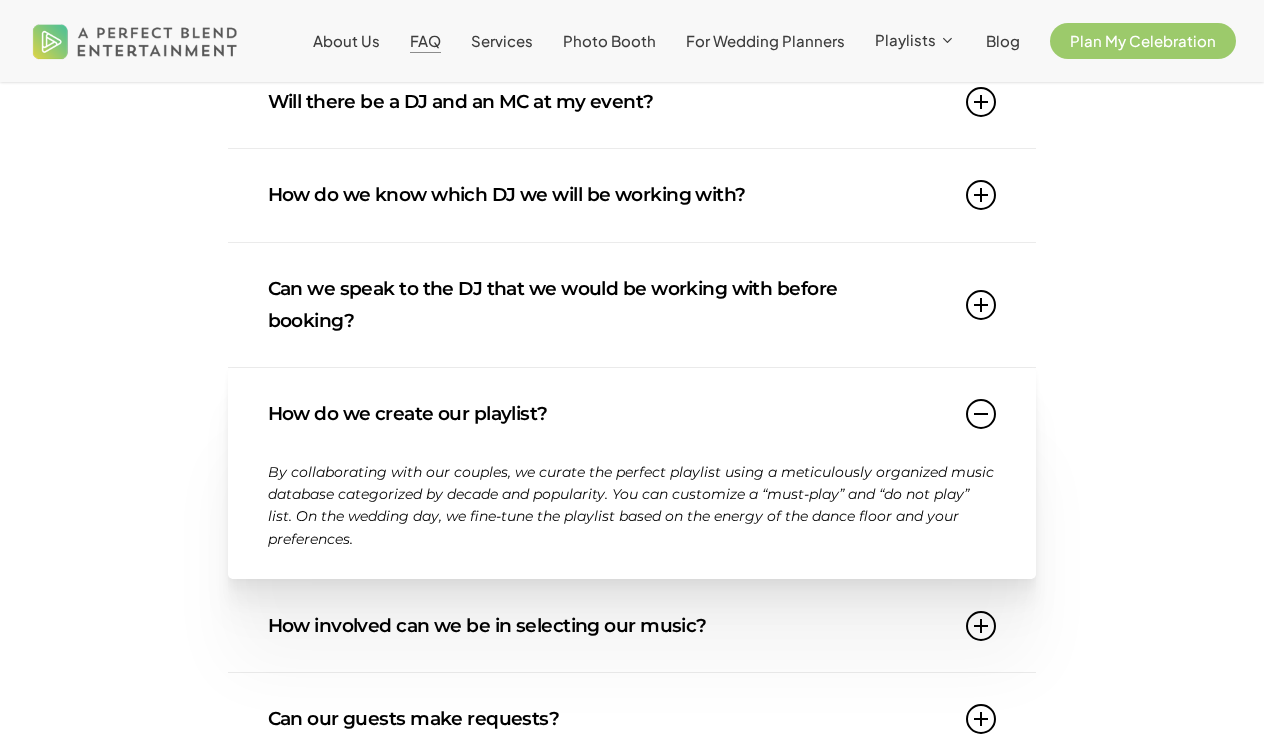 click on "How involved can we be in selecting our music?" at bounding box center (632, 626) 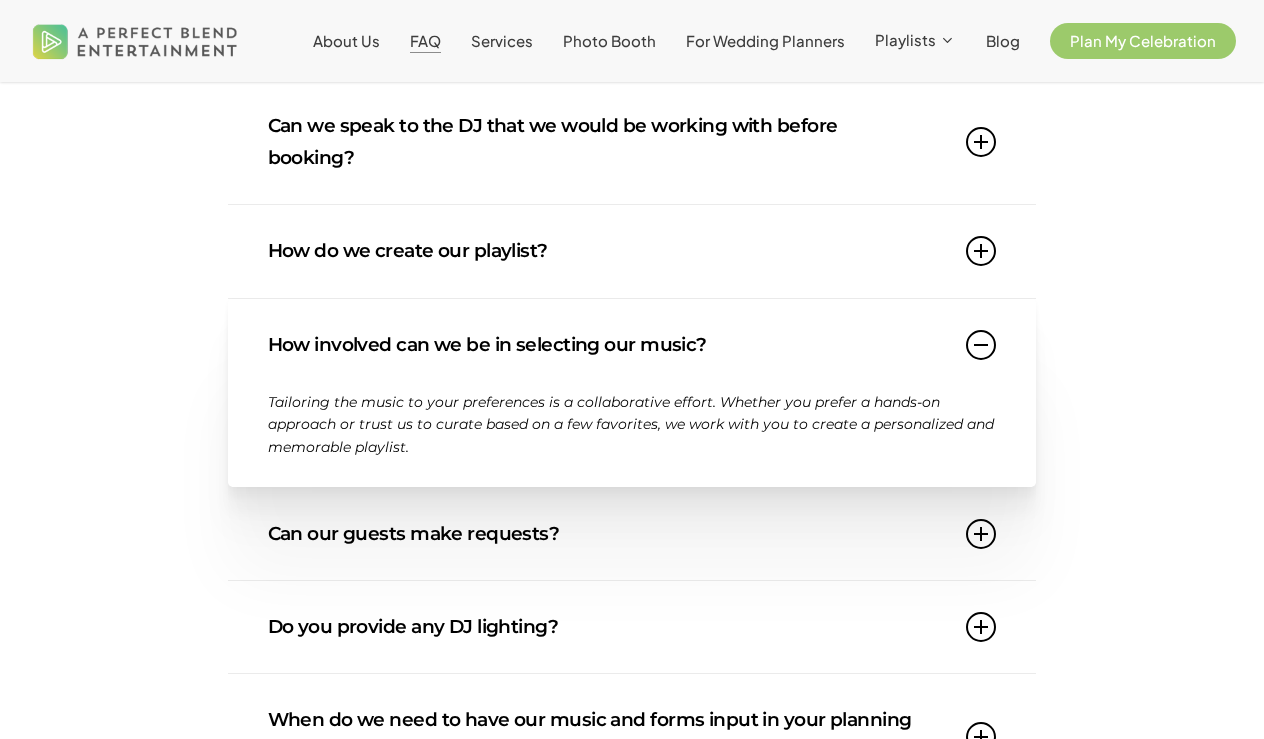 click on "Can our guests make requests?" at bounding box center (632, 534) 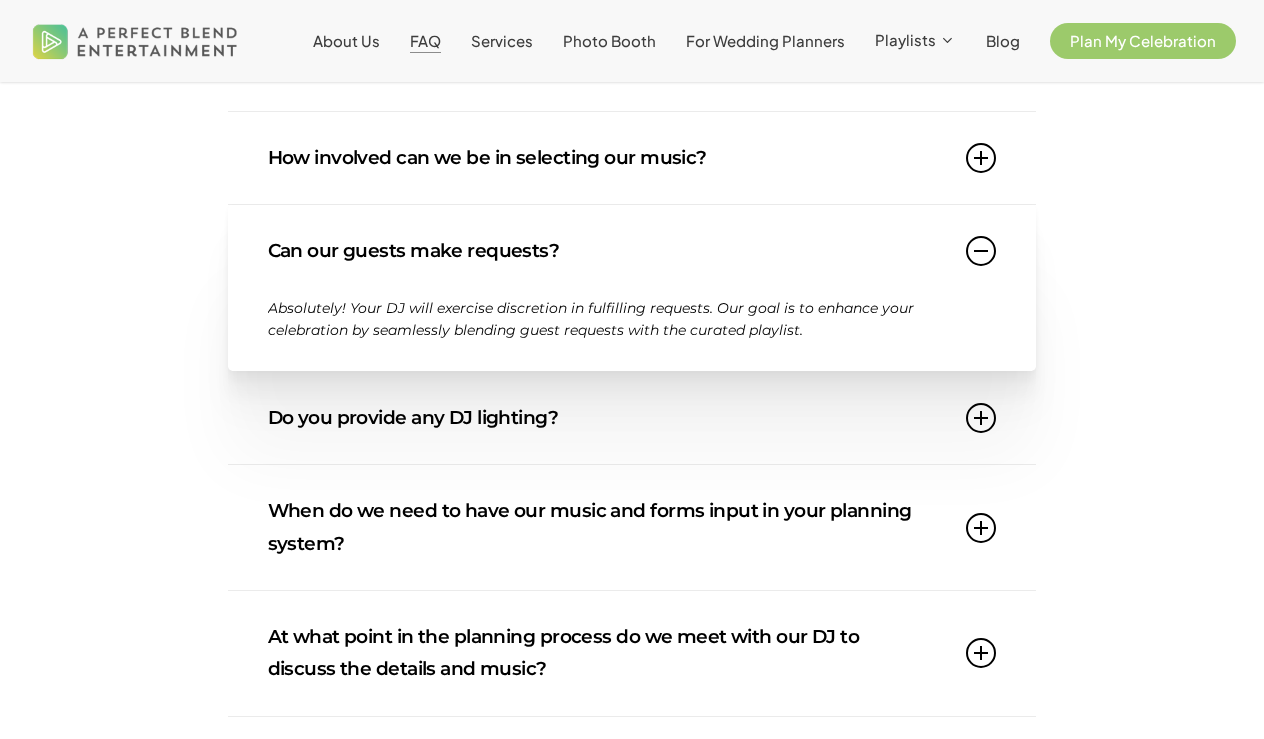 scroll, scrollTop: 988, scrollLeft: 0, axis: vertical 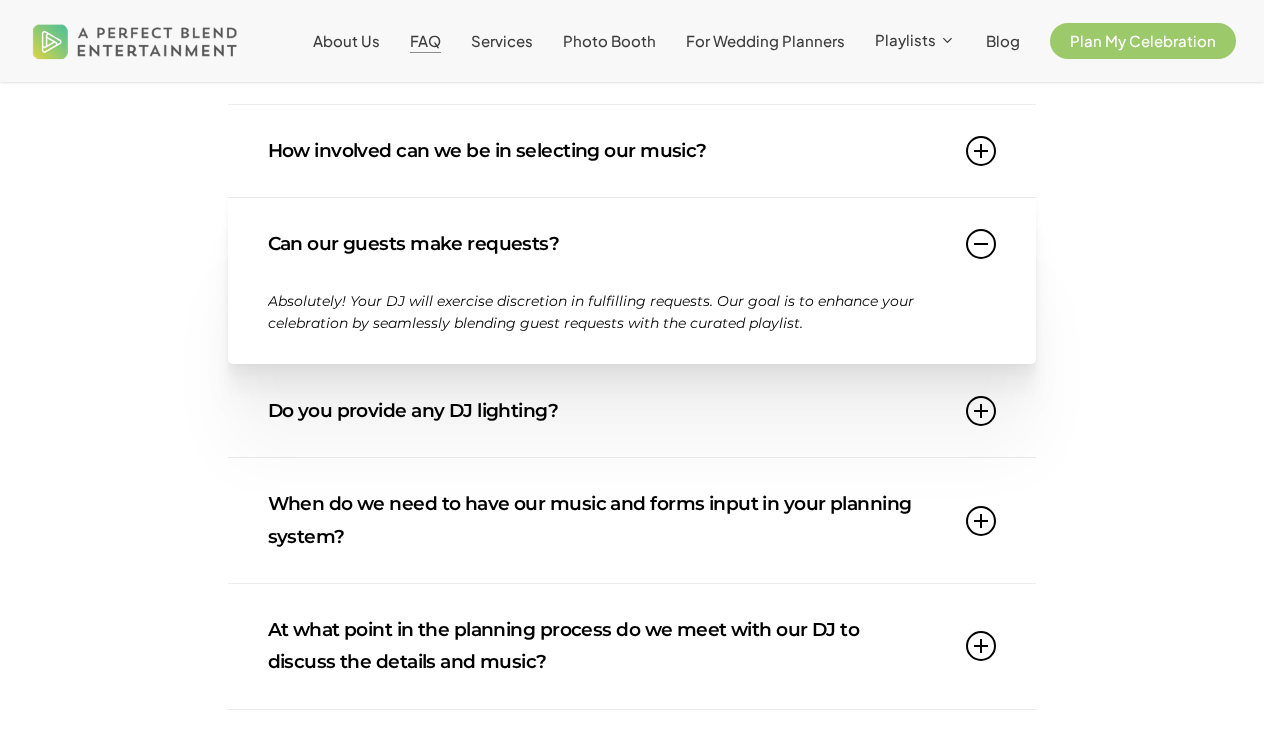 click on "Do you provide any DJ lighting?" at bounding box center [632, 411] 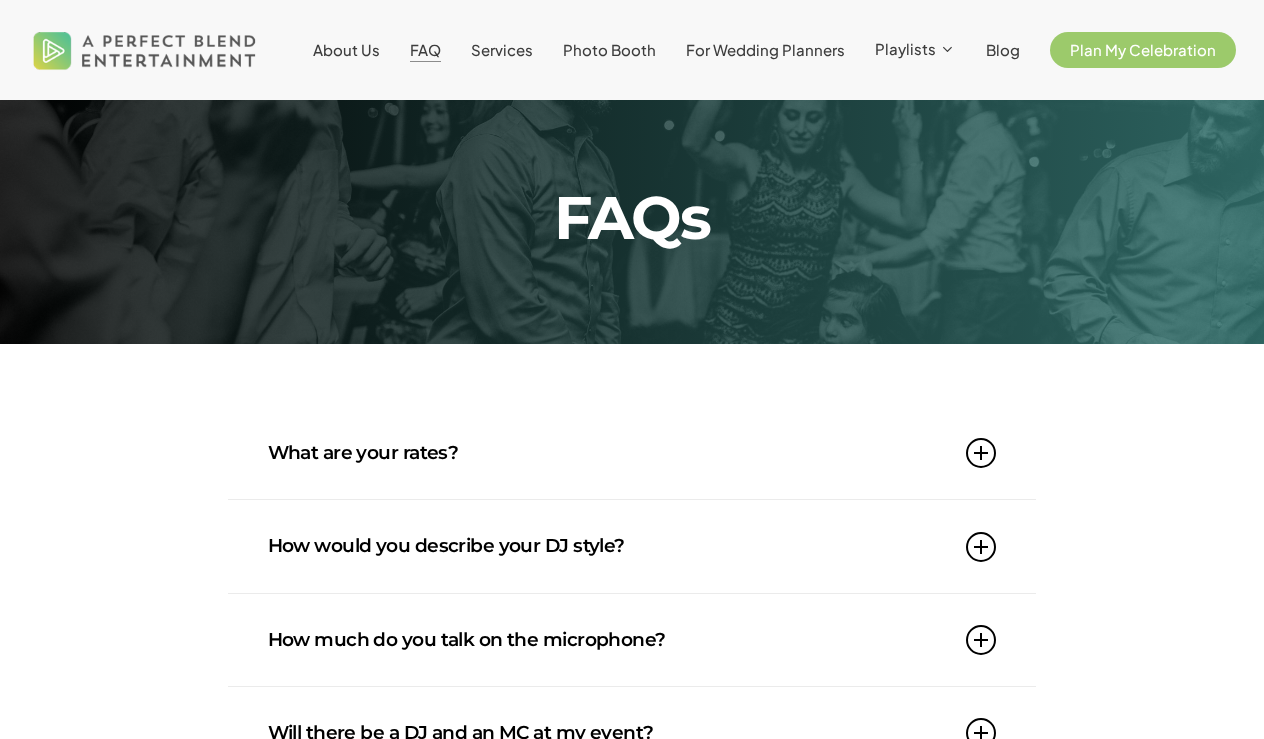 scroll, scrollTop: 0, scrollLeft: 0, axis: both 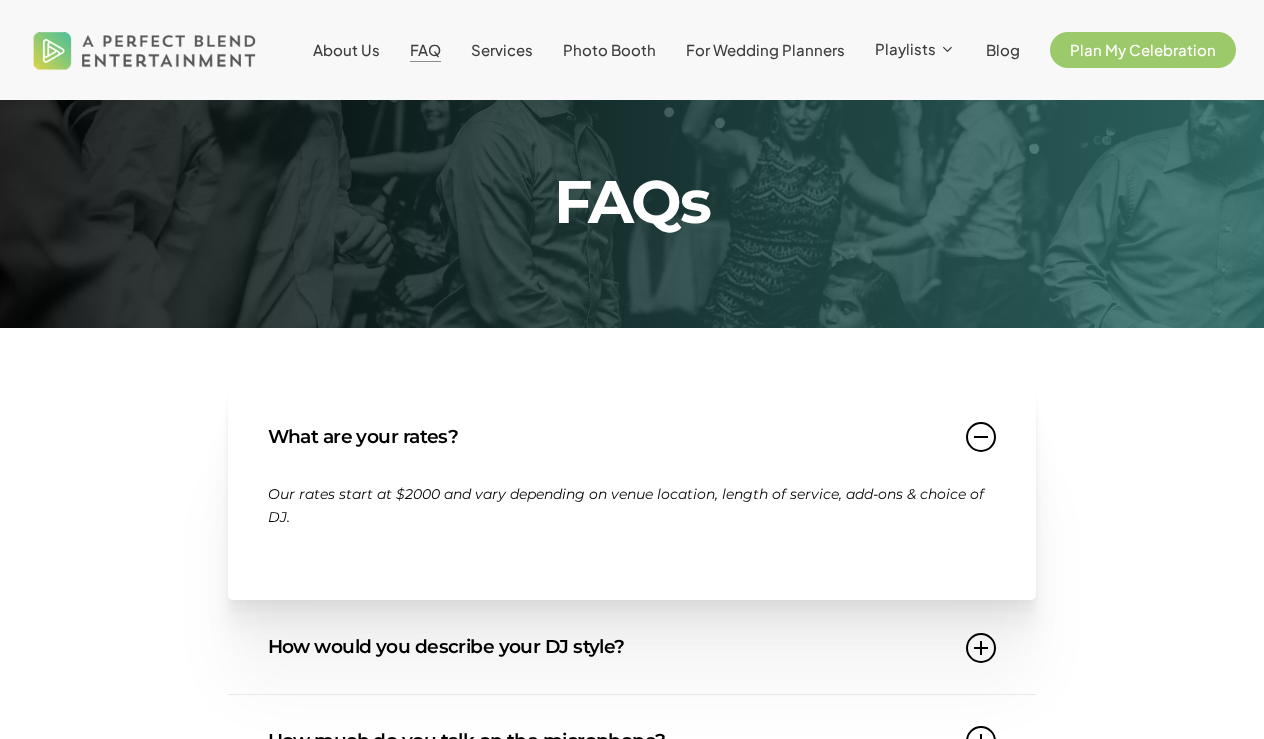 click on "What are your rates?" at bounding box center (632, 437) 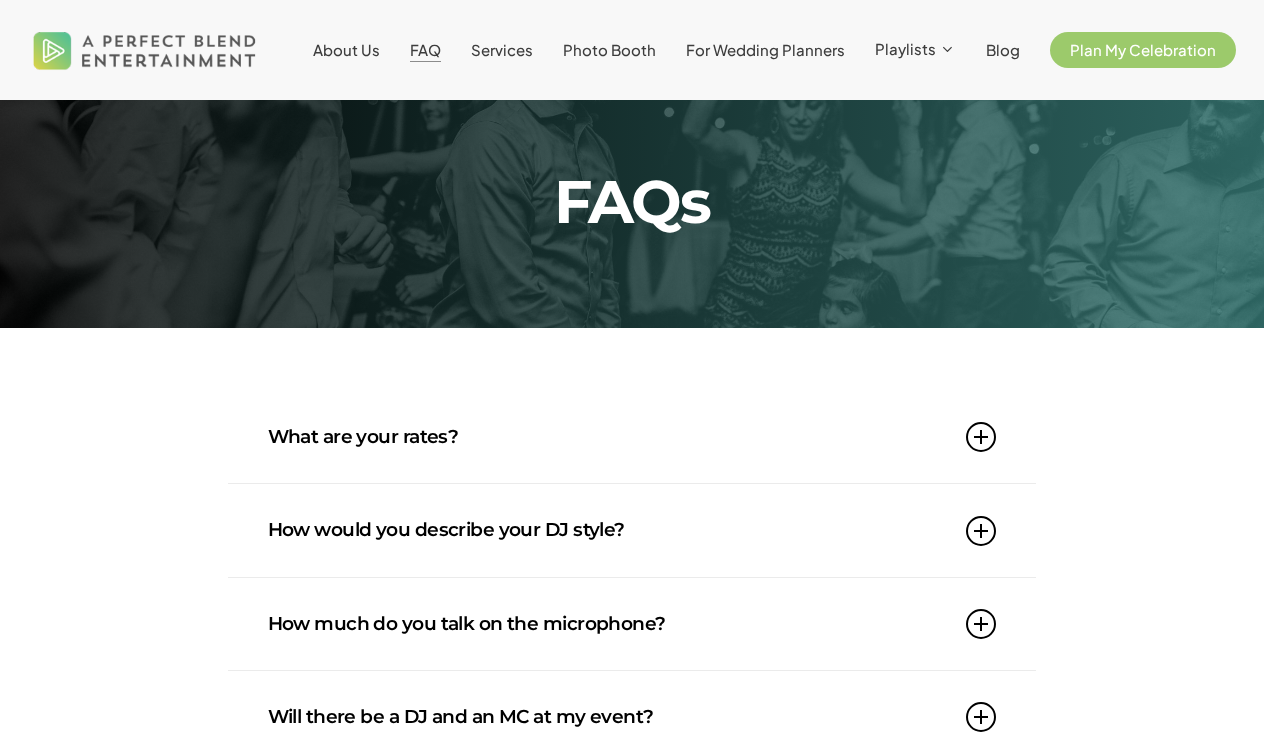 click on "Photo Booth" at bounding box center (609, 50) 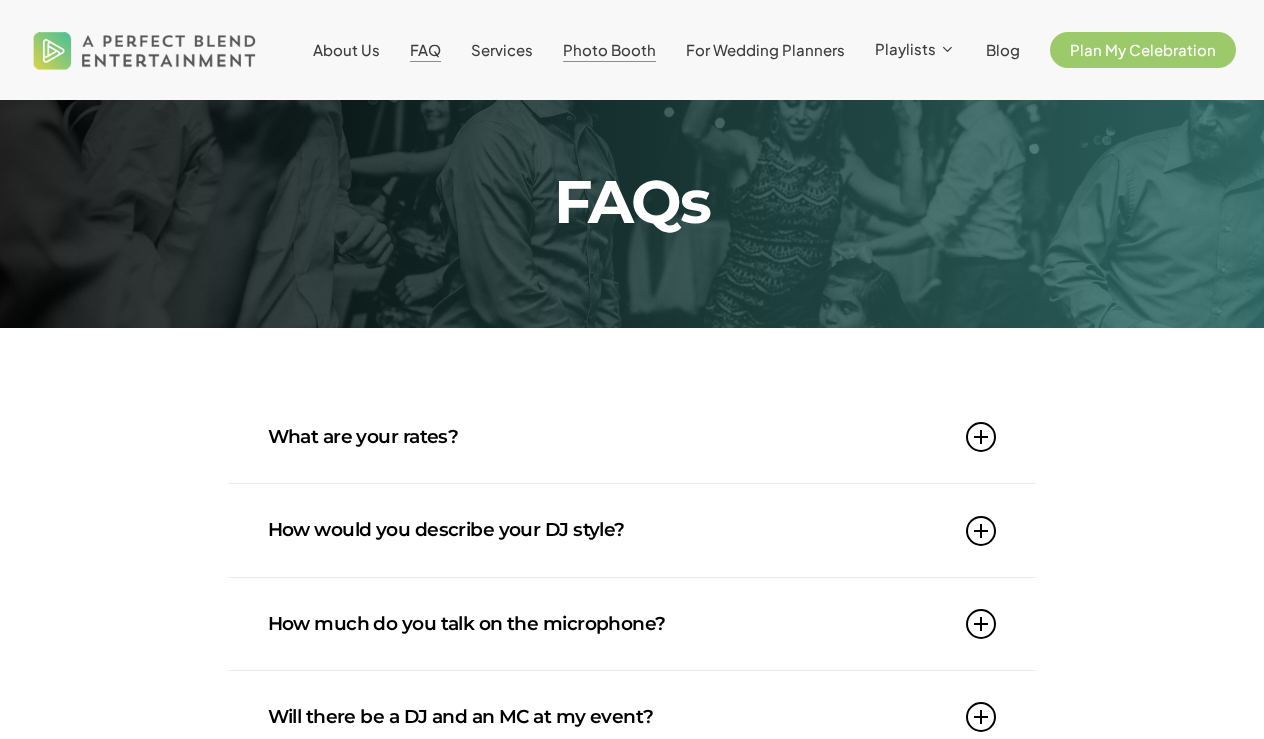 click on "Photo Booth" at bounding box center (609, 49) 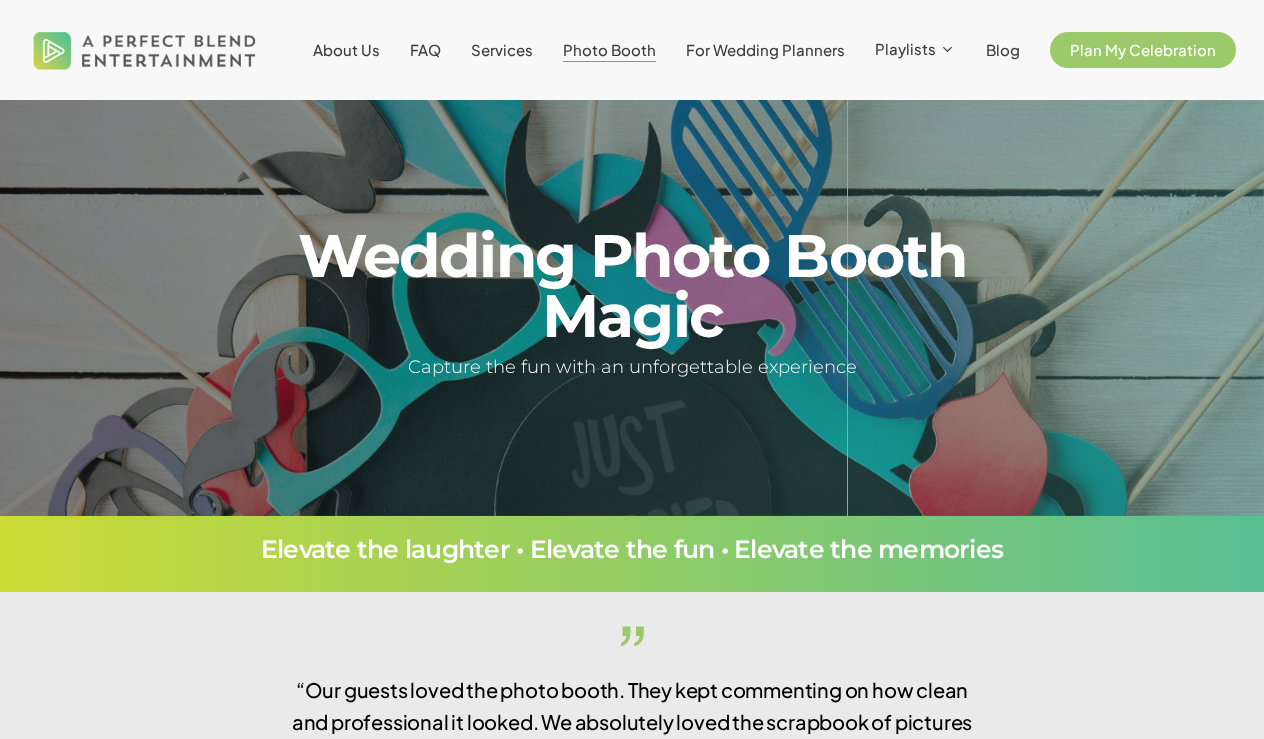 scroll, scrollTop: 0, scrollLeft: 0, axis: both 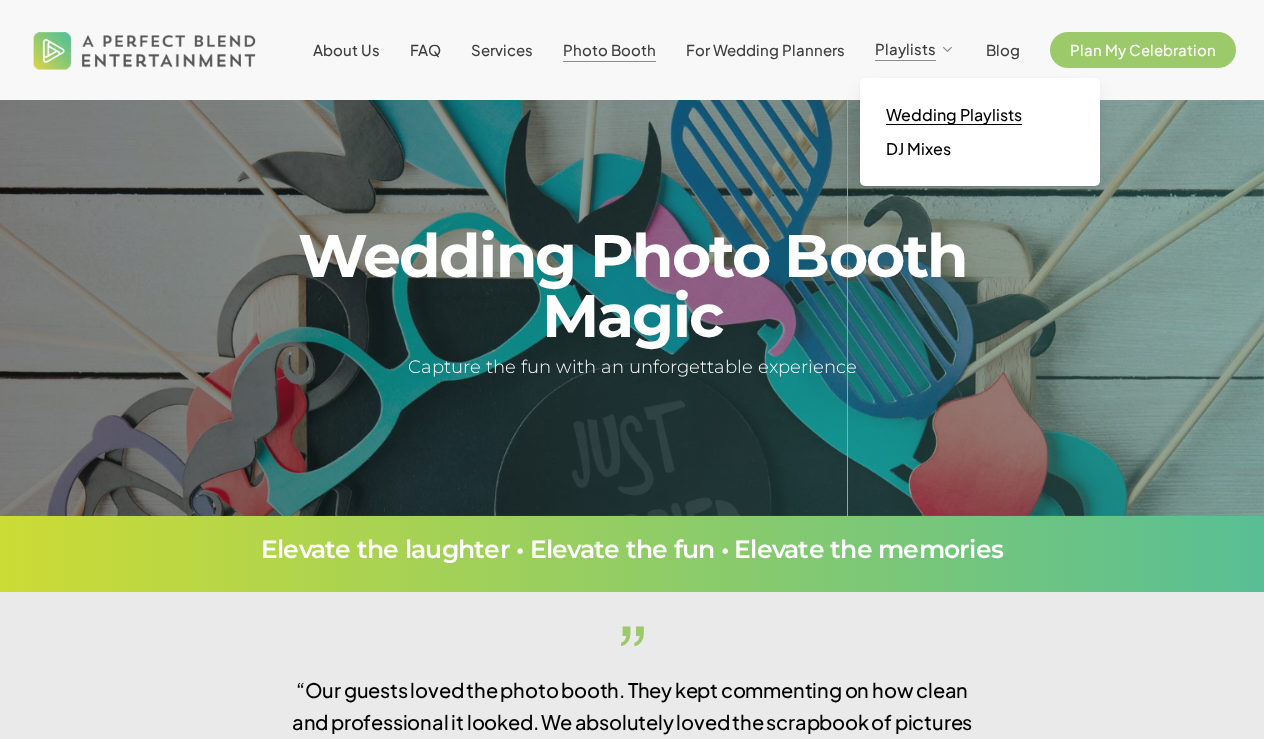 click on "Wedding Playlists" at bounding box center [954, 114] 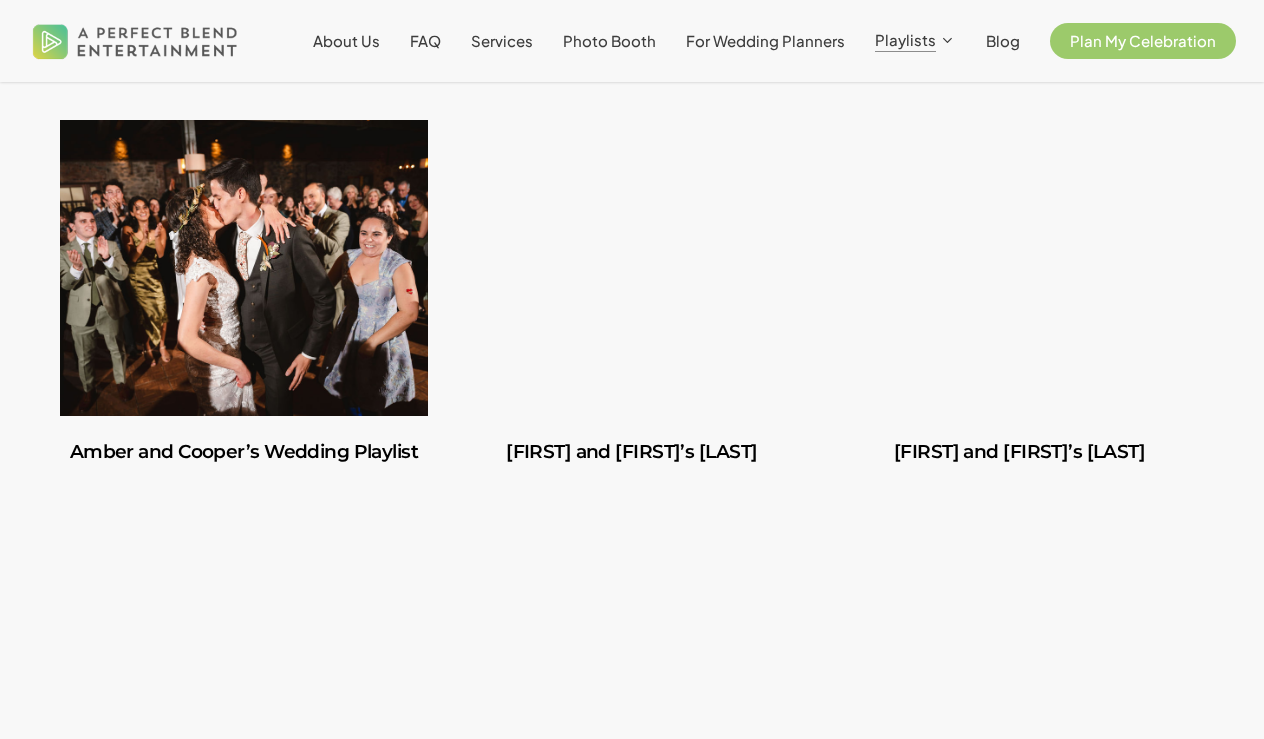 scroll, scrollTop: 513, scrollLeft: 0, axis: vertical 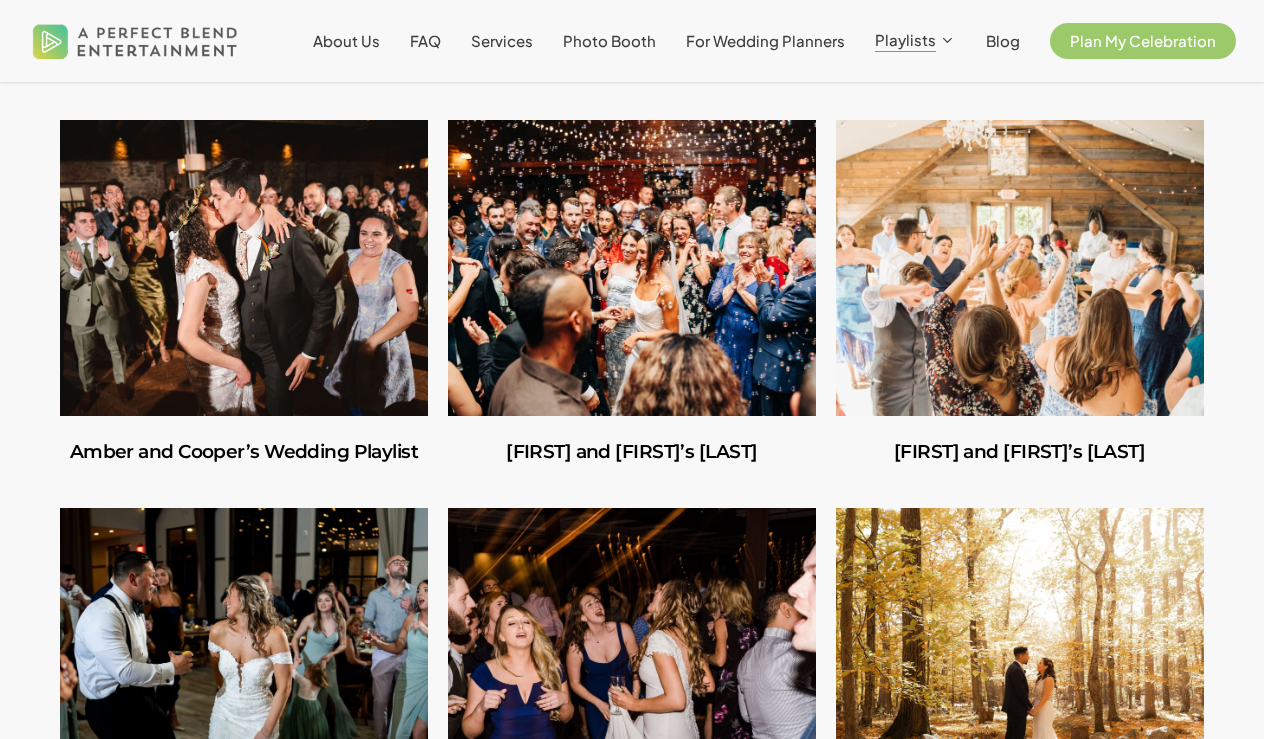 click at bounding box center [1020, 268] 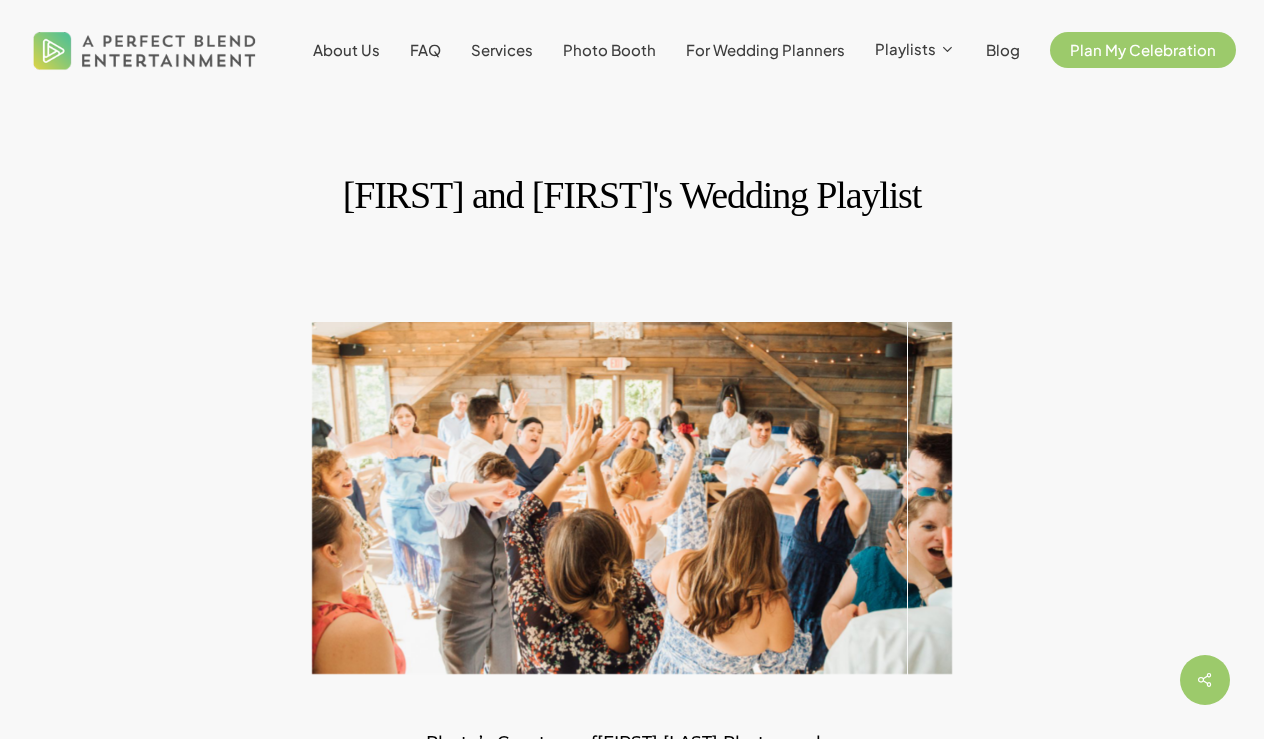 scroll, scrollTop: 0, scrollLeft: 0, axis: both 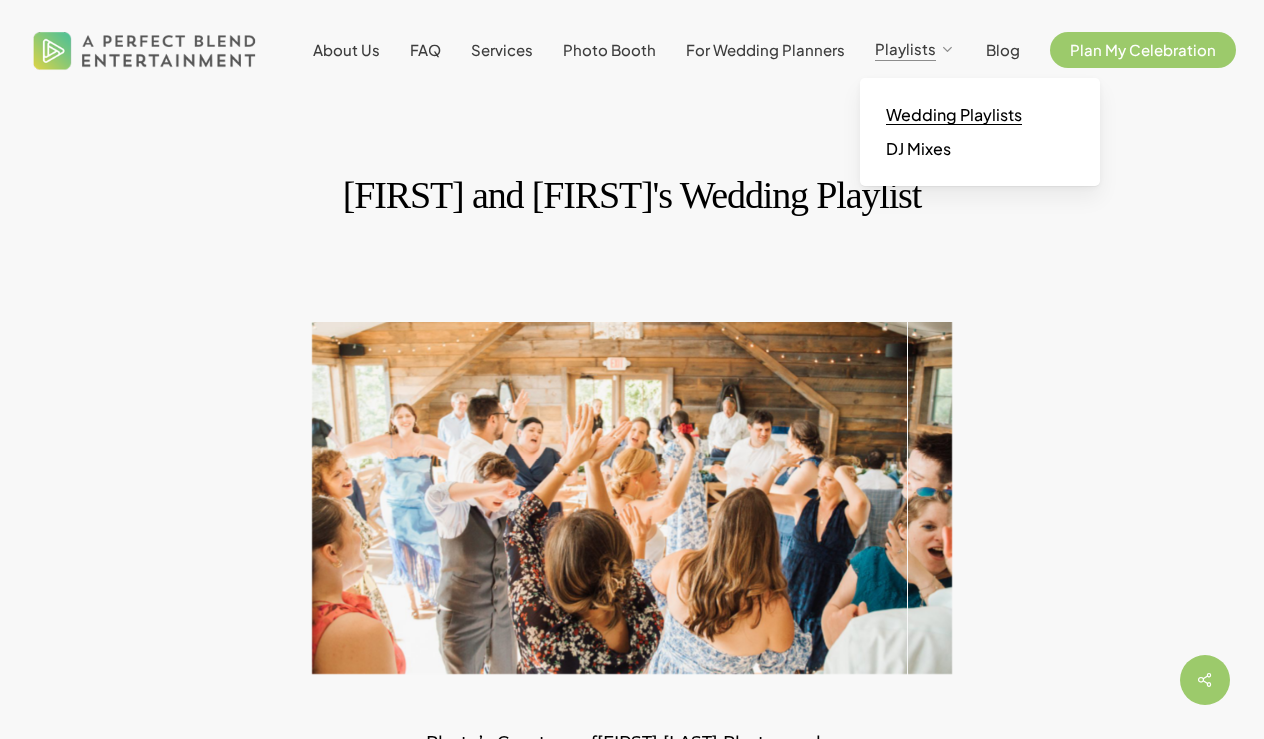 click on "Wedding Playlists" at bounding box center (954, 114) 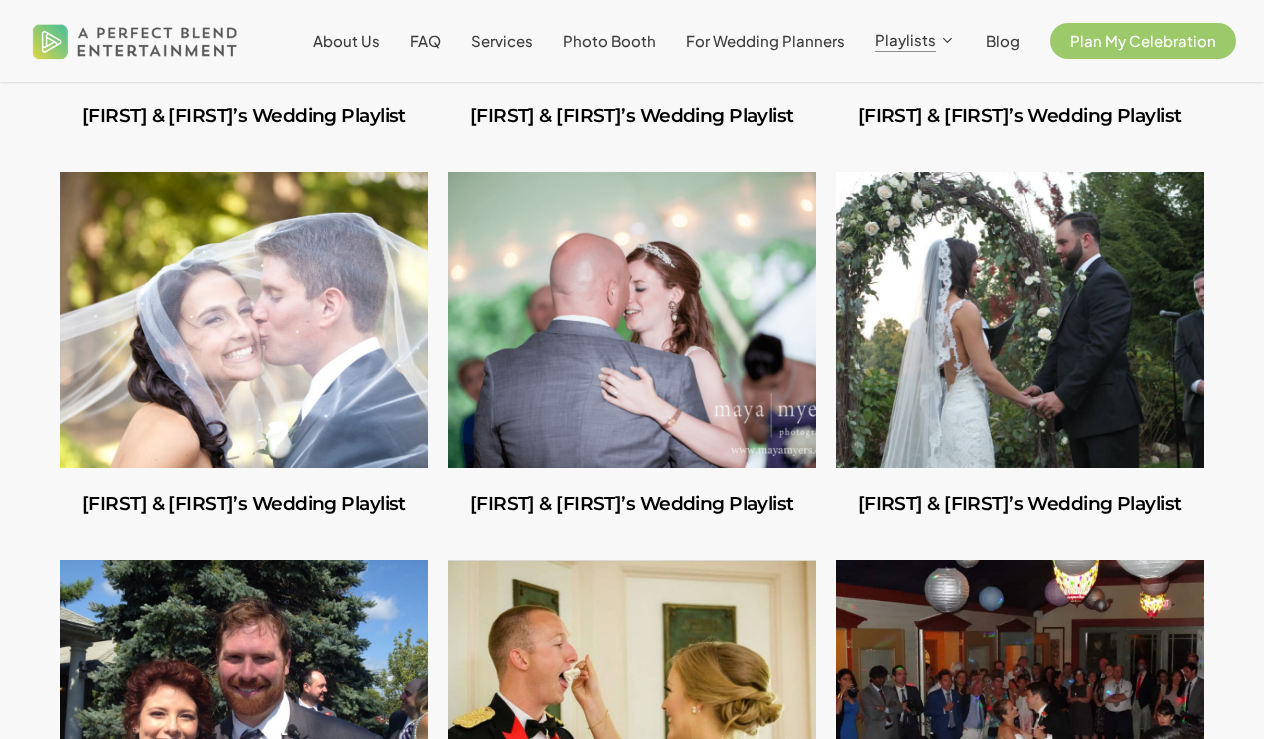 scroll, scrollTop: 3567, scrollLeft: 0, axis: vertical 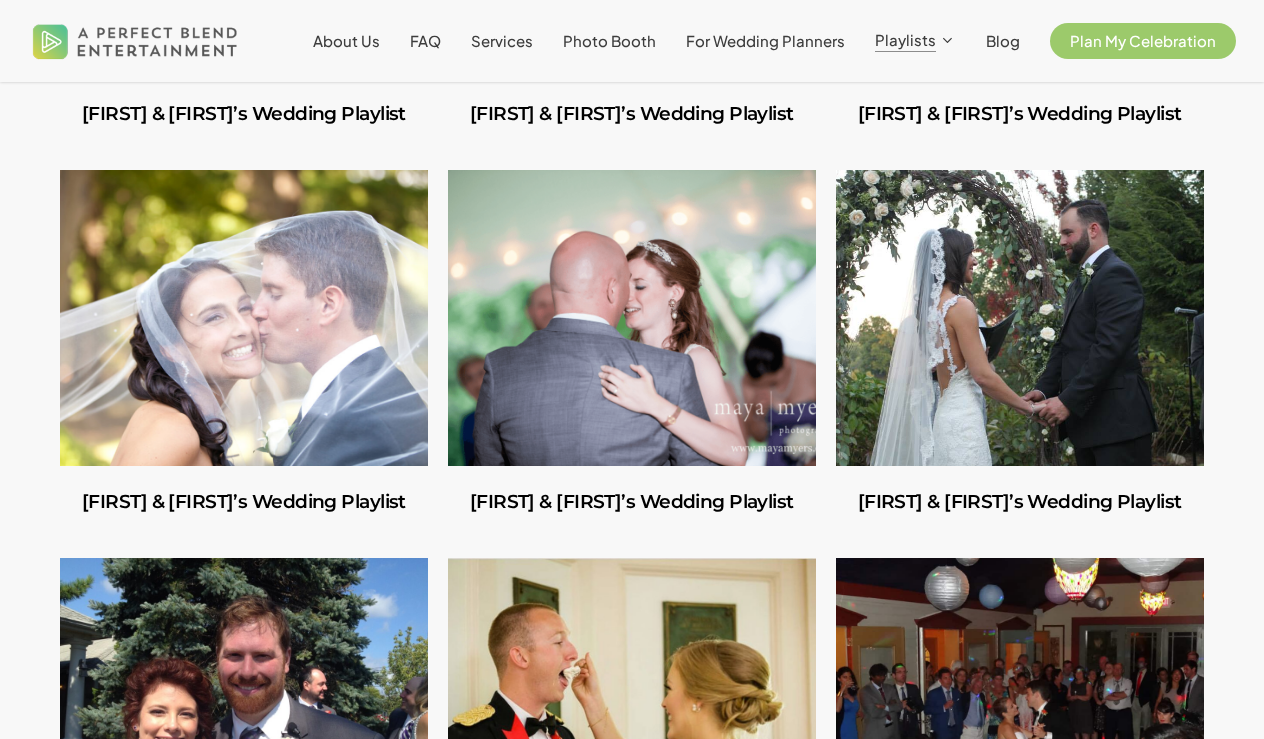 click at bounding box center (1020, 318) 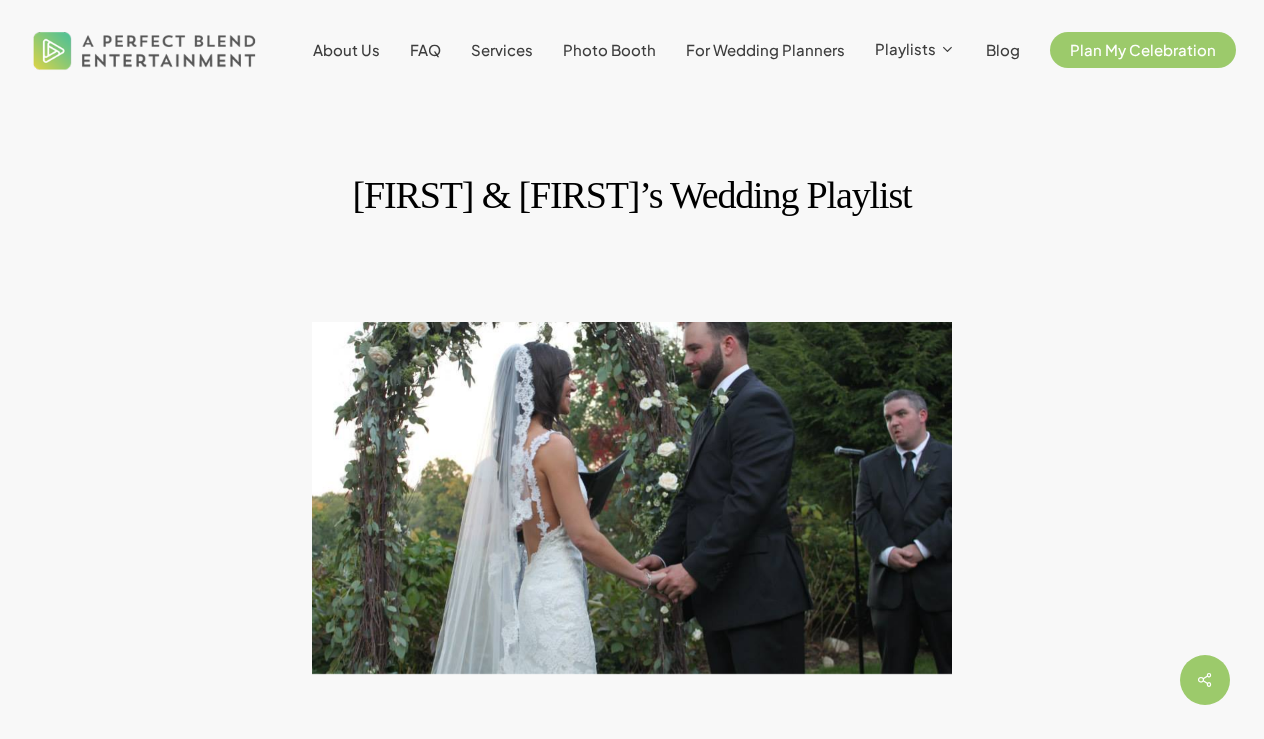 scroll, scrollTop: 0, scrollLeft: 0, axis: both 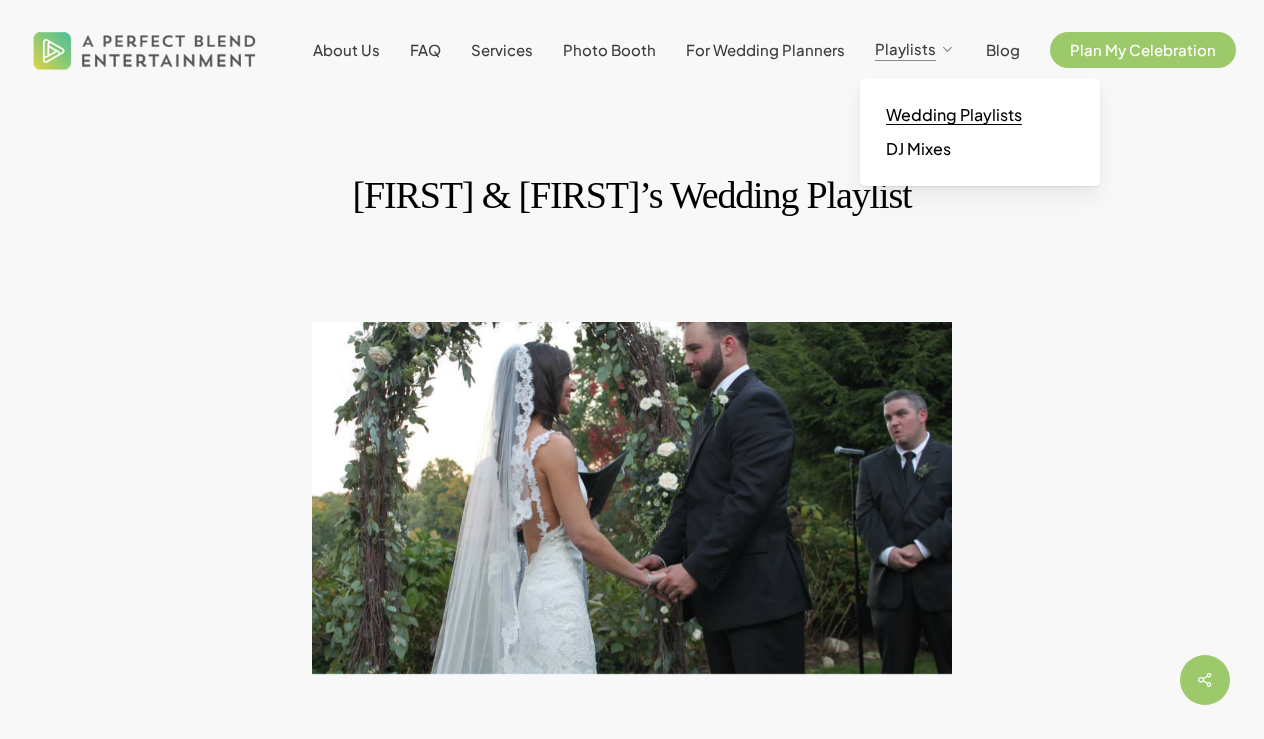 click on "Wedding Playlists" at bounding box center [954, 114] 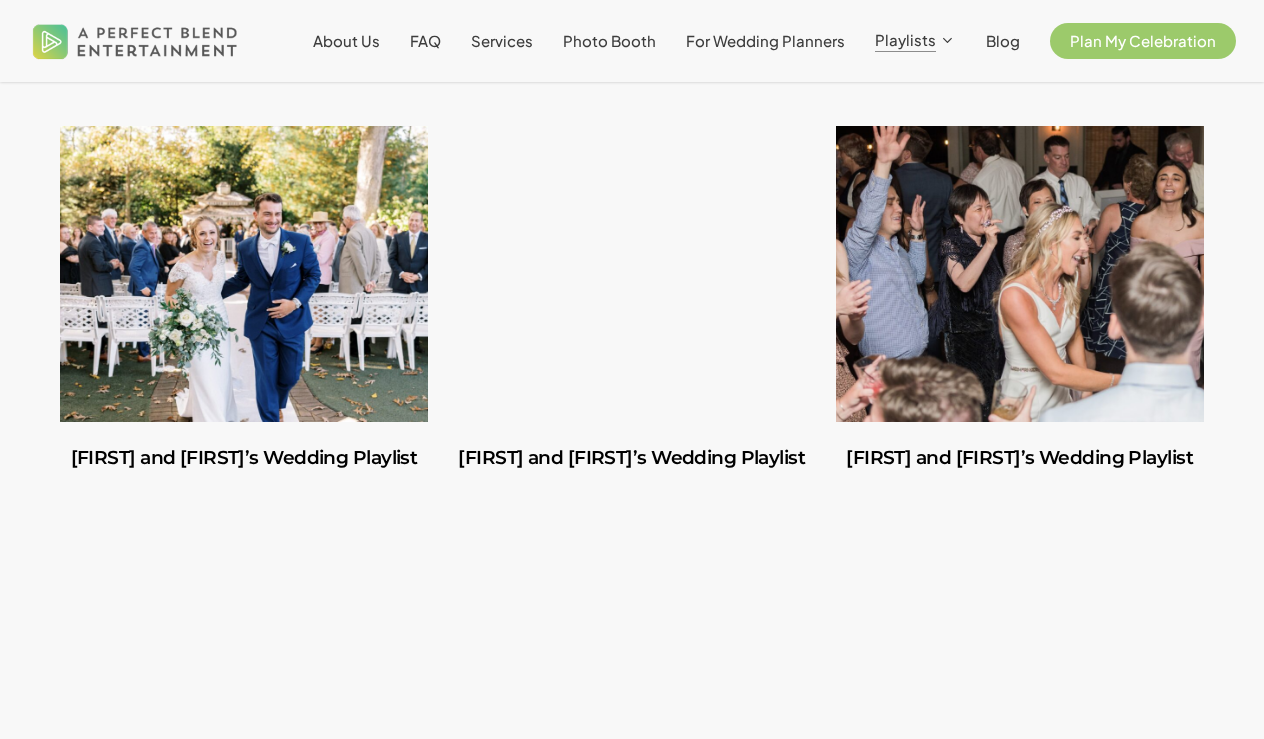 scroll, scrollTop: 1303, scrollLeft: 0, axis: vertical 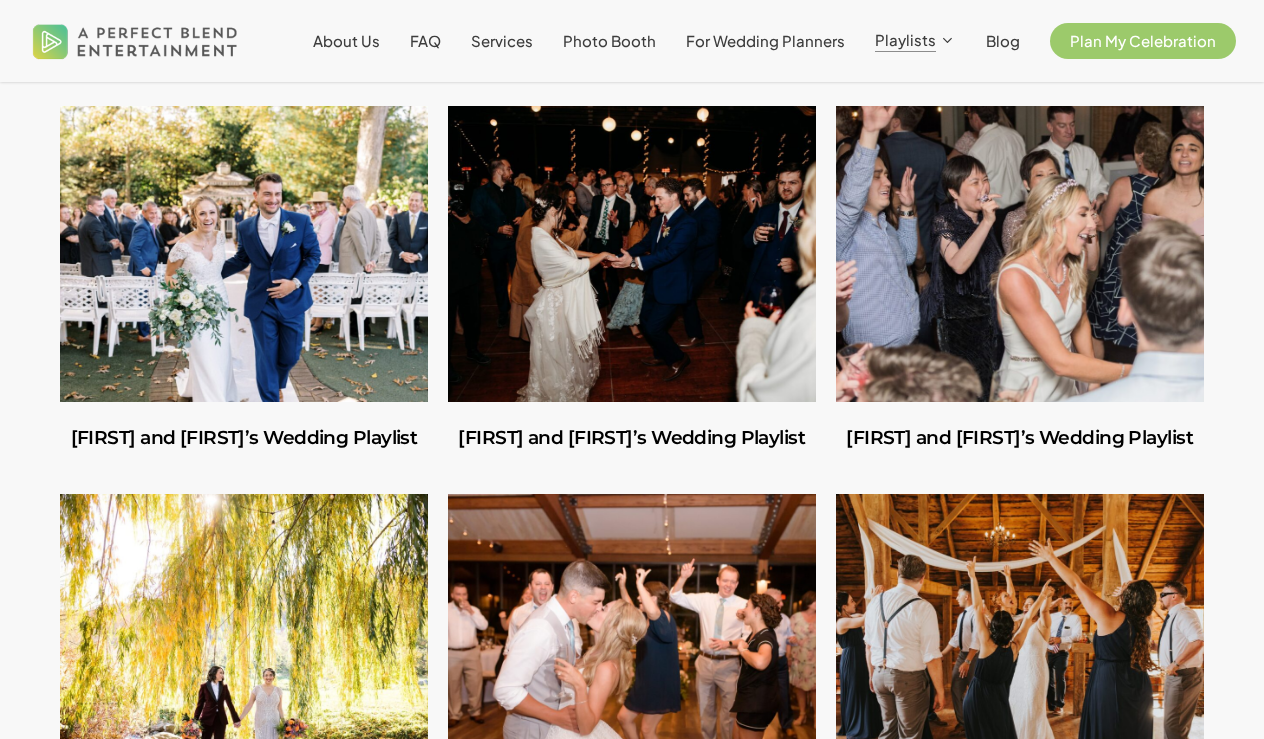click at bounding box center (1020, 254) 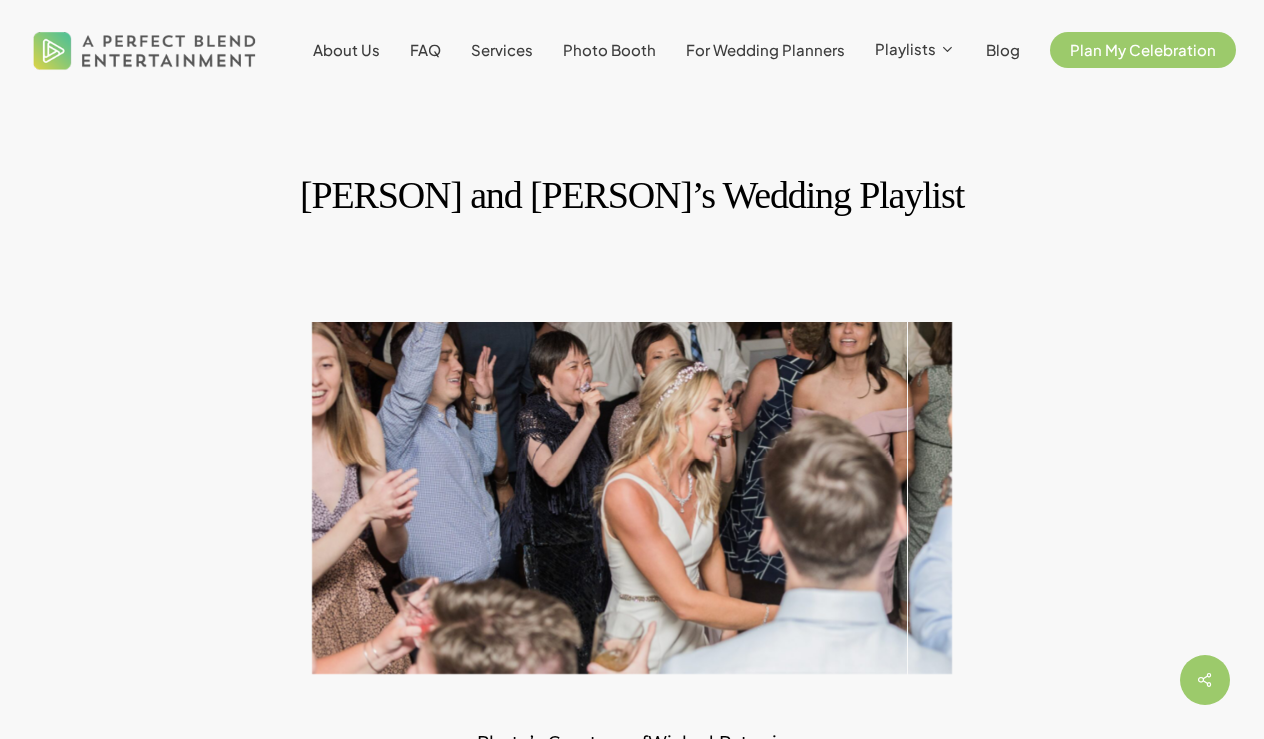 scroll, scrollTop: 0, scrollLeft: 0, axis: both 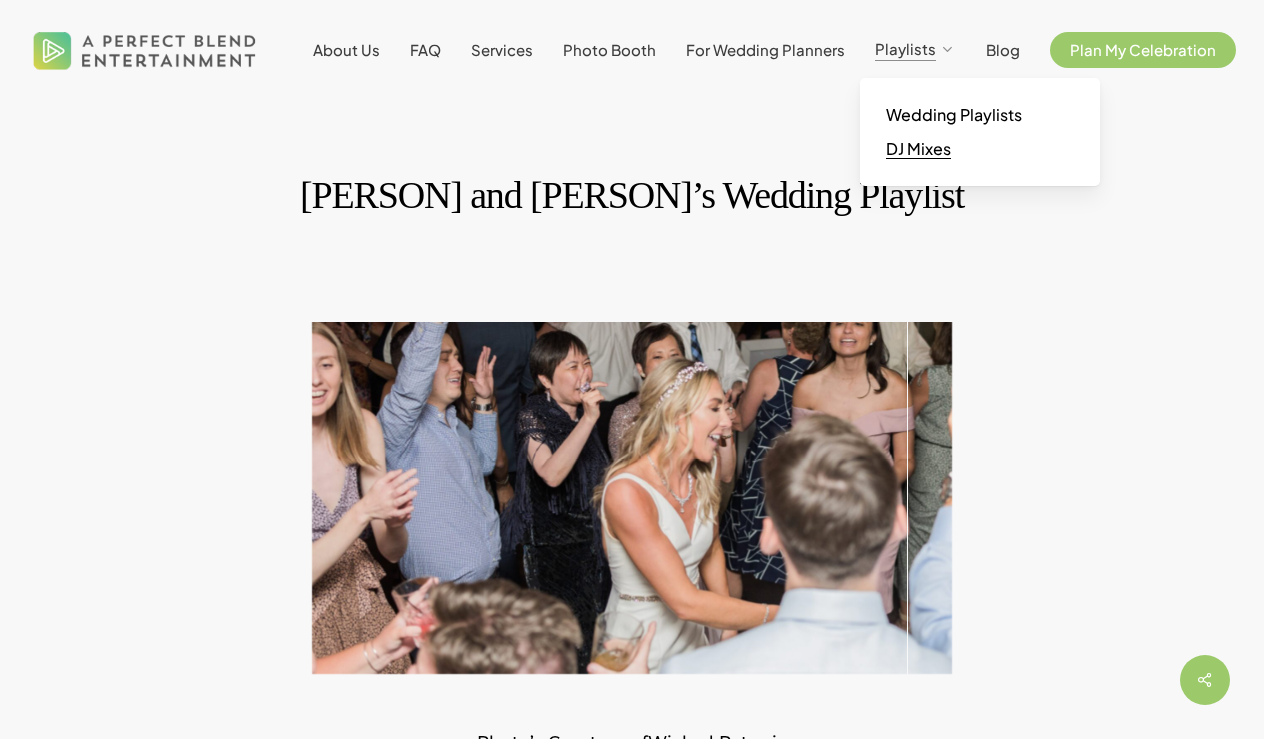 click on "DJ Mixes" at bounding box center (918, 148) 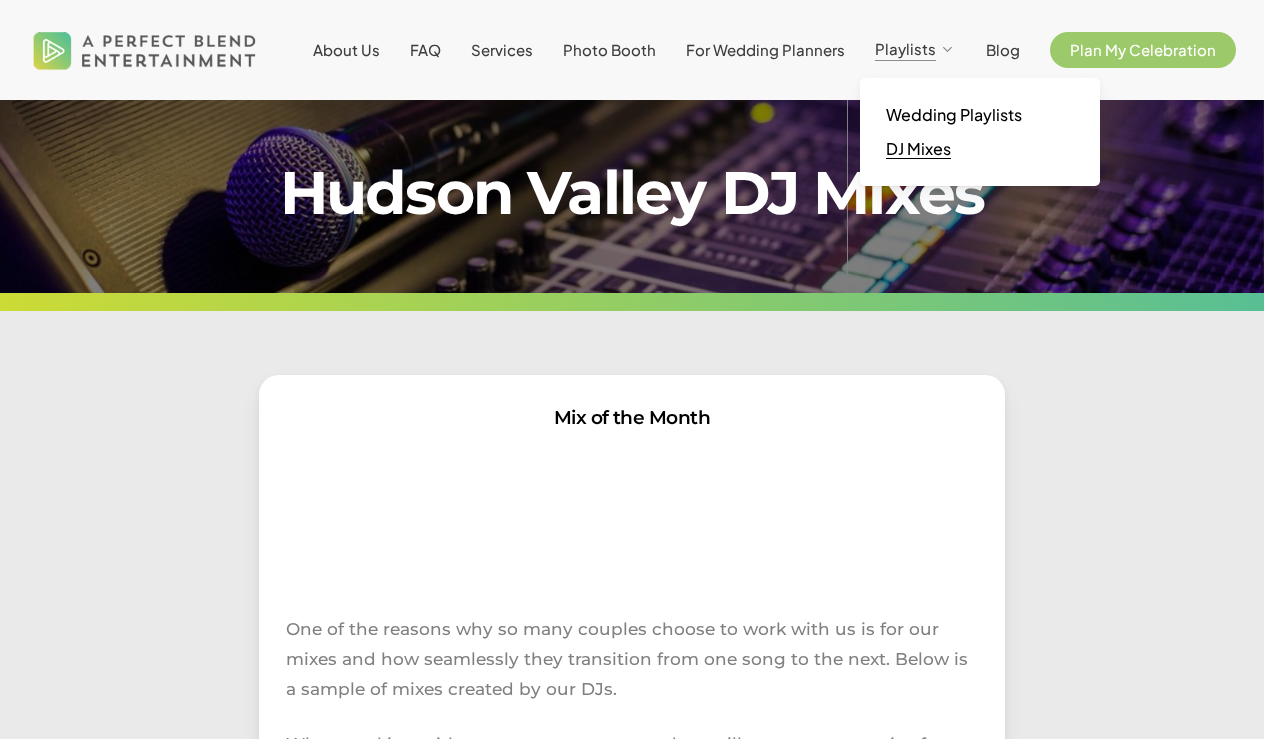 scroll, scrollTop: 0, scrollLeft: 0, axis: both 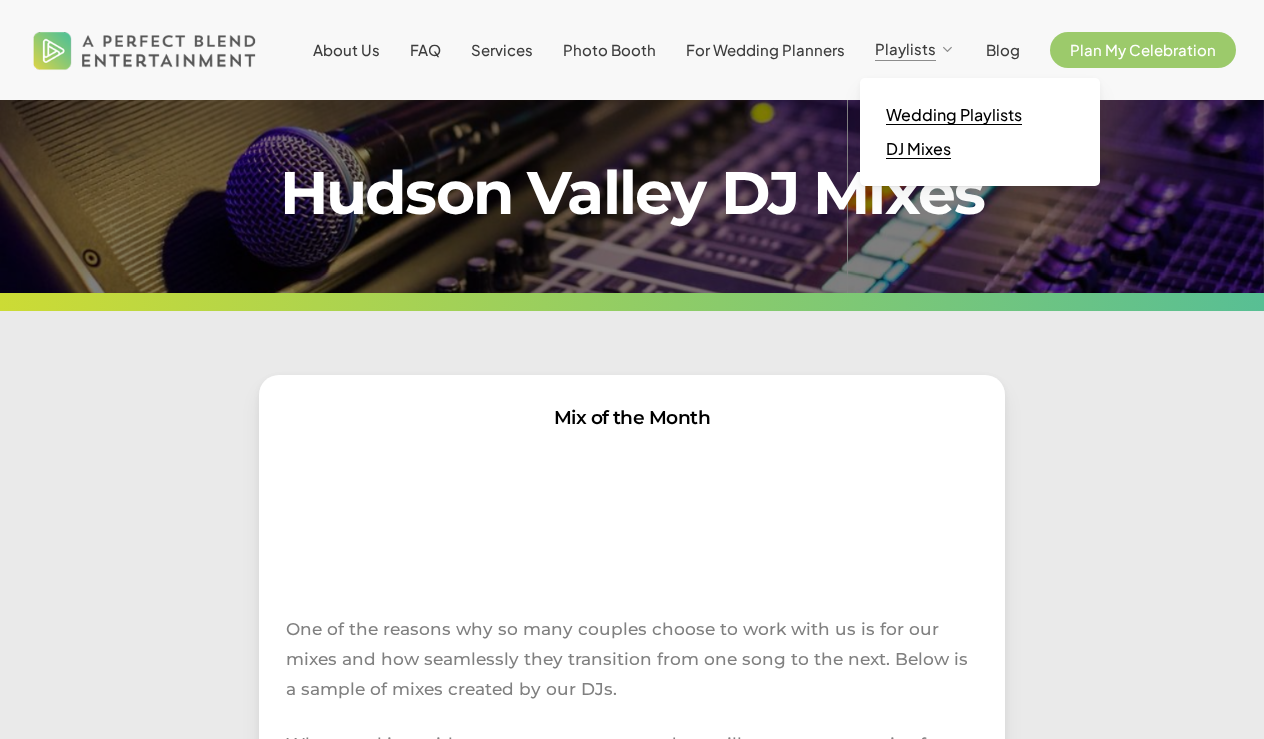click on "Wedding Playlists" at bounding box center [954, 114] 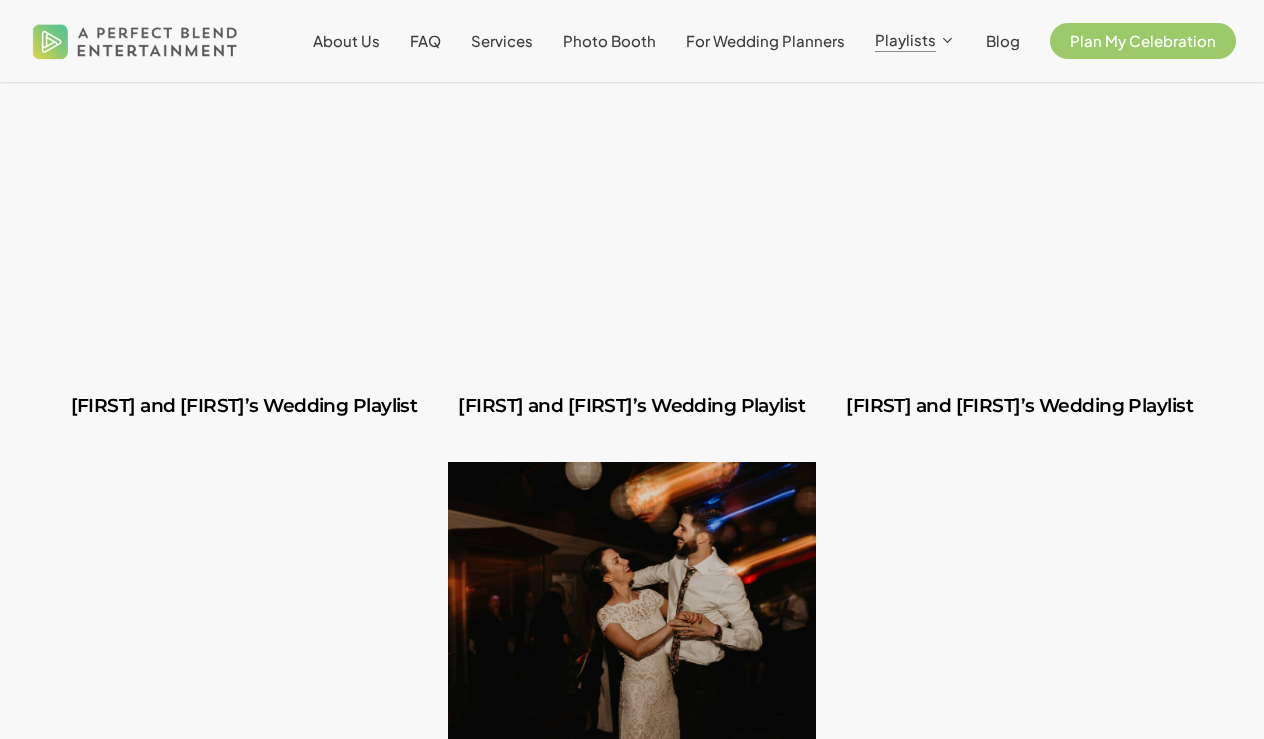 scroll, scrollTop: 2113, scrollLeft: 0, axis: vertical 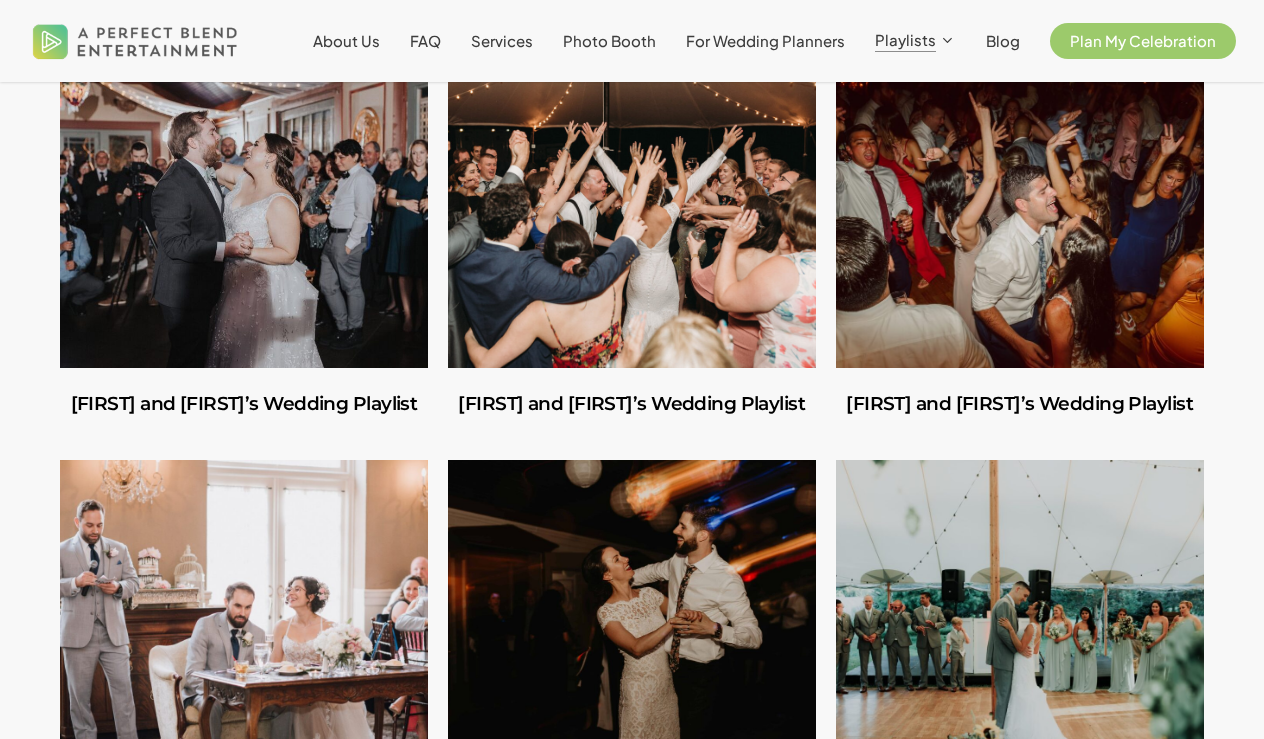 click at bounding box center (1020, 220) 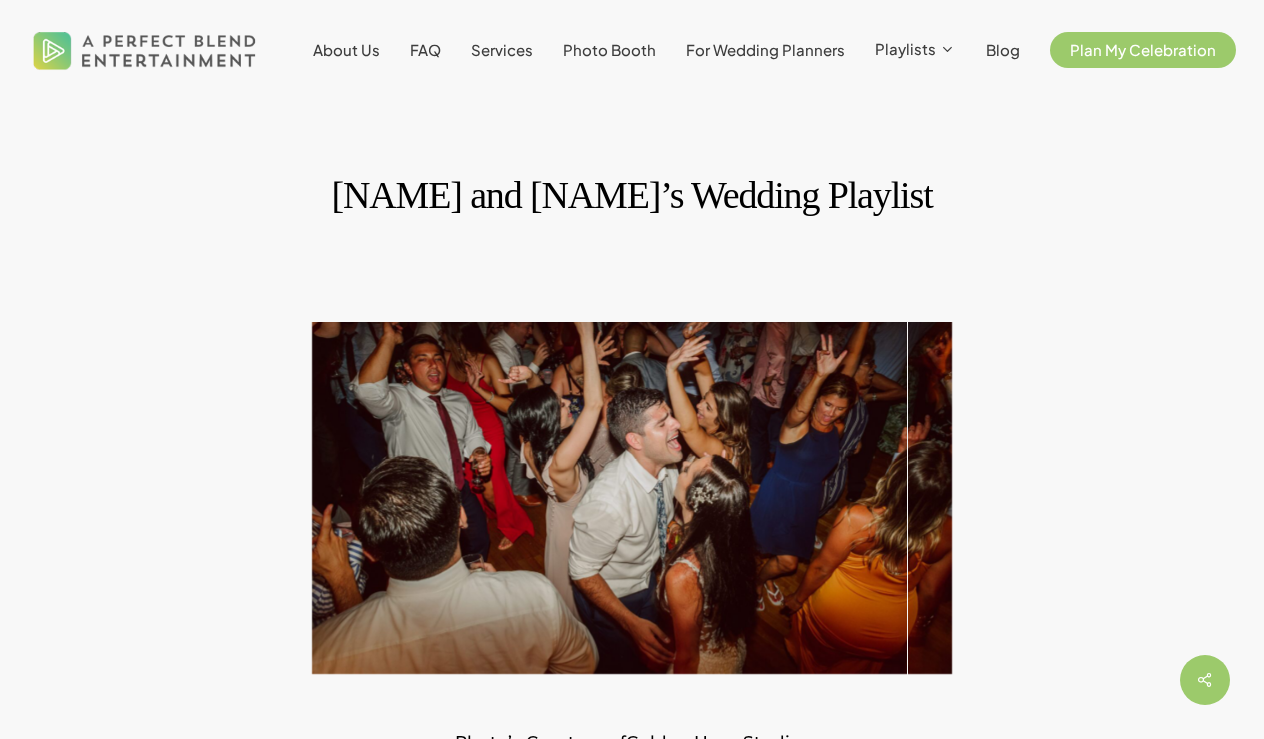 scroll, scrollTop: 0, scrollLeft: 0, axis: both 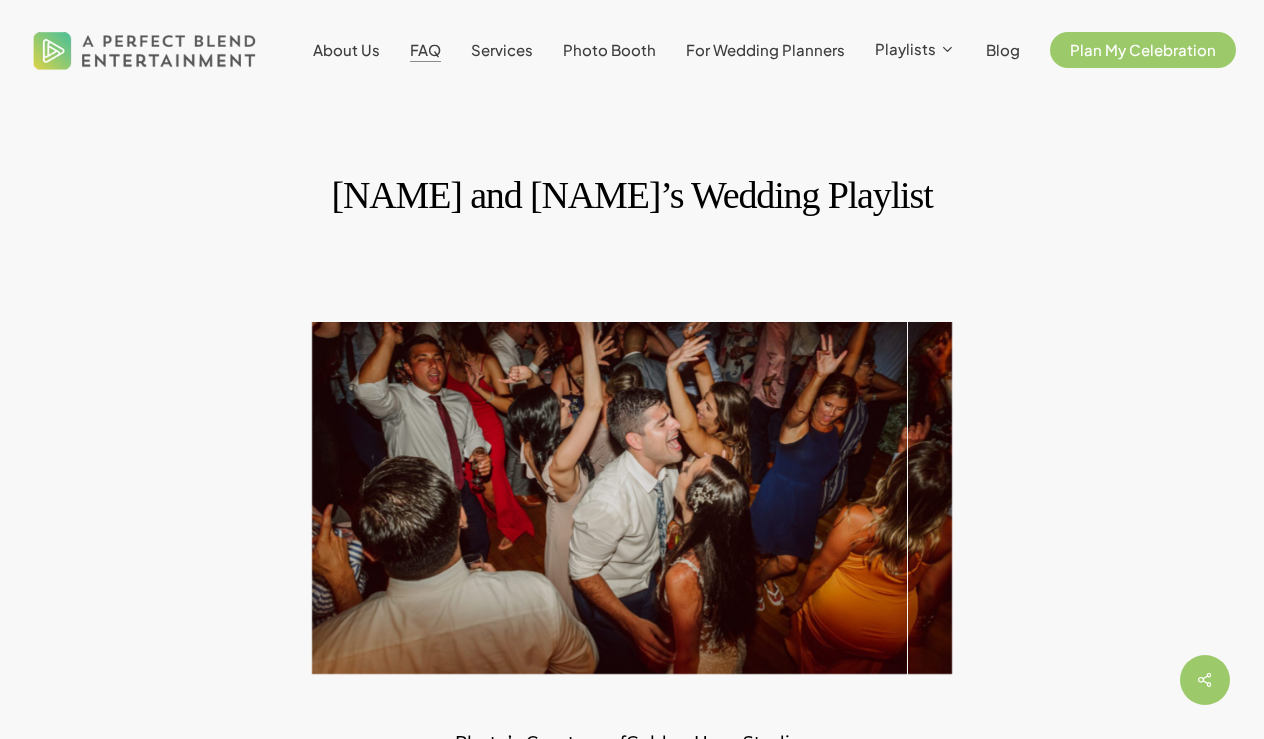 click on "FAQ" at bounding box center [425, 49] 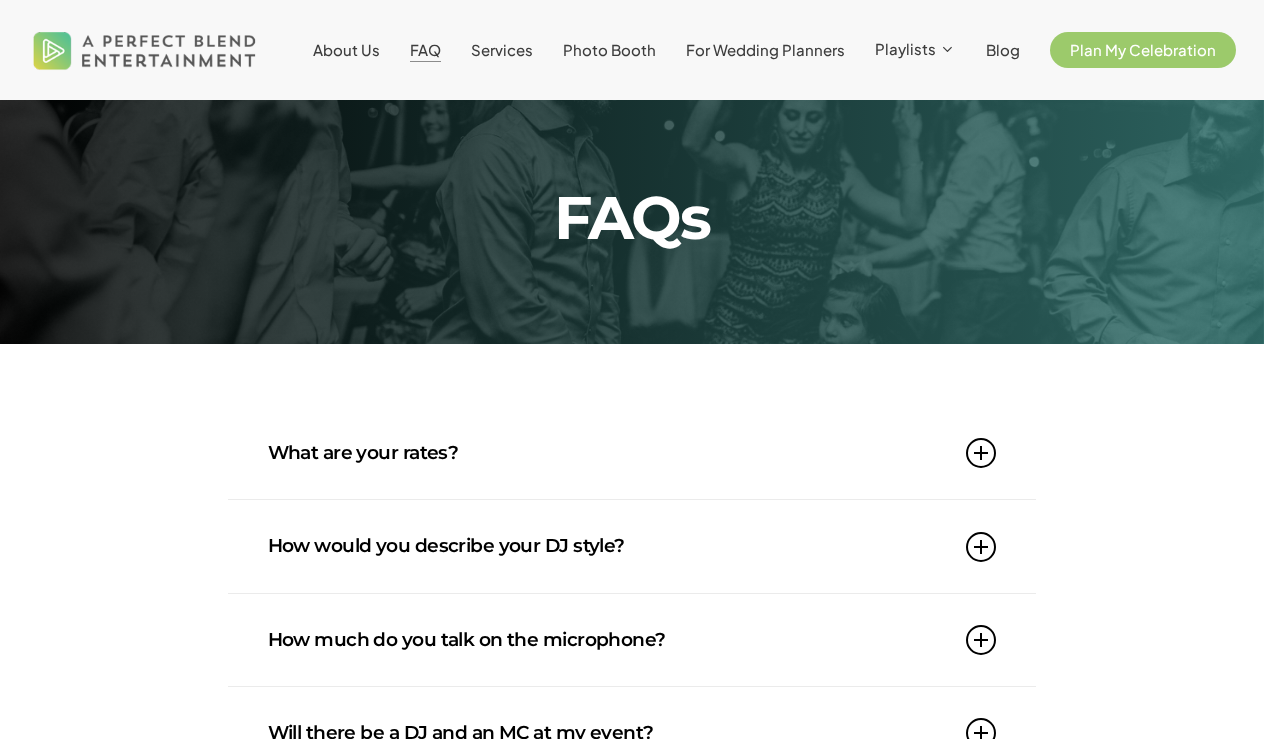 scroll, scrollTop: 0, scrollLeft: 0, axis: both 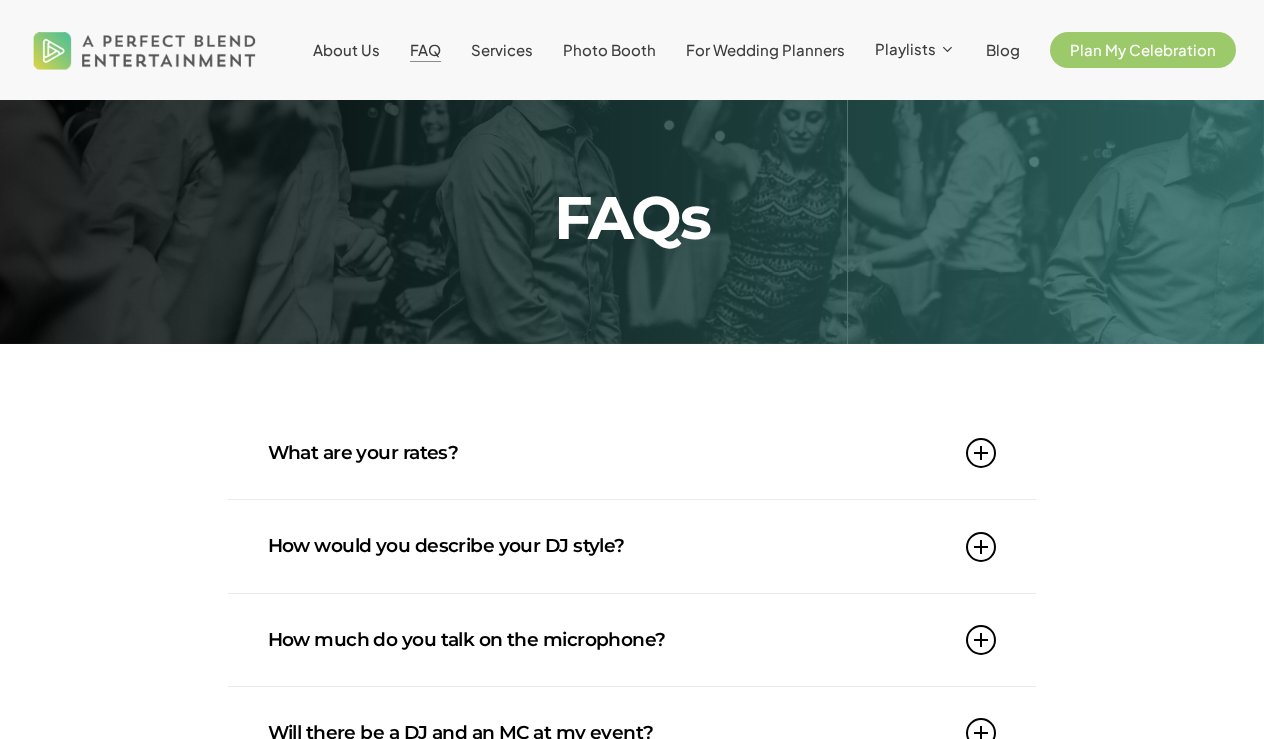 click on "Services" at bounding box center (502, 50) 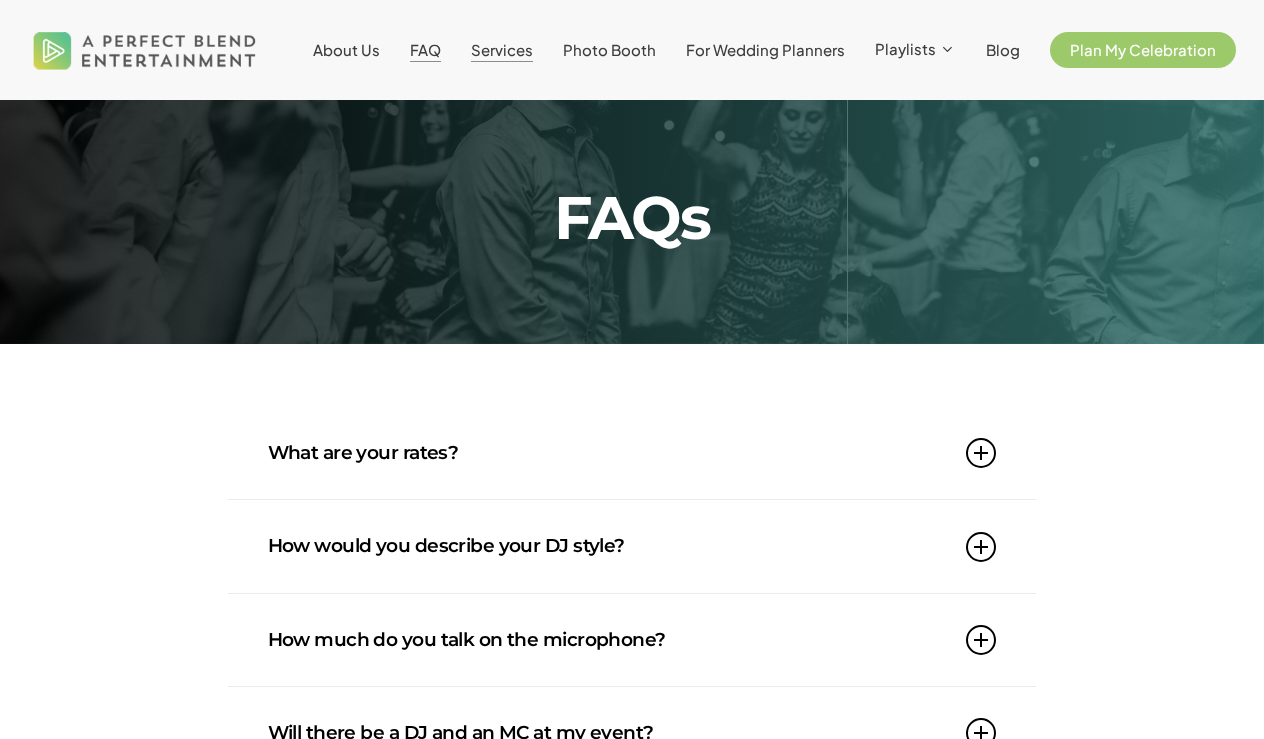 click on "Services" at bounding box center [502, 49] 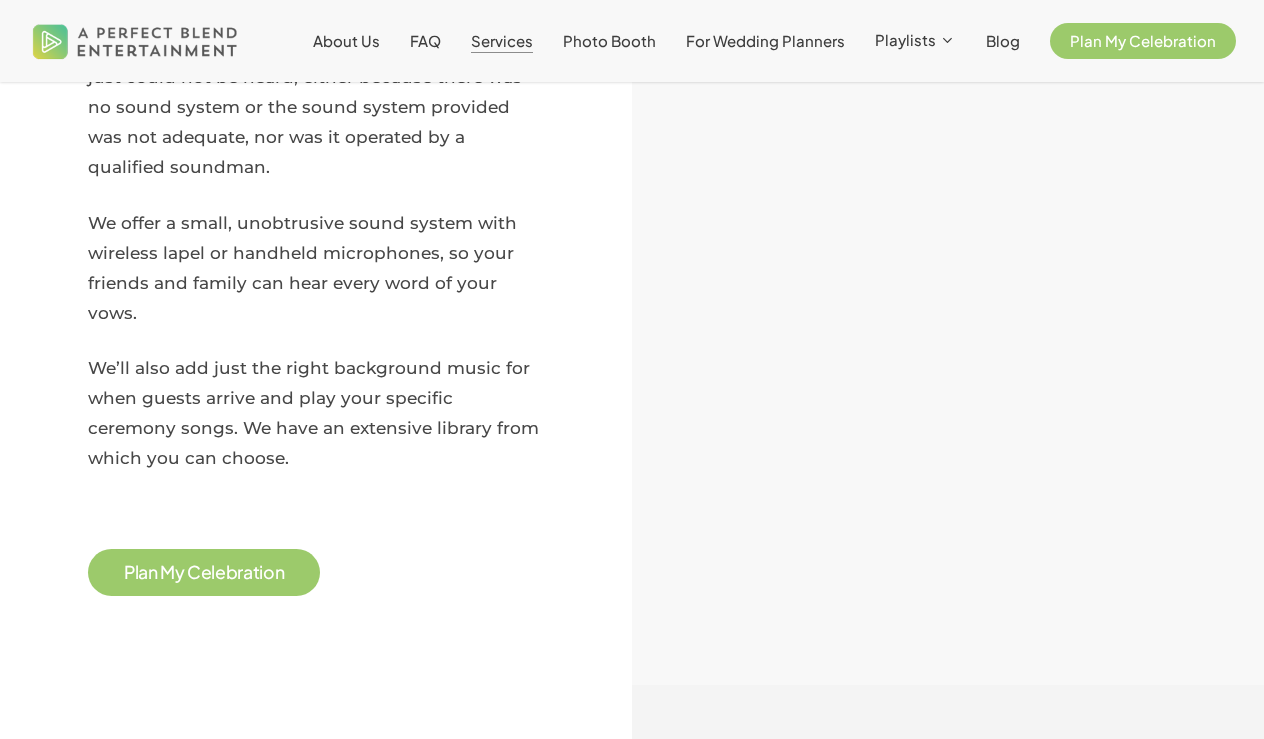 scroll, scrollTop: 2622, scrollLeft: 0, axis: vertical 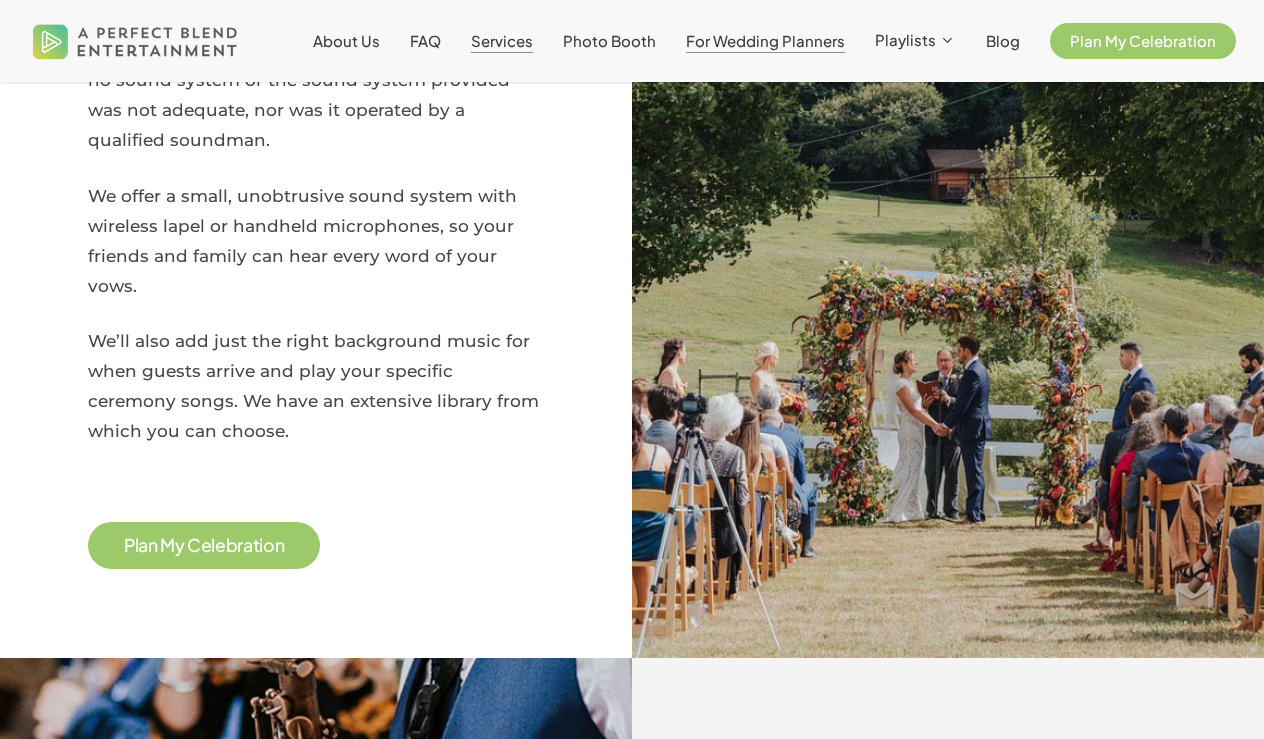 click on "For Wedding Planners" at bounding box center (765, 40) 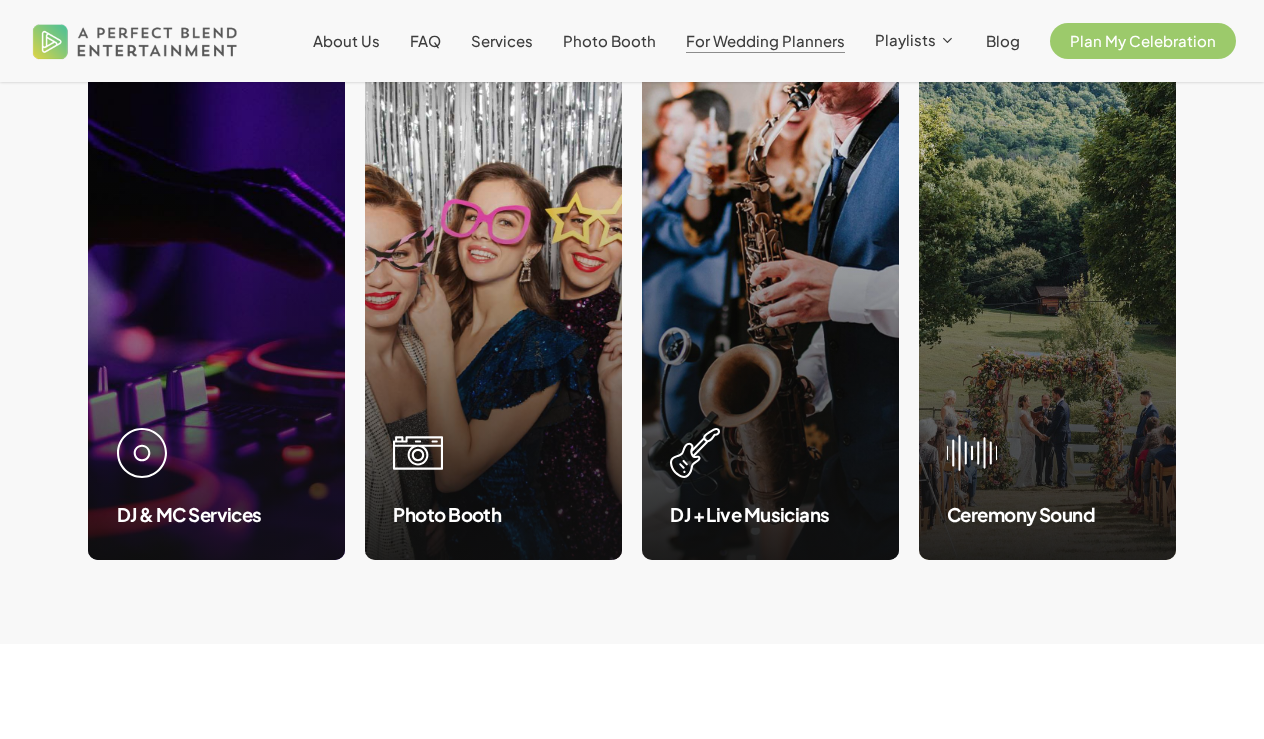scroll, scrollTop: 1934, scrollLeft: 0, axis: vertical 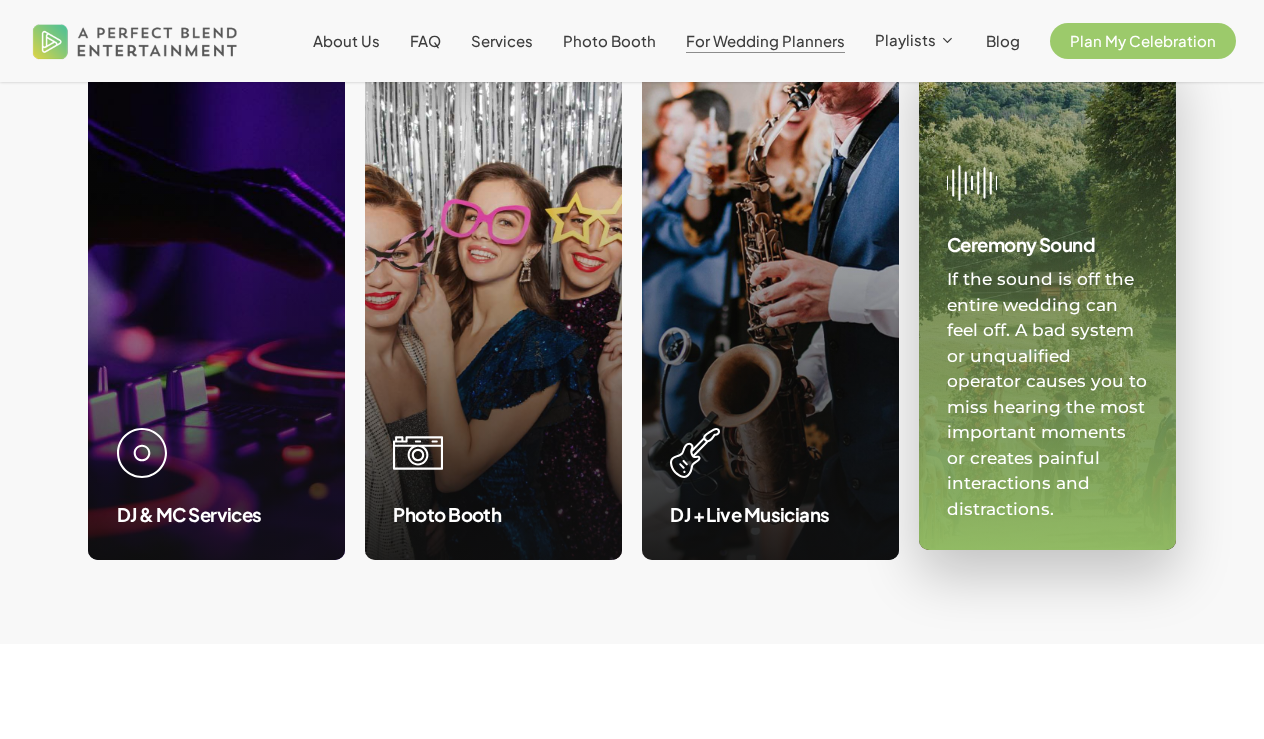 click at bounding box center (1047, 300) 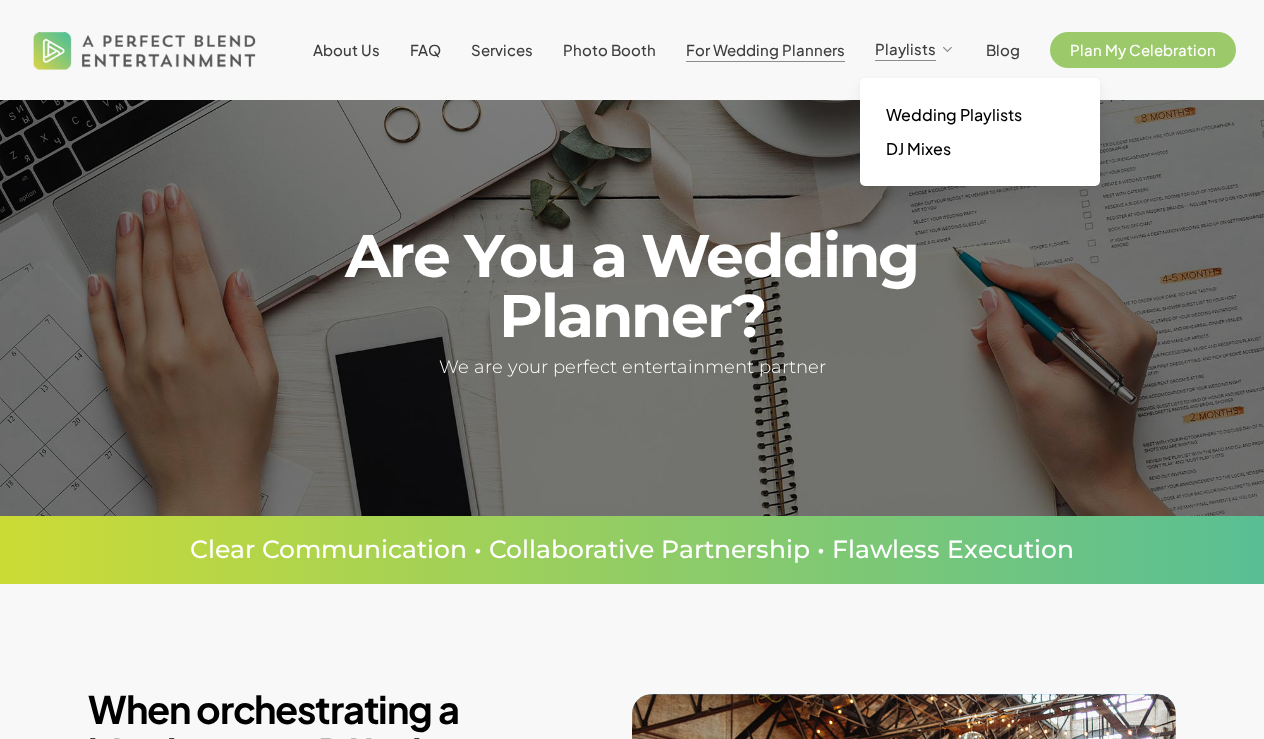 scroll, scrollTop: 0, scrollLeft: 0, axis: both 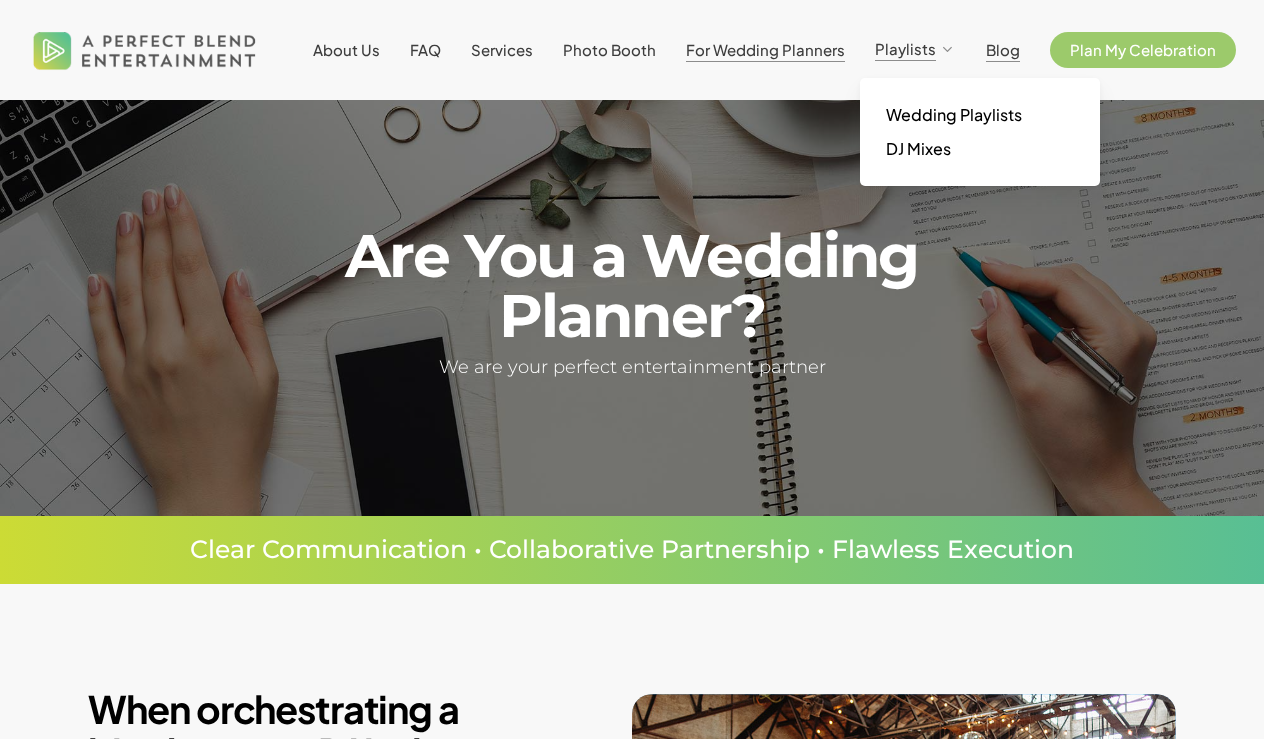 click on "Blog" at bounding box center [1003, 49] 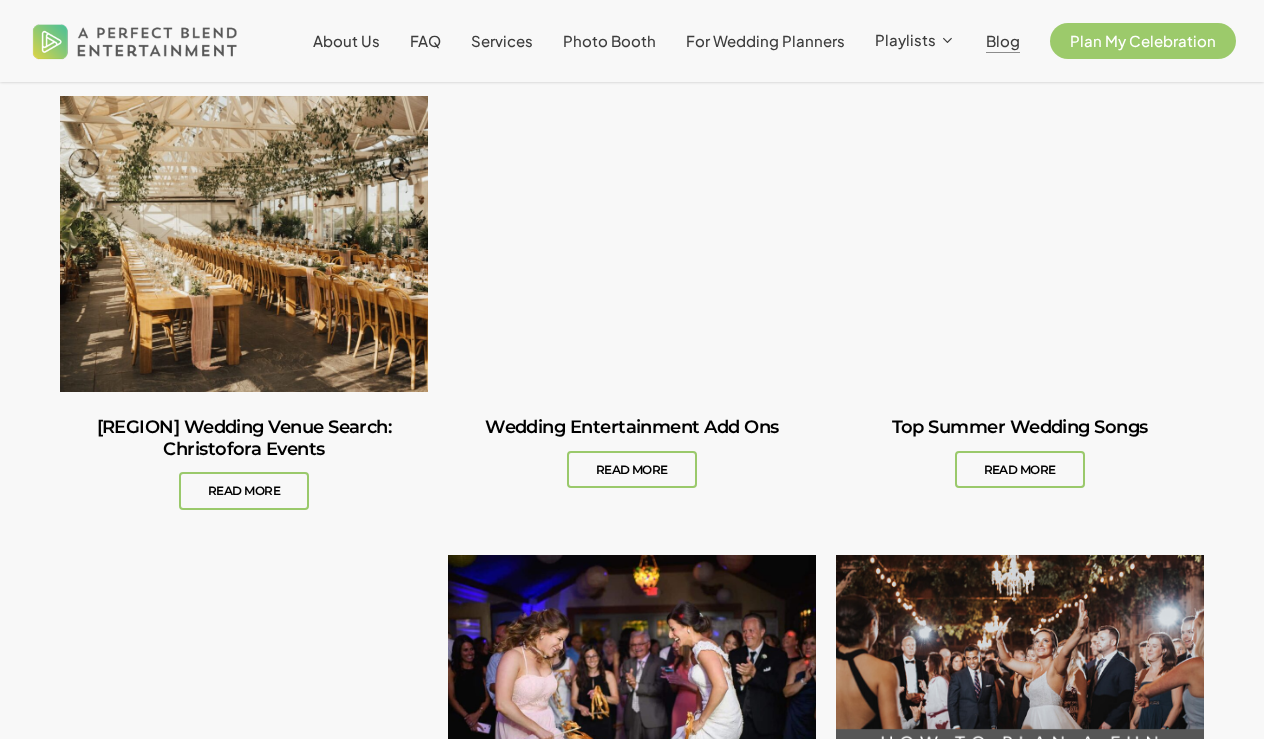 scroll, scrollTop: 998, scrollLeft: 0, axis: vertical 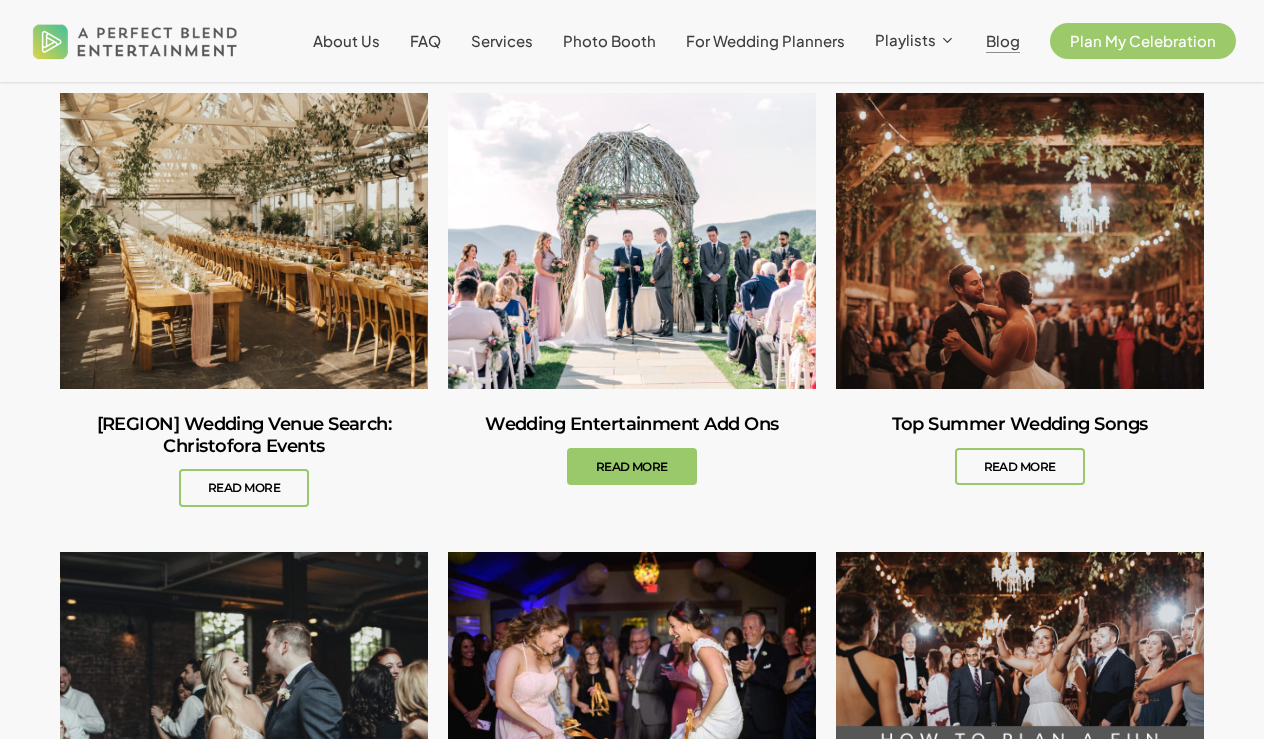 click at bounding box center (632, 449) 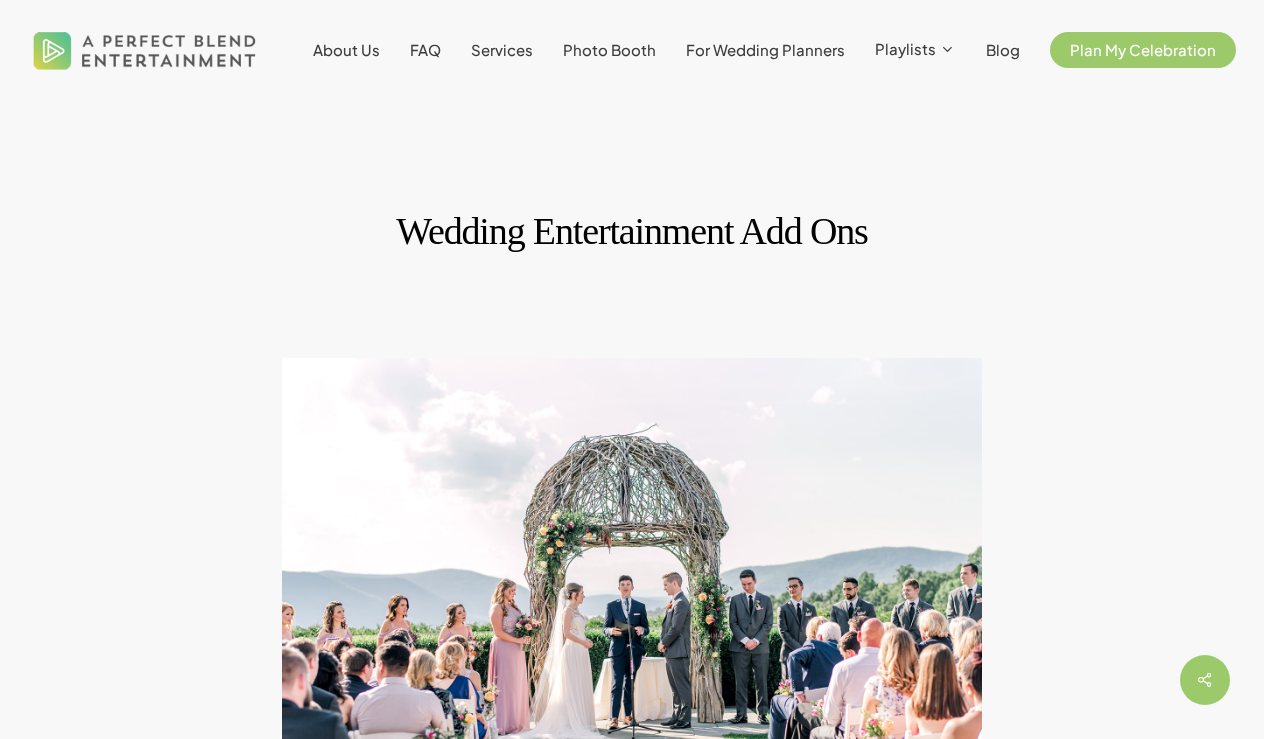 scroll, scrollTop: 0, scrollLeft: 0, axis: both 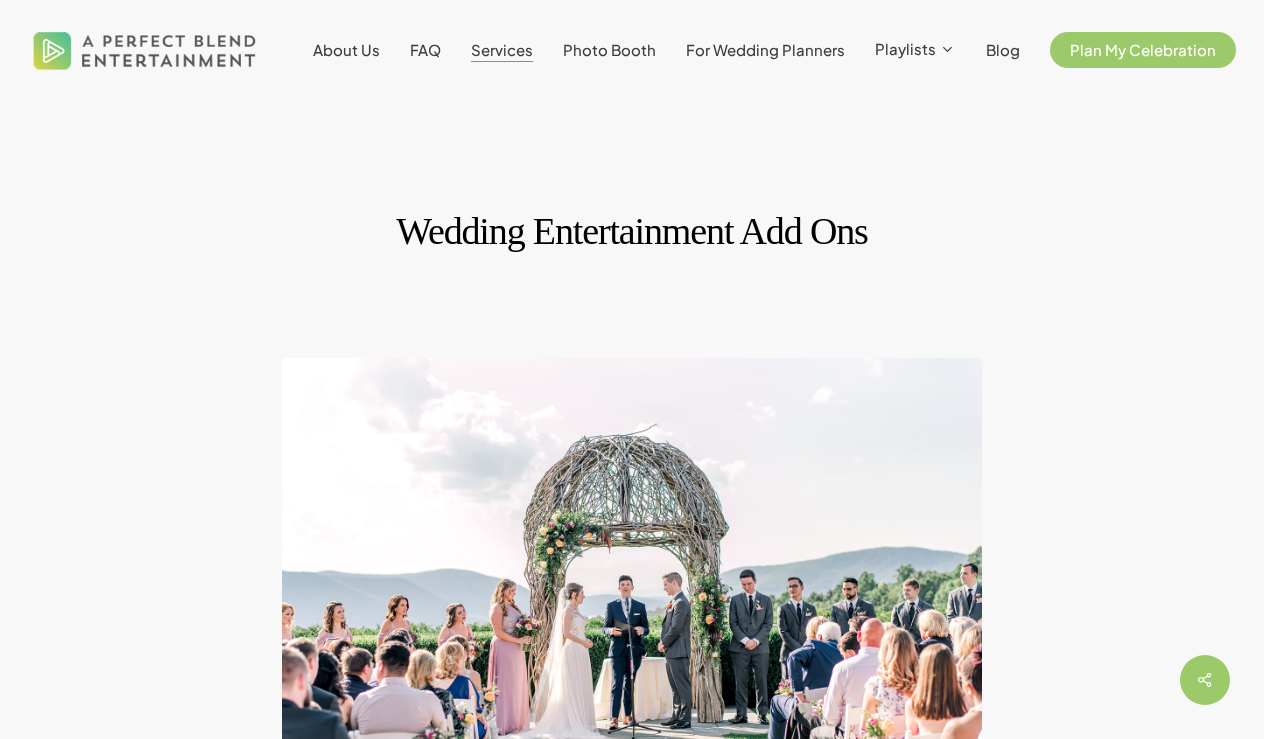 click on "Services" at bounding box center [502, 49] 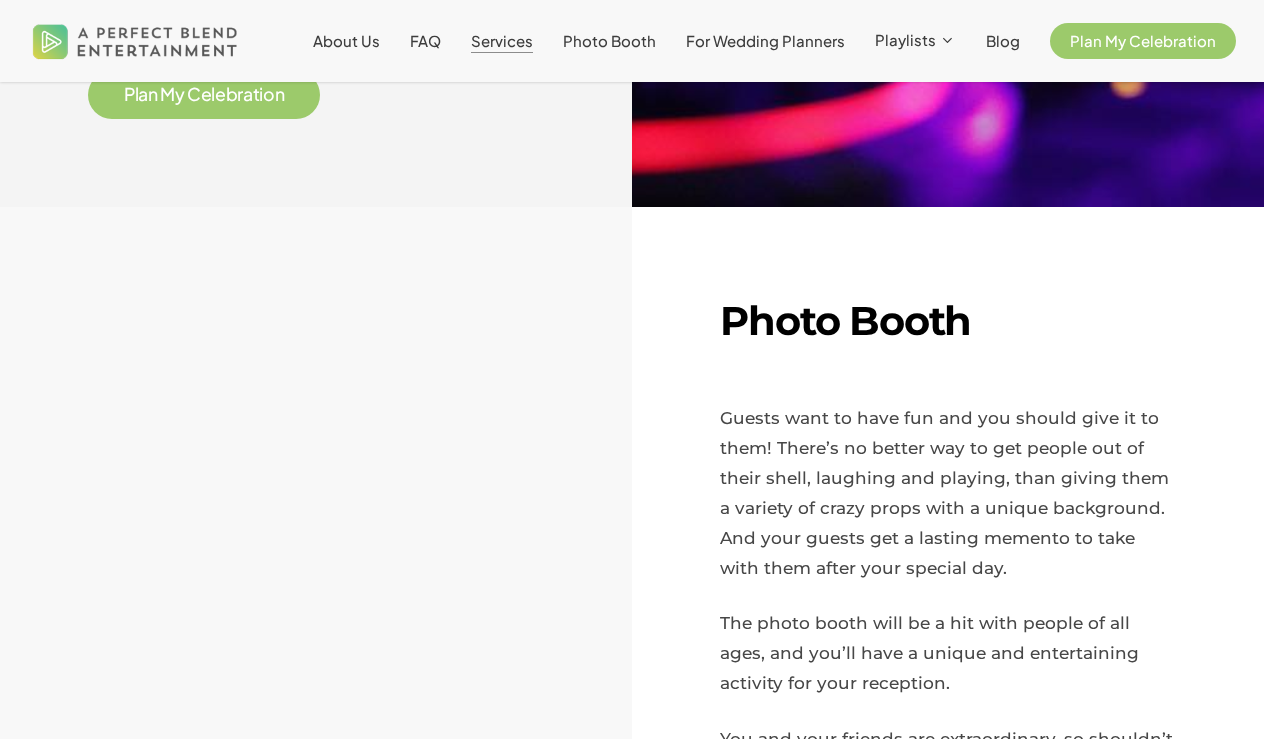 scroll, scrollTop: 1336, scrollLeft: 0, axis: vertical 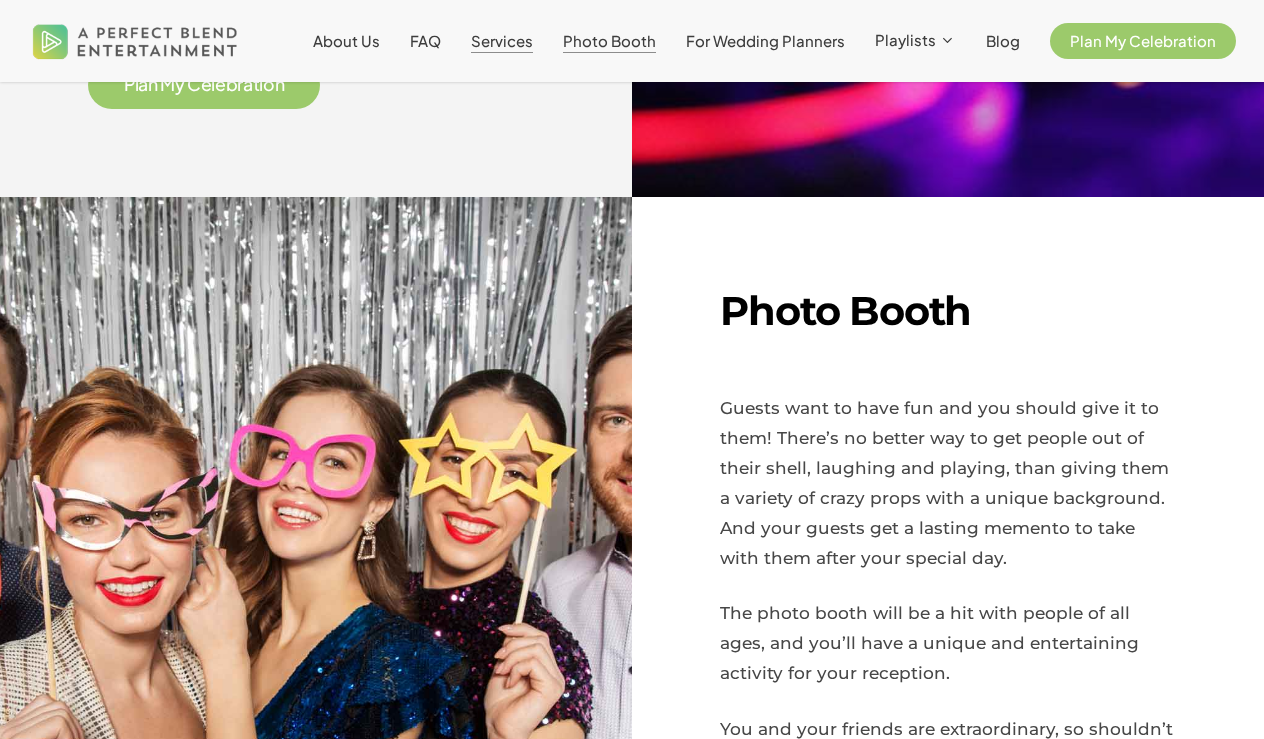 click on "Photo Booth" at bounding box center [609, 40] 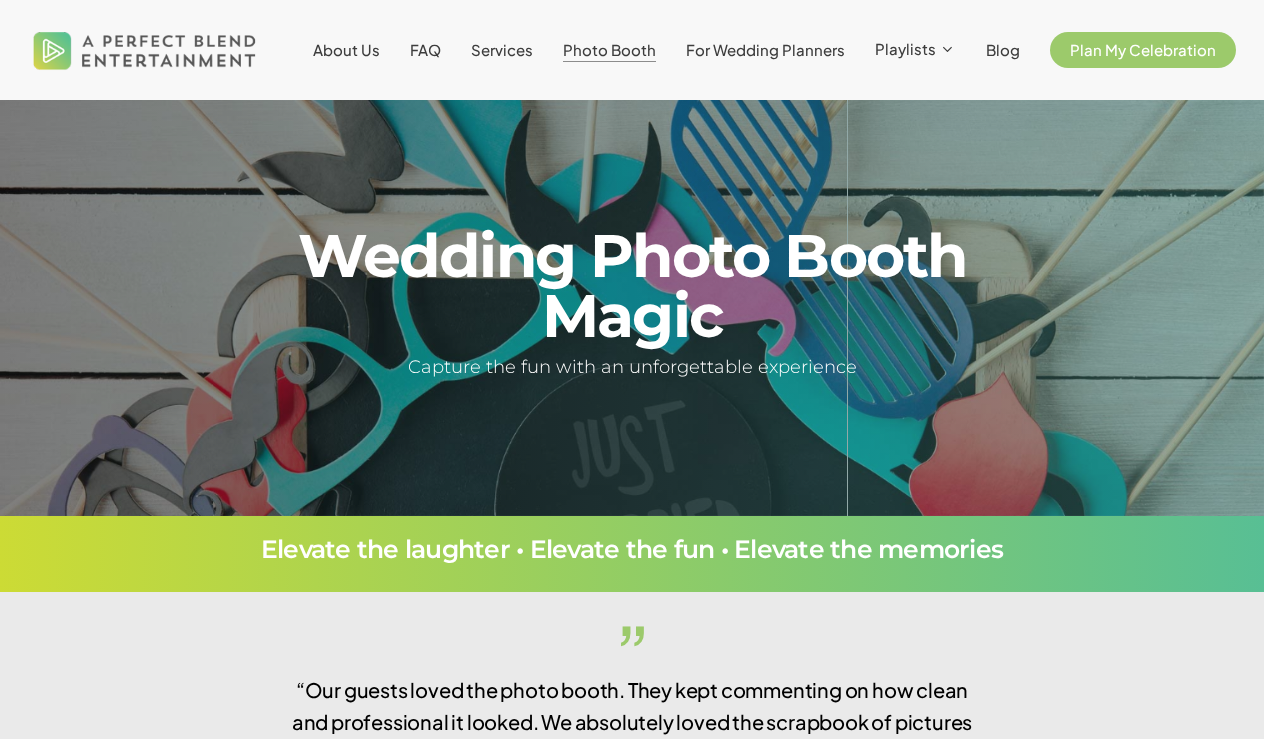 scroll, scrollTop: 0, scrollLeft: 0, axis: both 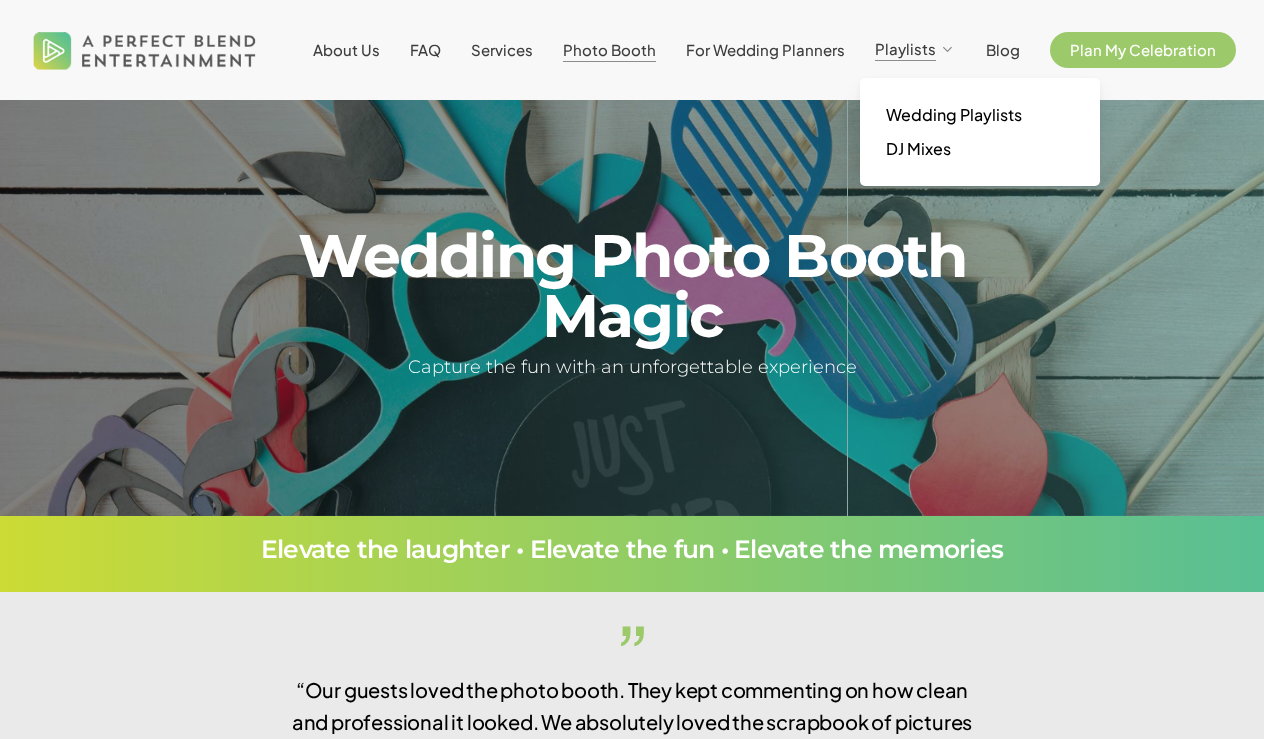 click on "Playlists" at bounding box center [915, 50] 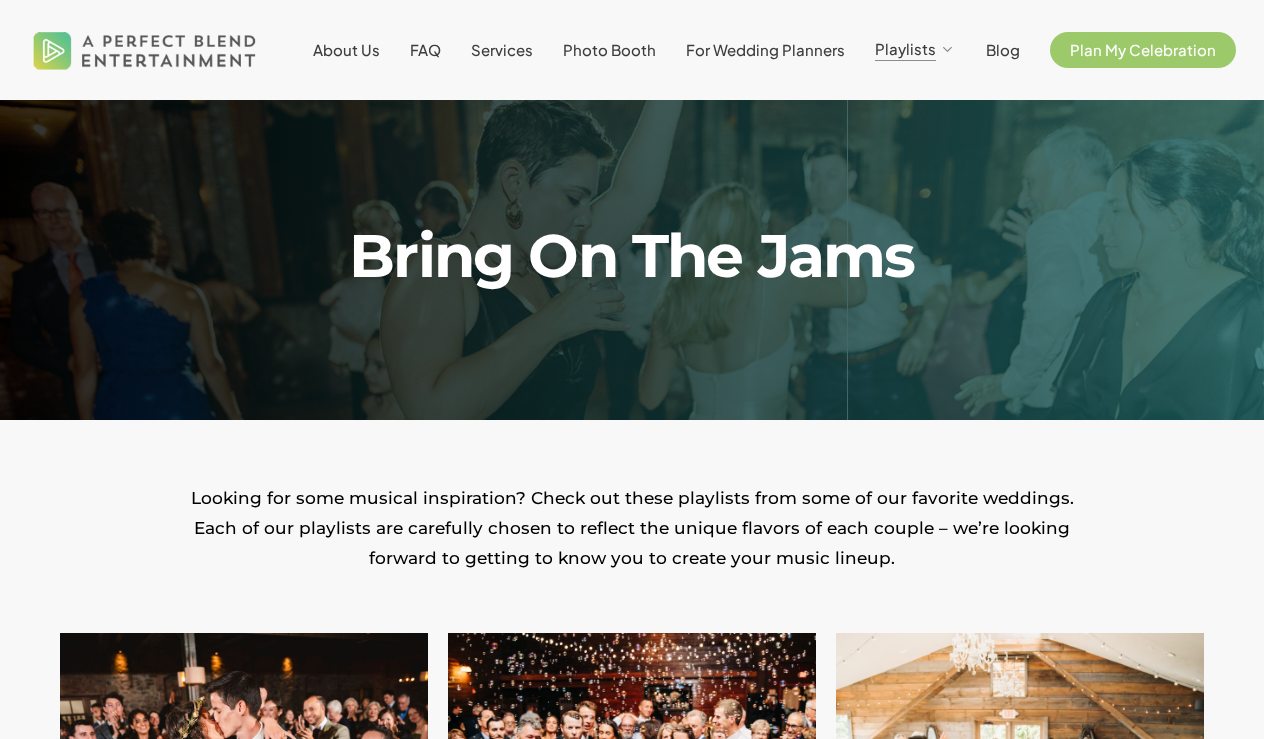scroll, scrollTop: 0, scrollLeft: 0, axis: both 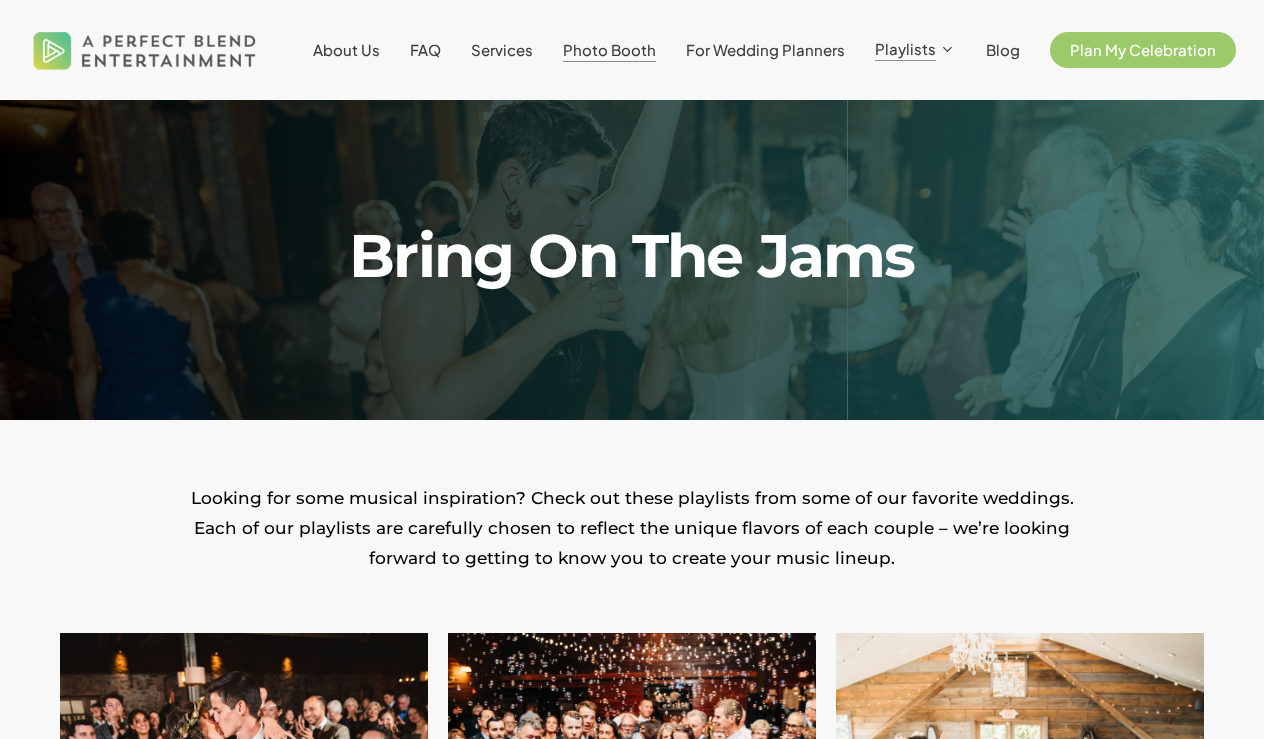 click on "Photo Booth" at bounding box center [609, 49] 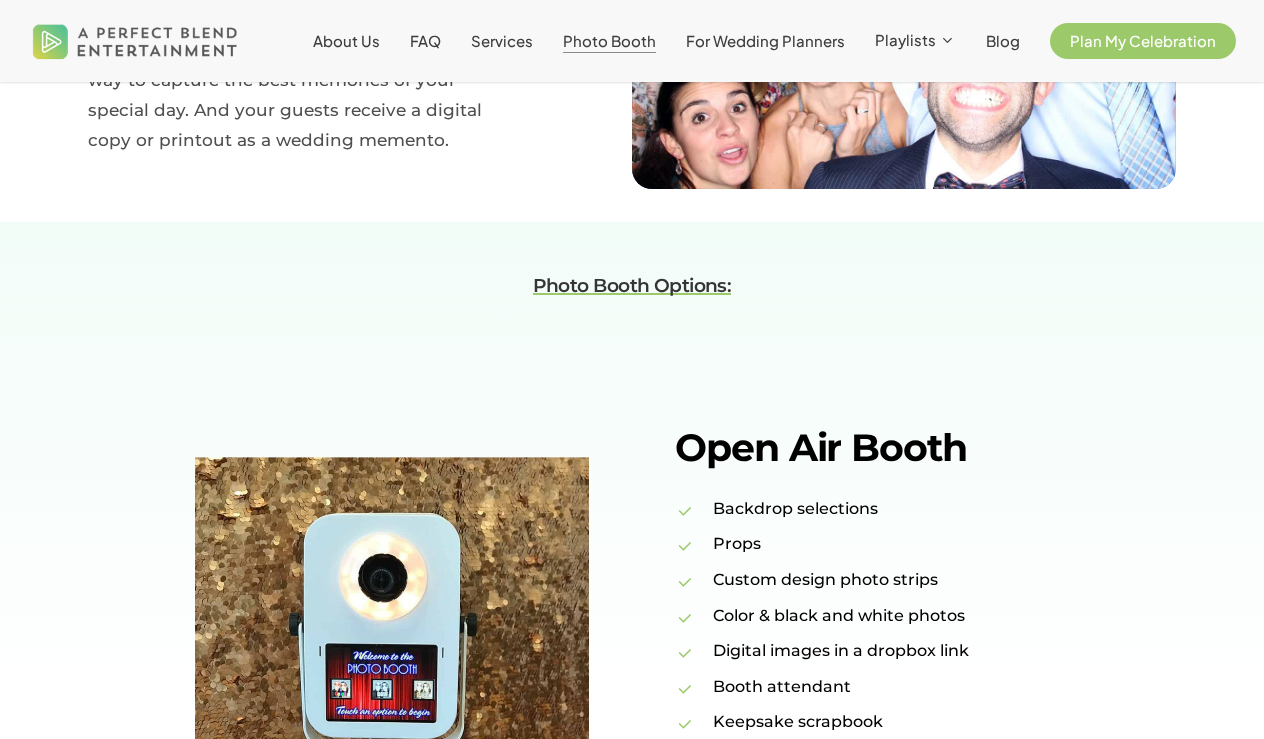 scroll, scrollTop: 1219, scrollLeft: 0, axis: vertical 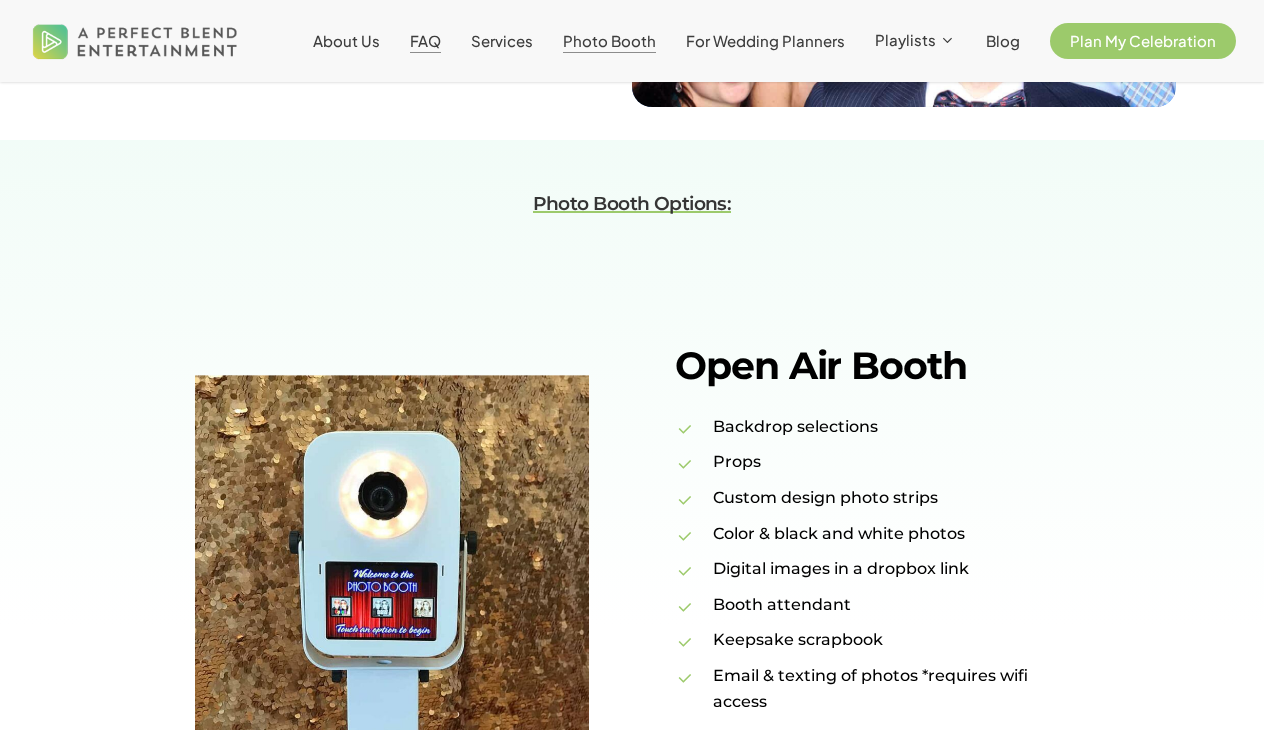 click on "FAQ" at bounding box center [425, 40] 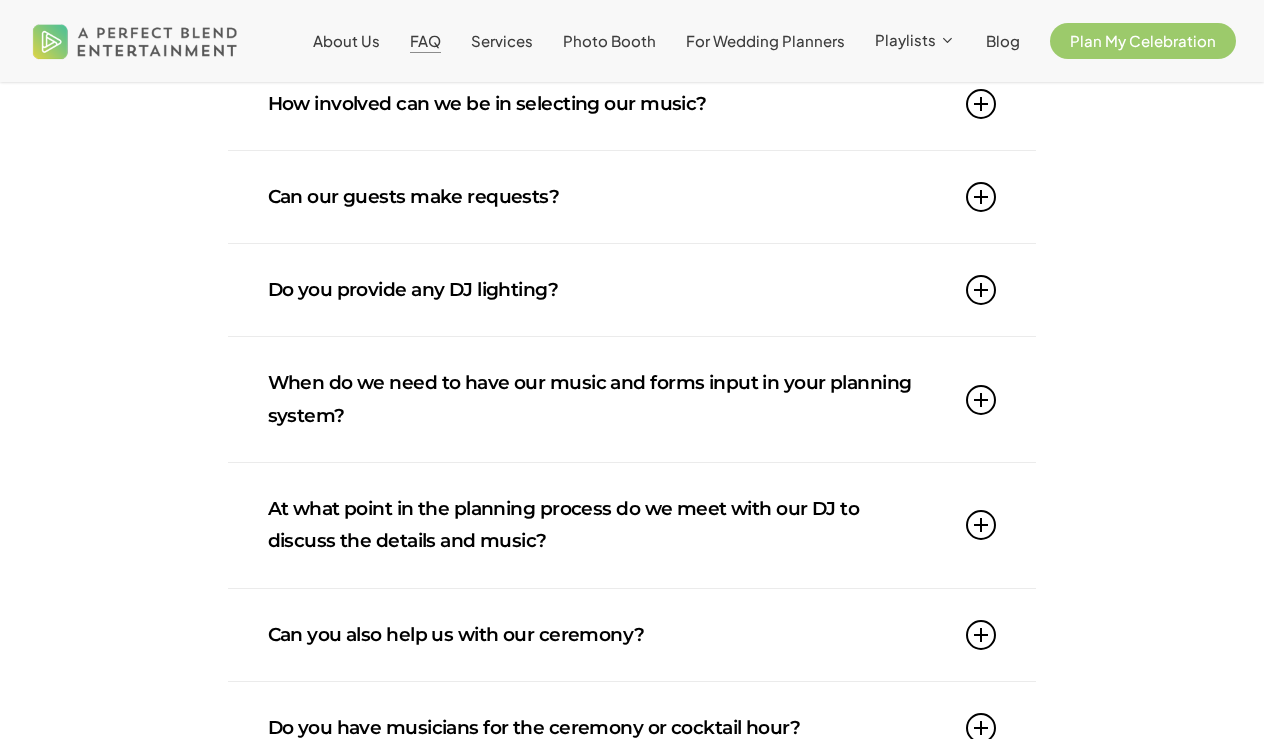 scroll, scrollTop: 1040, scrollLeft: 0, axis: vertical 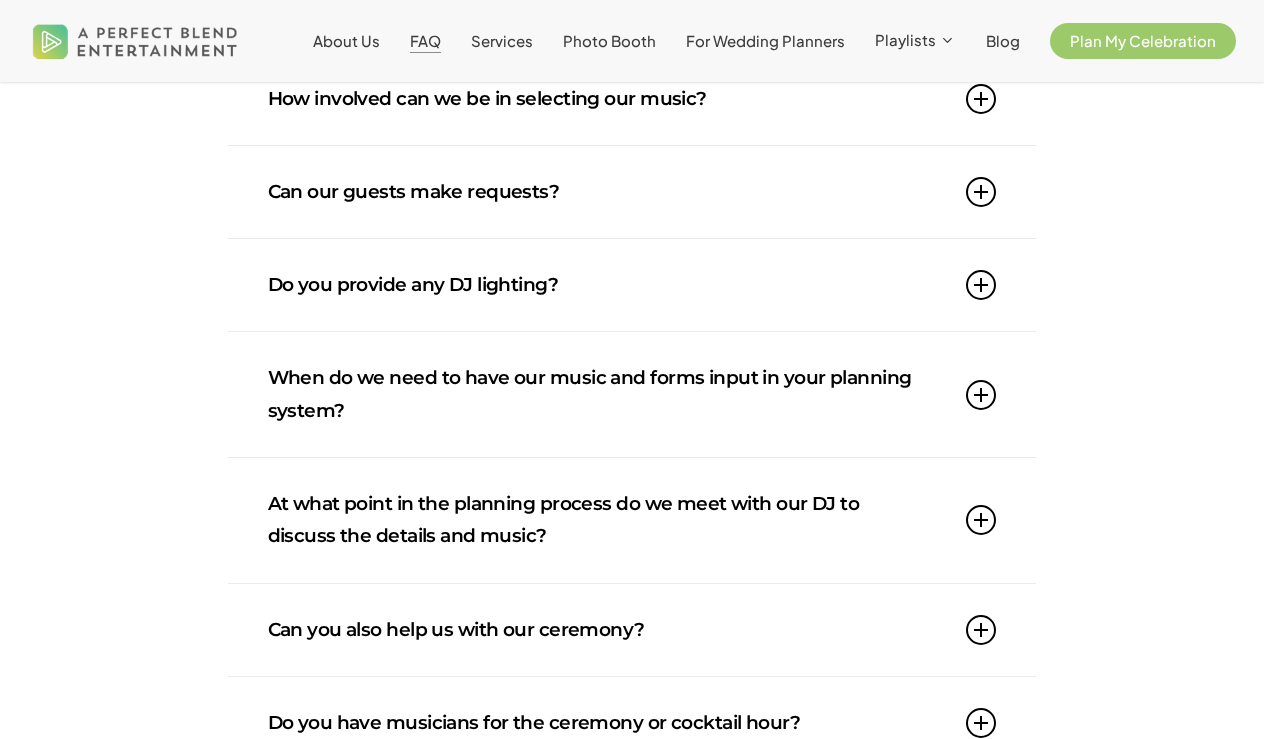 click on "Do you provide any DJ lighting?" at bounding box center (632, 285) 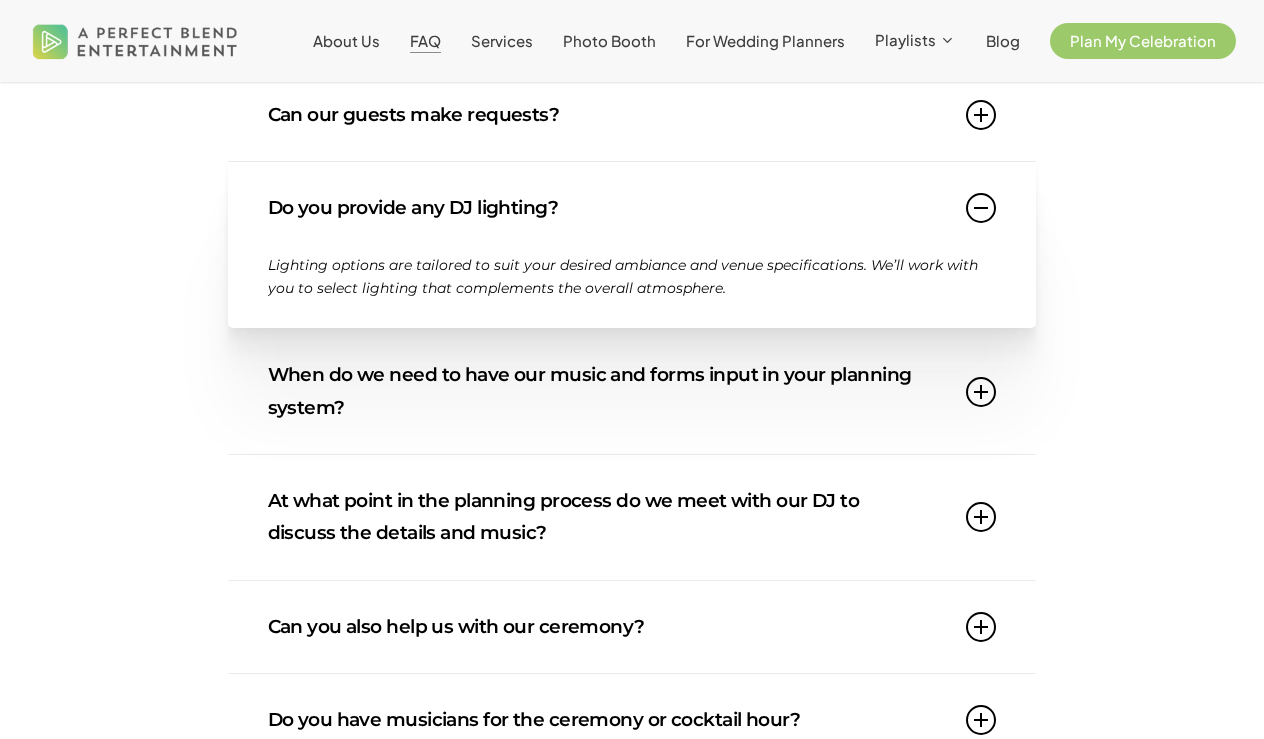 scroll, scrollTop: 1131, scrollLeft: 0, axis: vertical 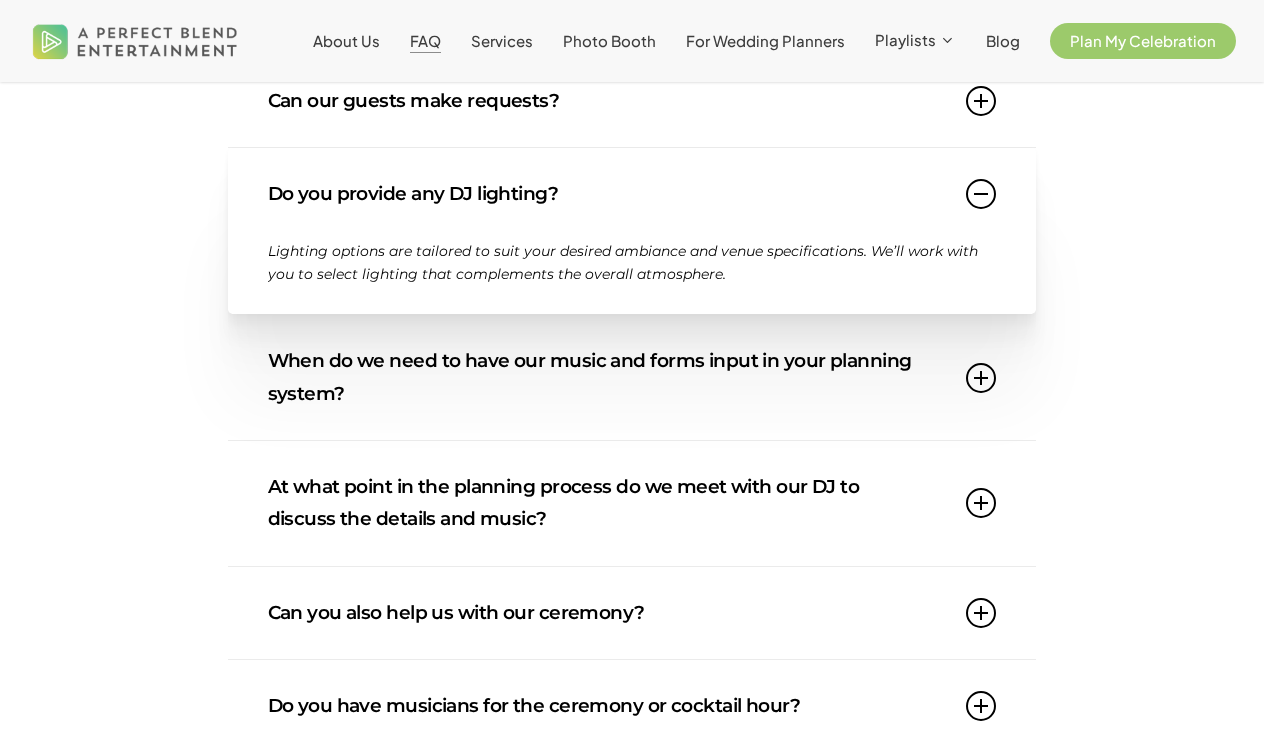 click on "When do we need to have our music and forms input in your planning system?" at bounding box center (632, 377) 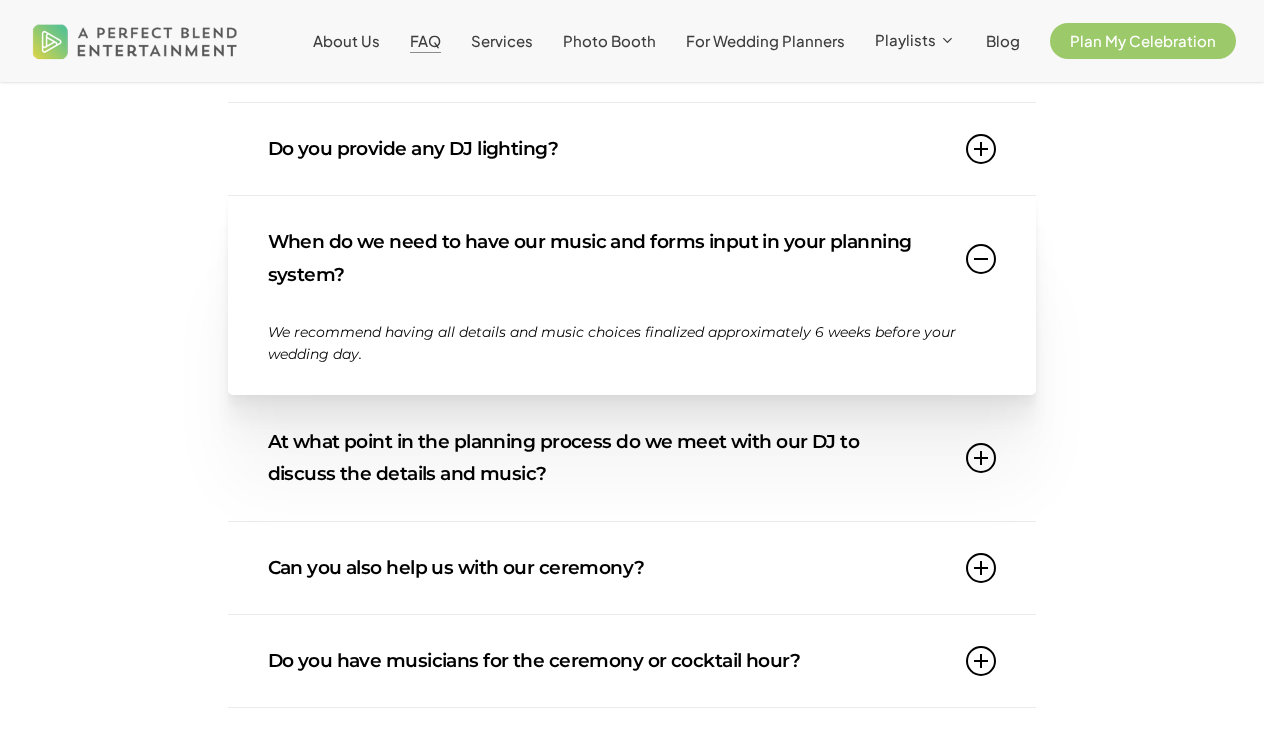 scroll, scrollTop: 1213, scrollLeft: 0, axis: vertical 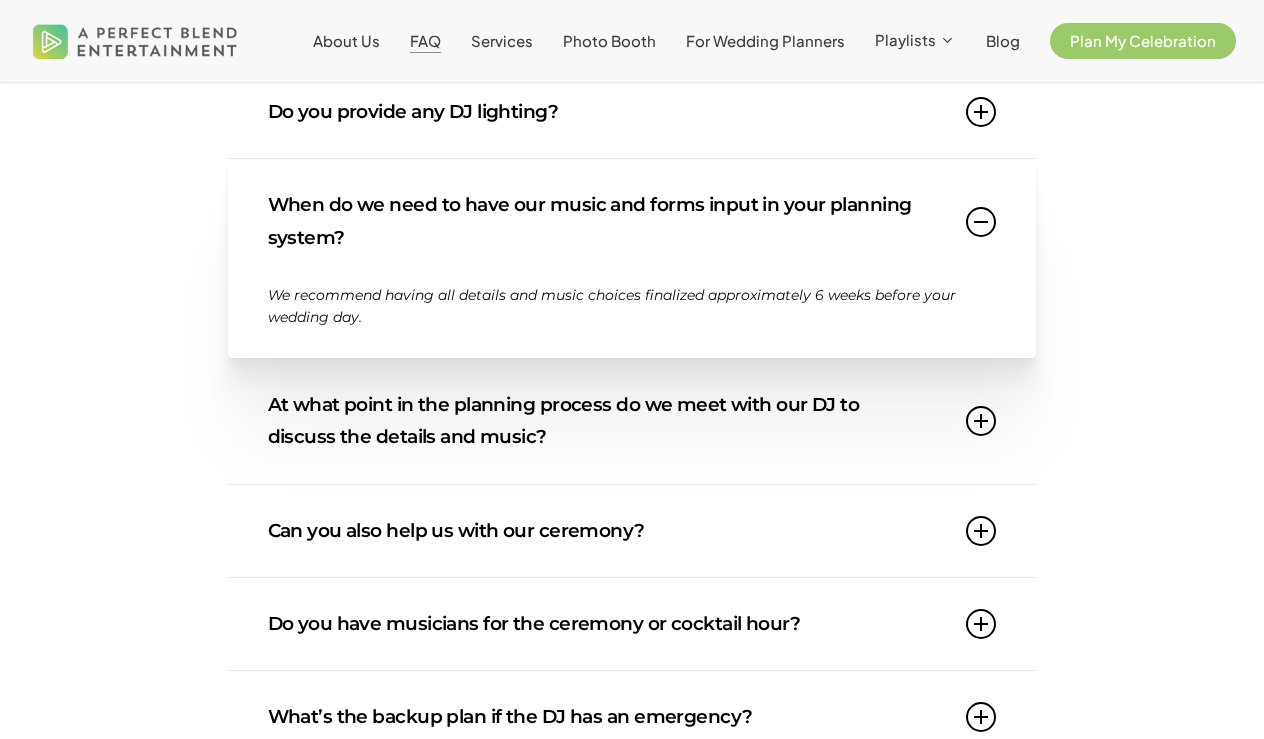 click on "At what point in the planning process do we meet with our DJ to discuss the details and music?" at bounding box center (632, 421) 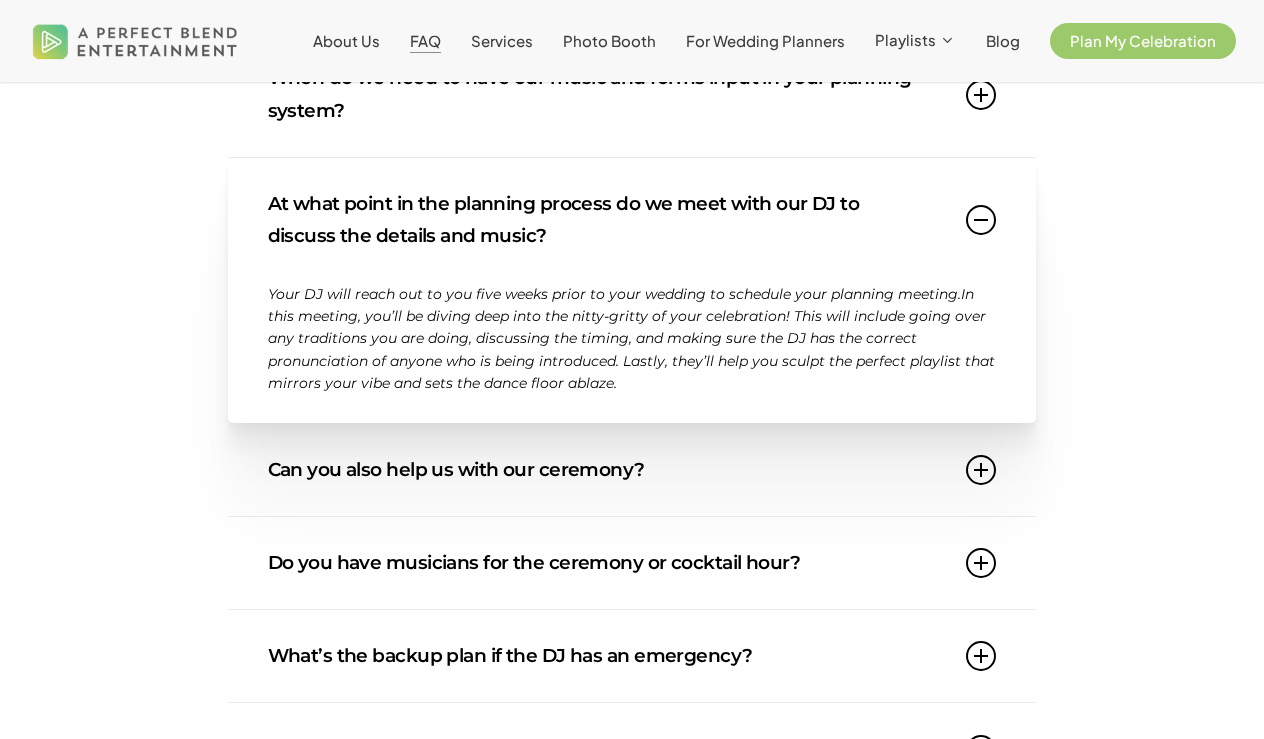 scroll, scrollTop: 1354, scrollLeft: 0, axis: vertical 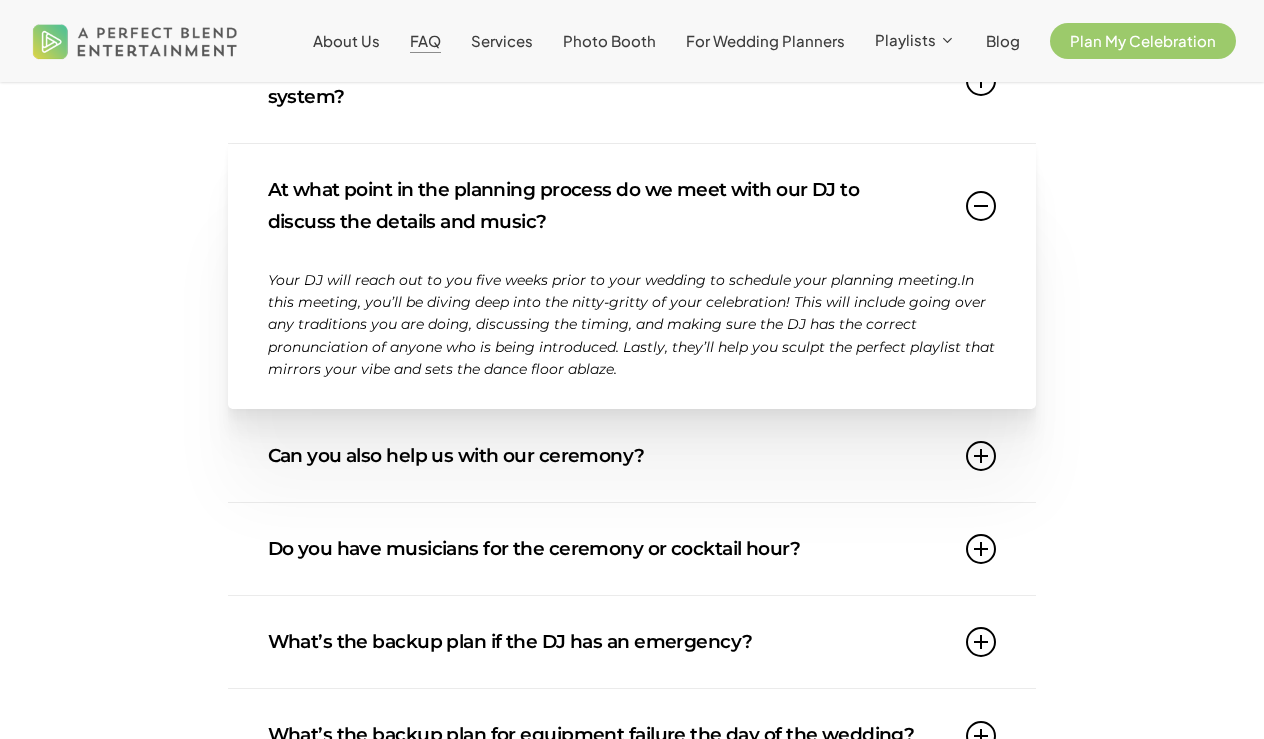 click on "Can you also help us with our ceremony?" at bounding box center [632, 456] 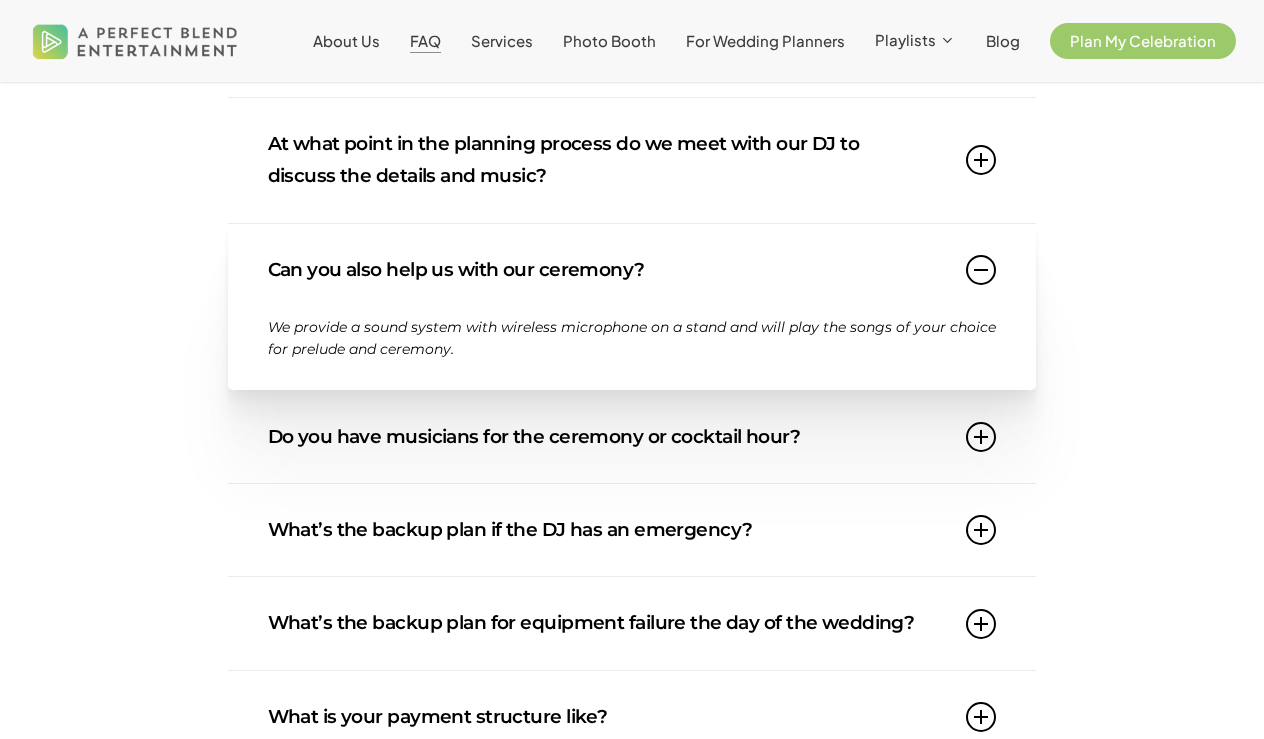 scroll, scrollTop: 1401, scrollLeft: 0, axis: vertical 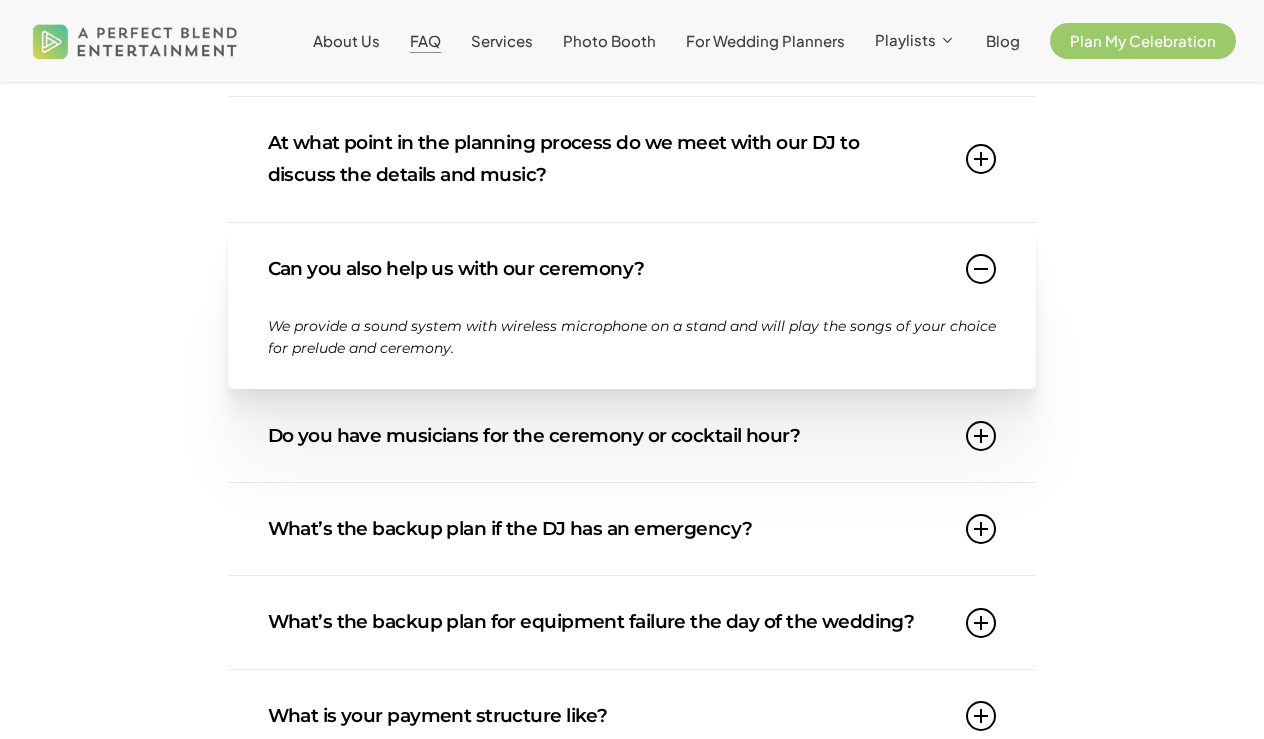 click on "Do you have musicians for the ceremony or cocktail hour?" at bounding box center [632, 436] 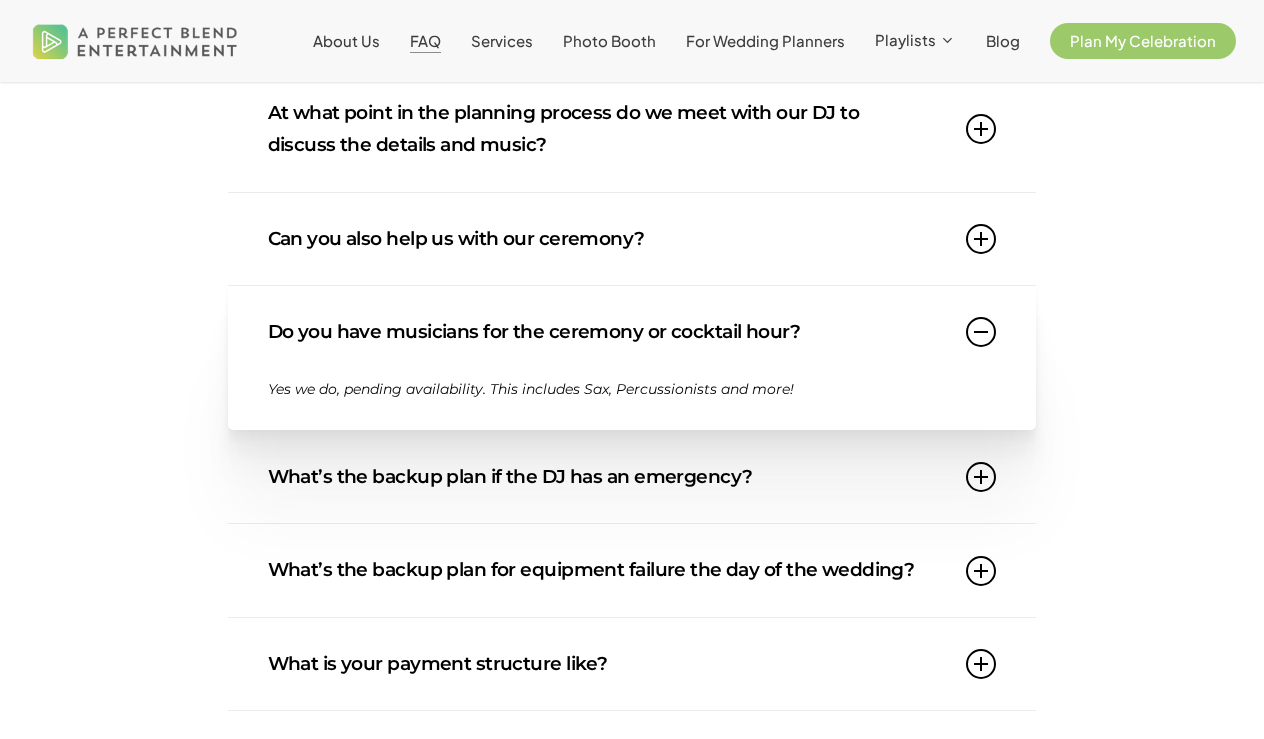 scroll, scrollTop: 1431, scrollLeft: 0, axis: vertical 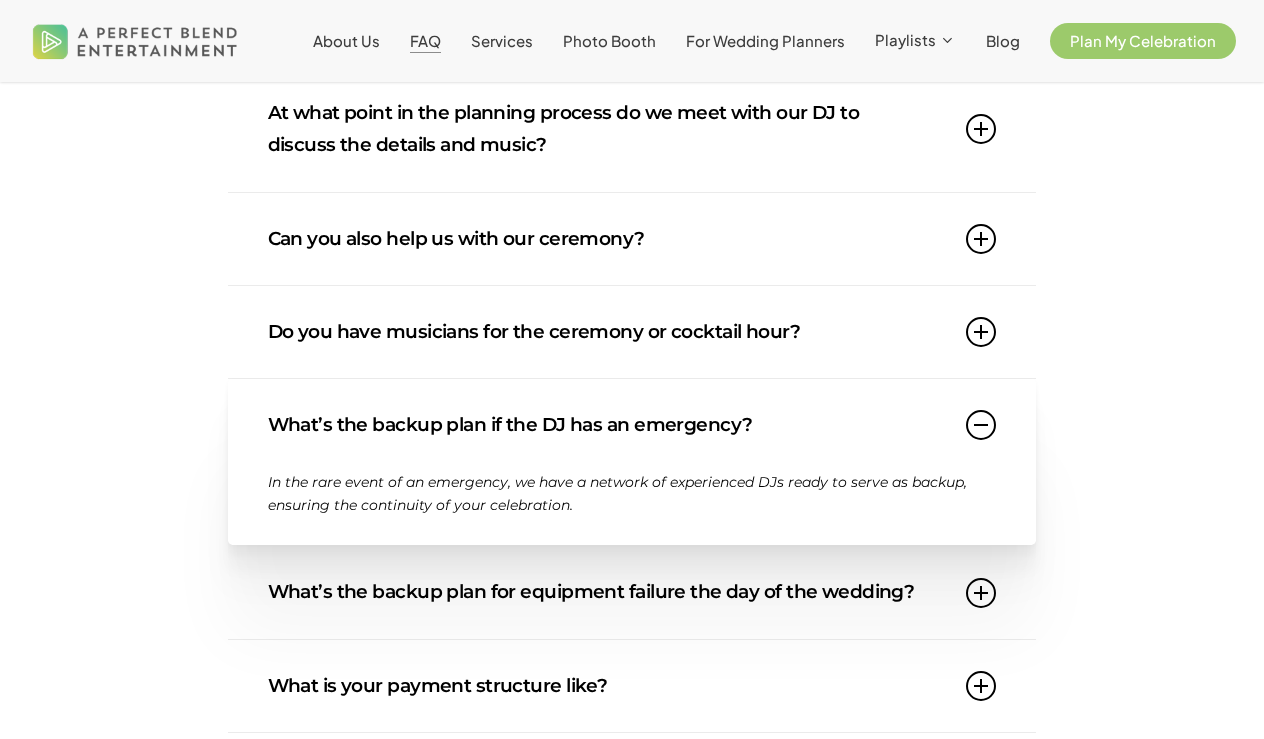 click on "Do you have musicians for the ceremony or cocktail hour?" at bounding box center (632, 332) 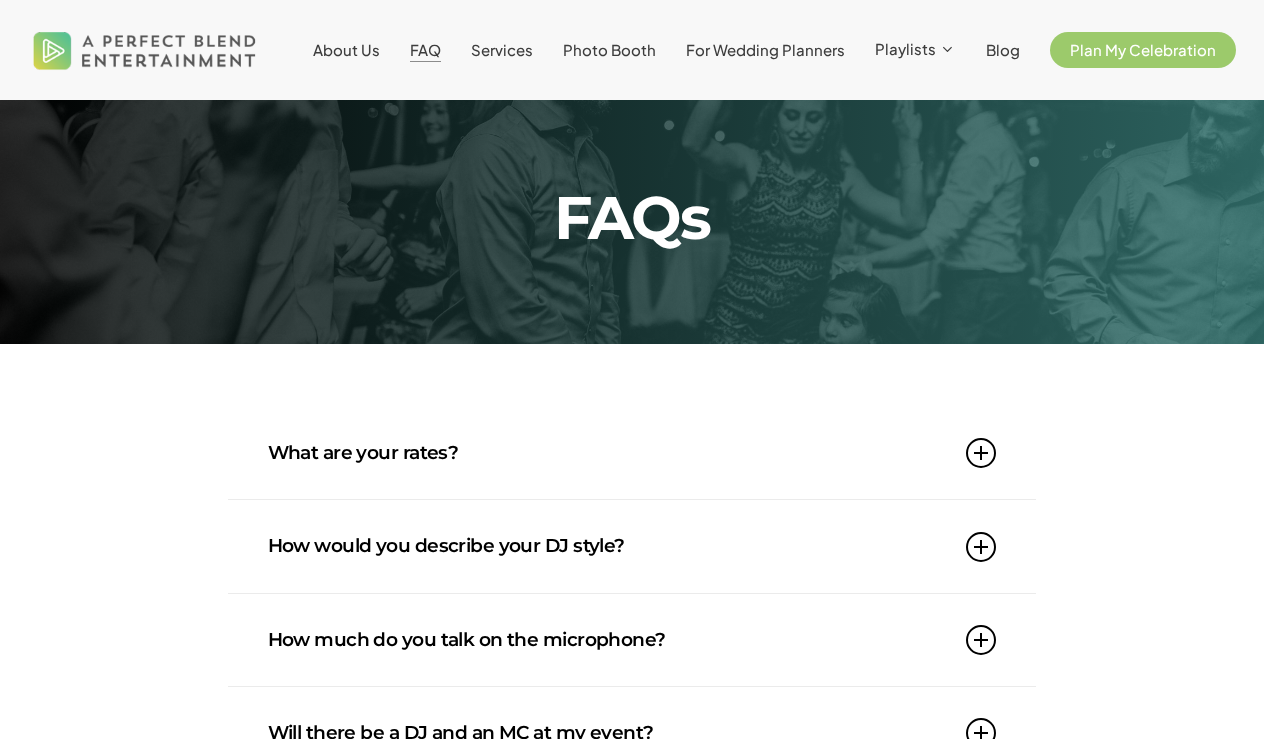 scroll, scrollTop: 0, scrollLeft: 0, axis: both 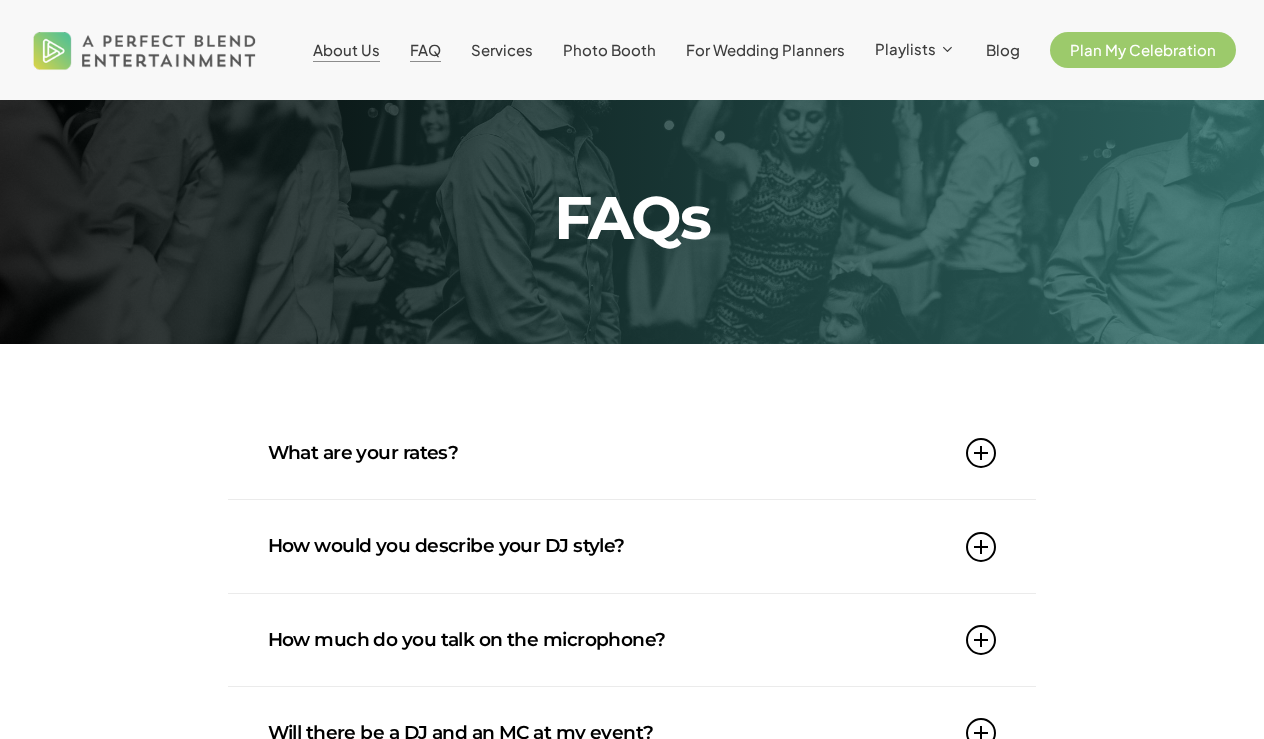 click on "About Us" at bounding box center [346, 49] 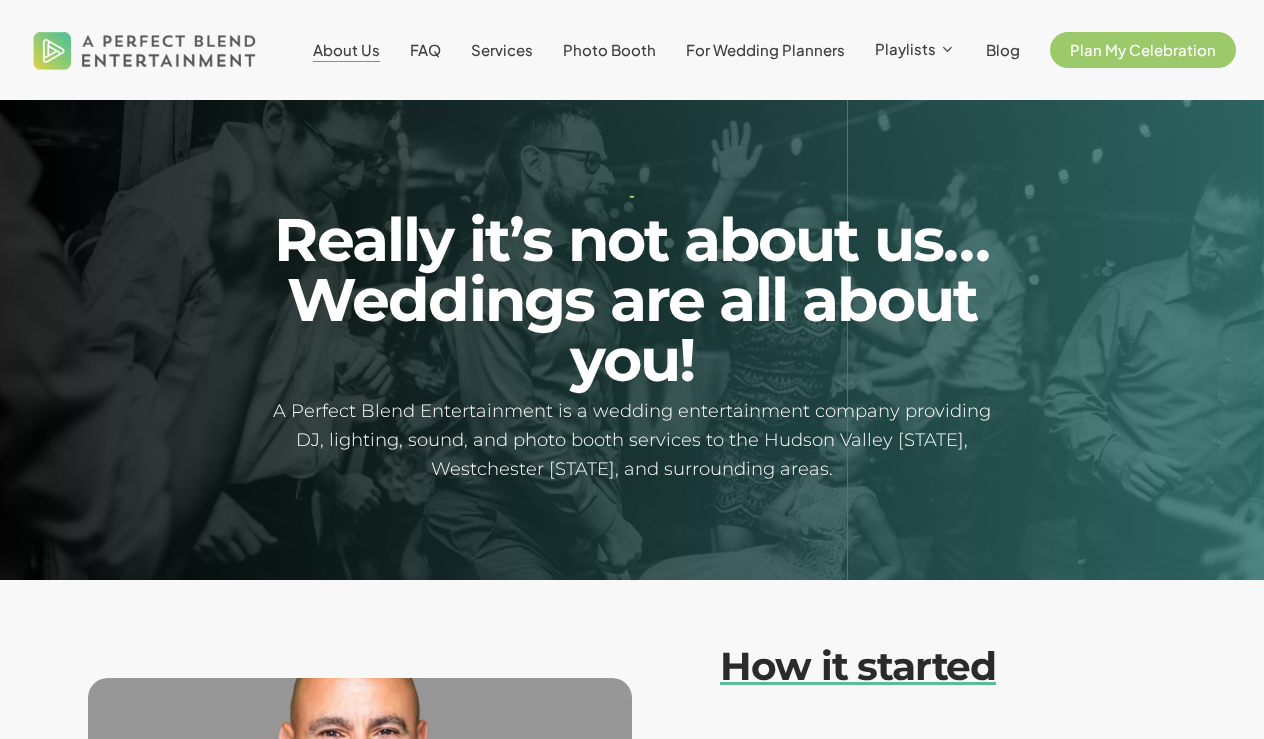 scroll, scrollTop: 0, scrollLeft: 0, axis: both 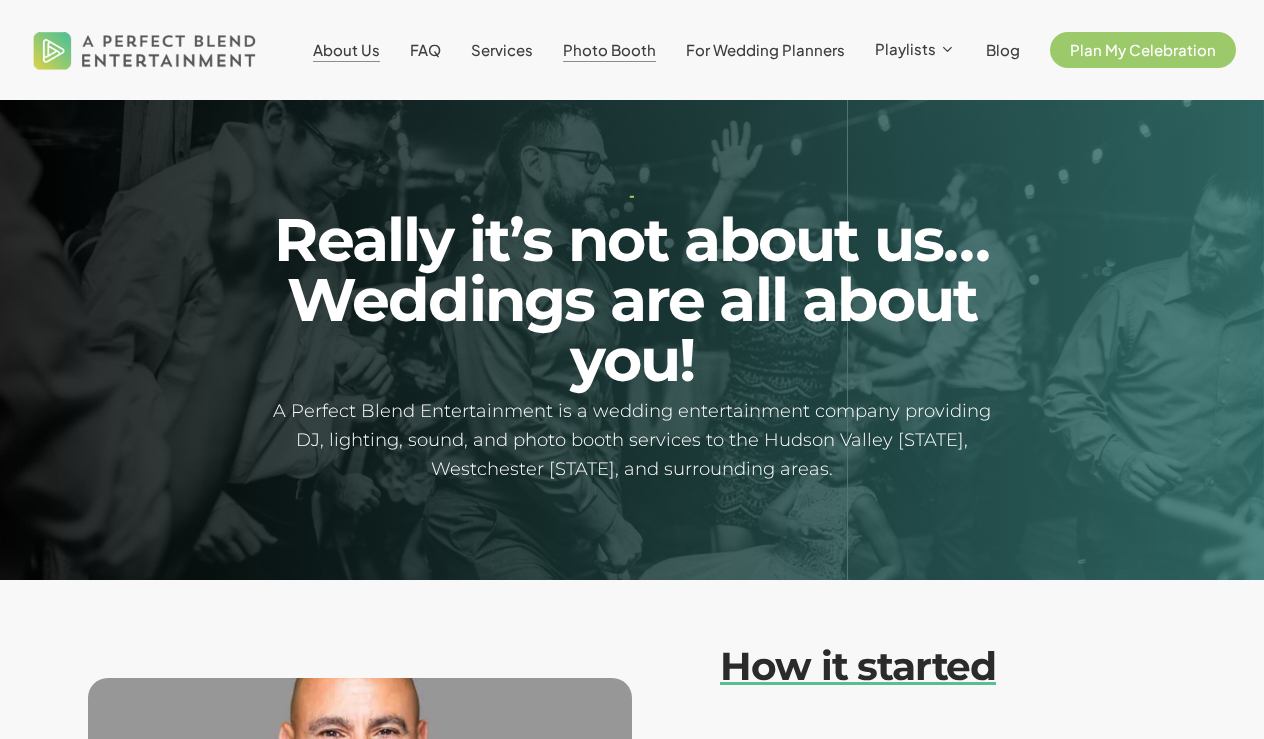 click on "Photo Booth" at bounding box center [609, 49] 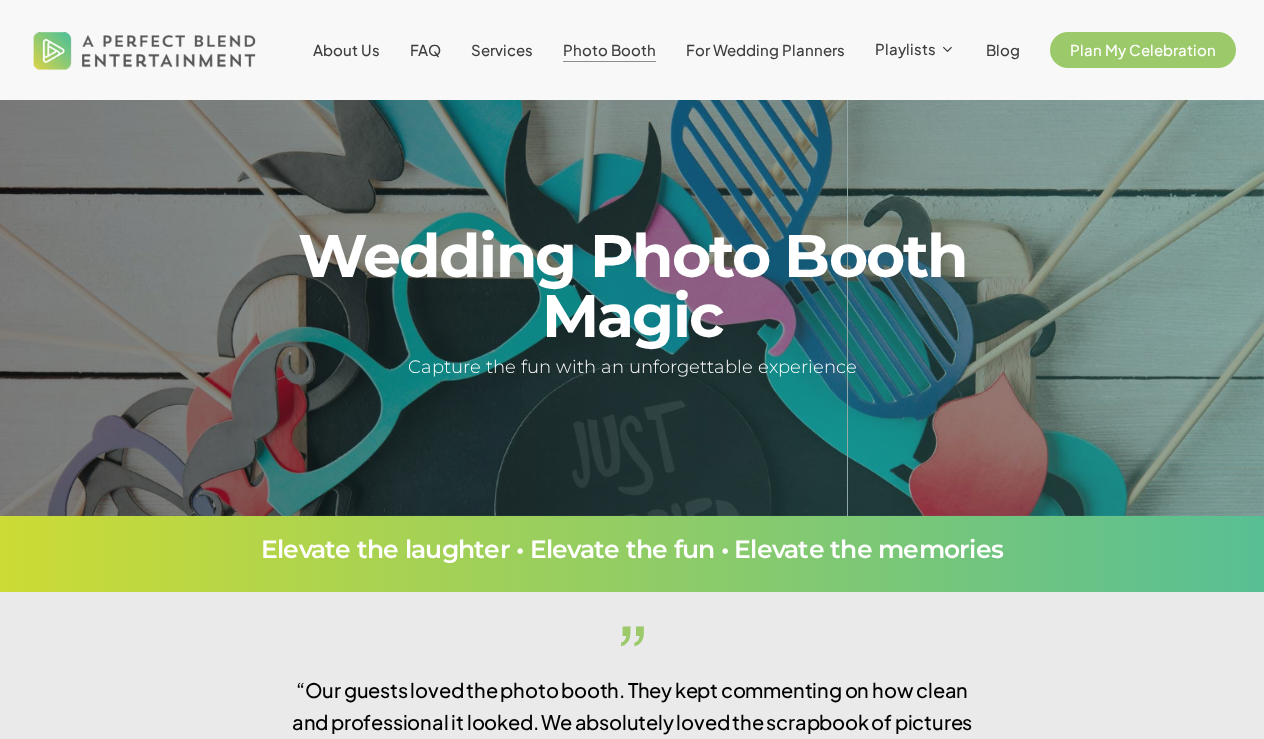 scroll, scrollTop: 0, scrollLeft: 0, axis: both 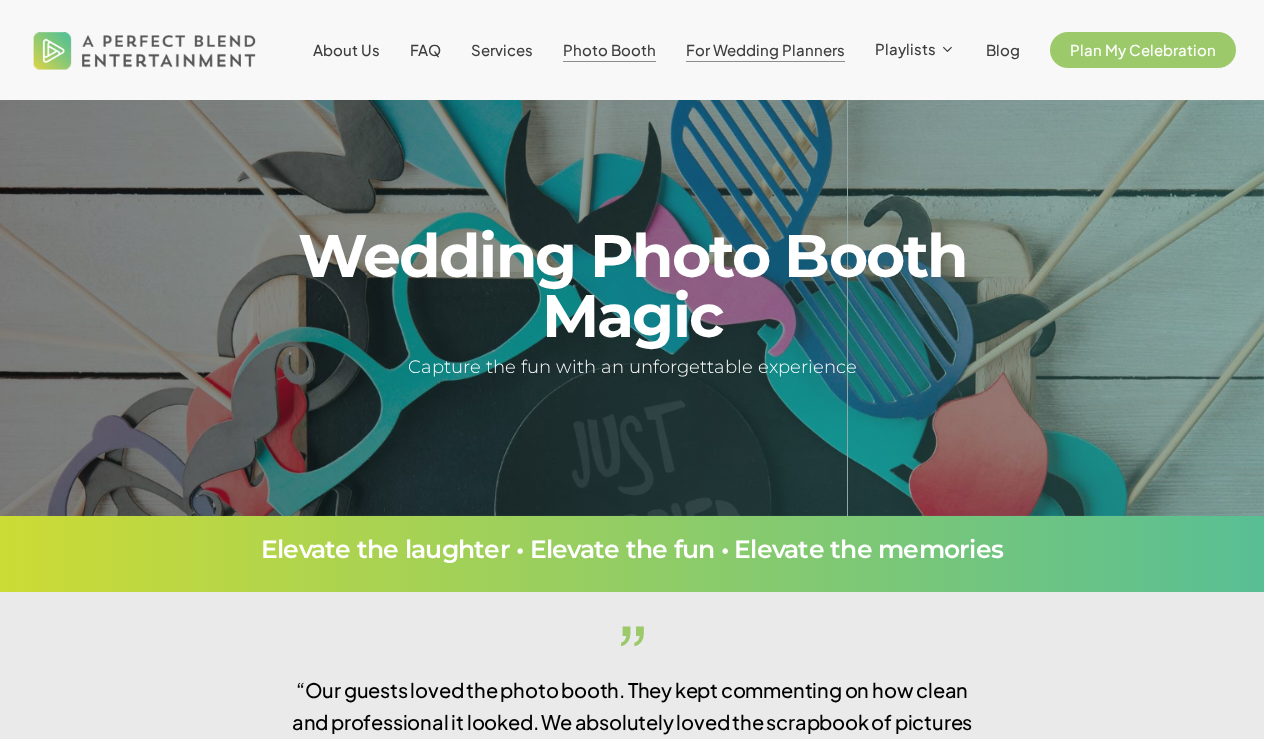 click on "For Wedding Planners" at bounding box center (765, 49) 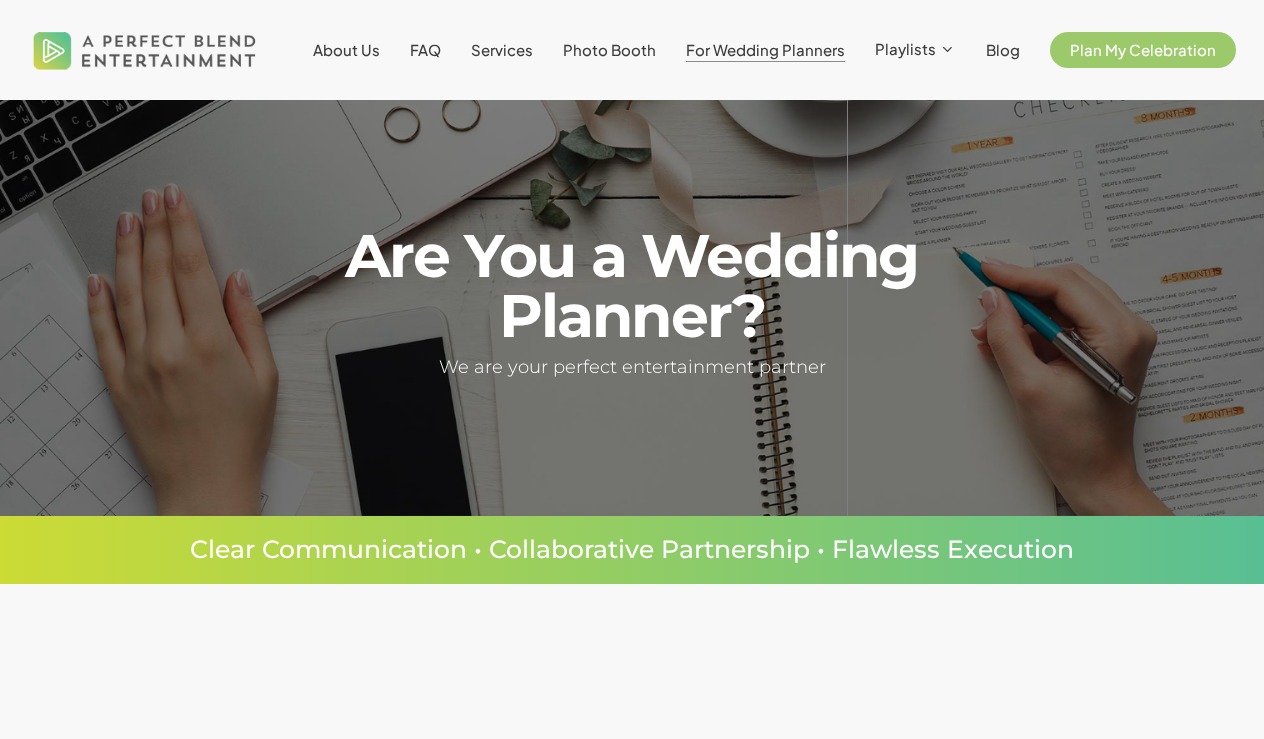 scroll, scrollTop: 0, scrollLeft: 0, axis: both 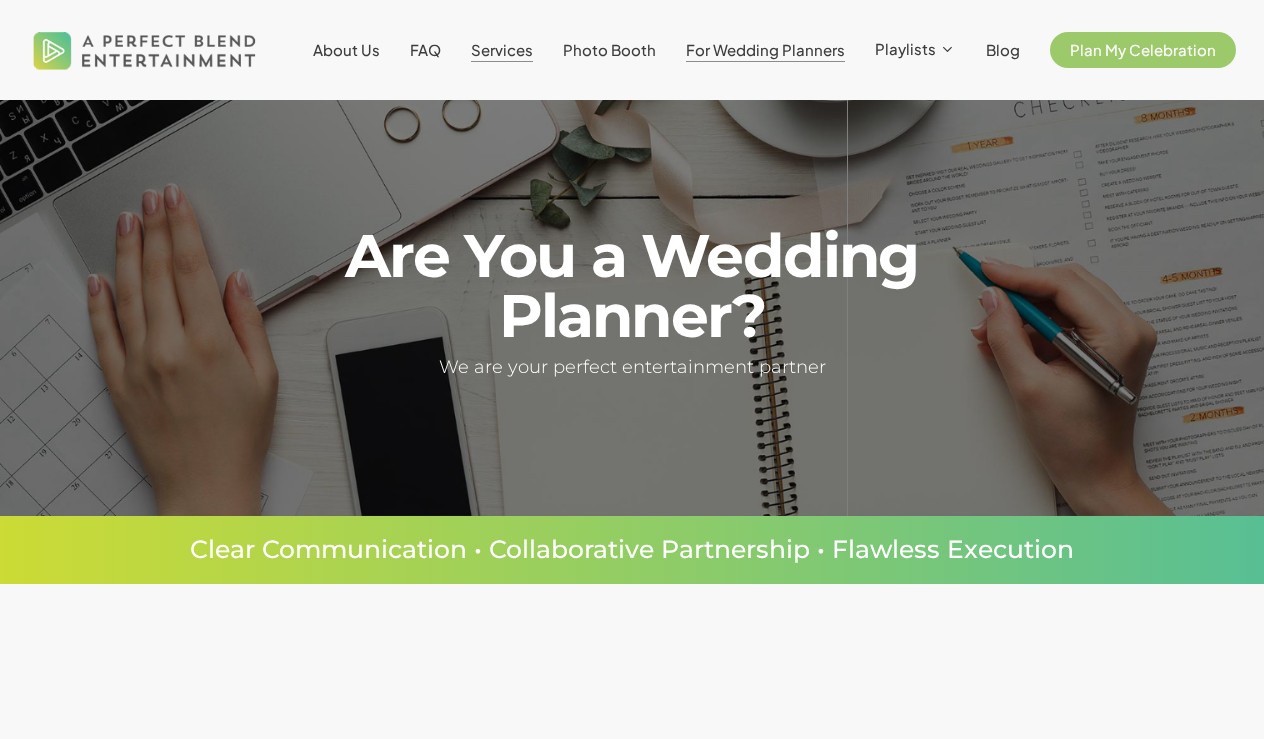 click on "Services" at bounding box center (502, 49) 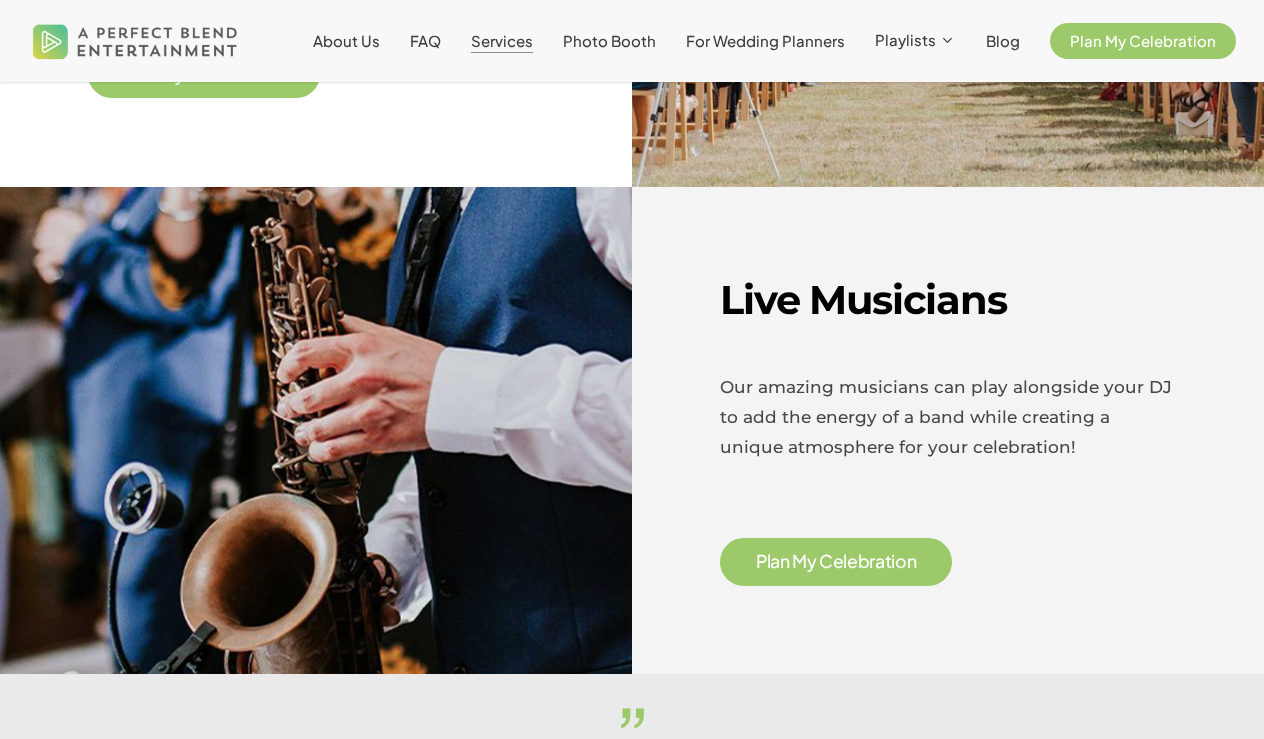 scroll, scrollTop: 3093, scrollLeft: 0, axis: vertical 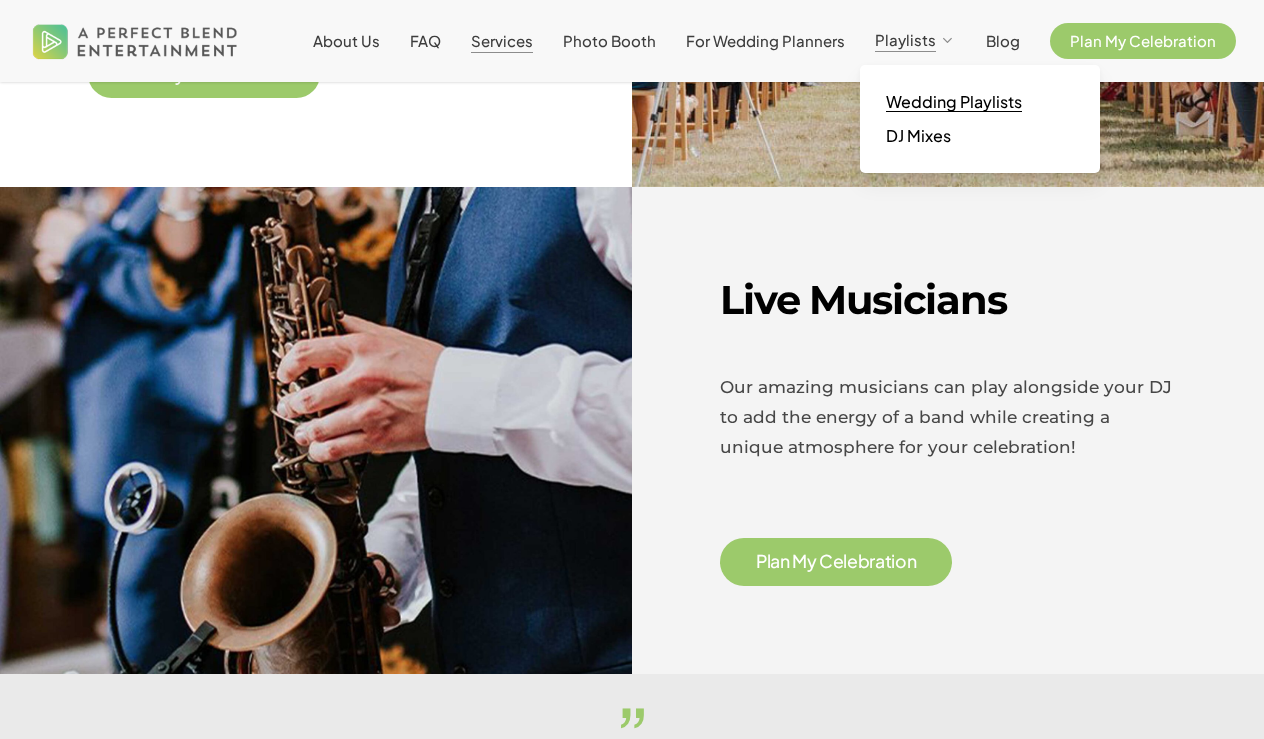 click on "Wedding Playlists" at bounding box center [980, 102] 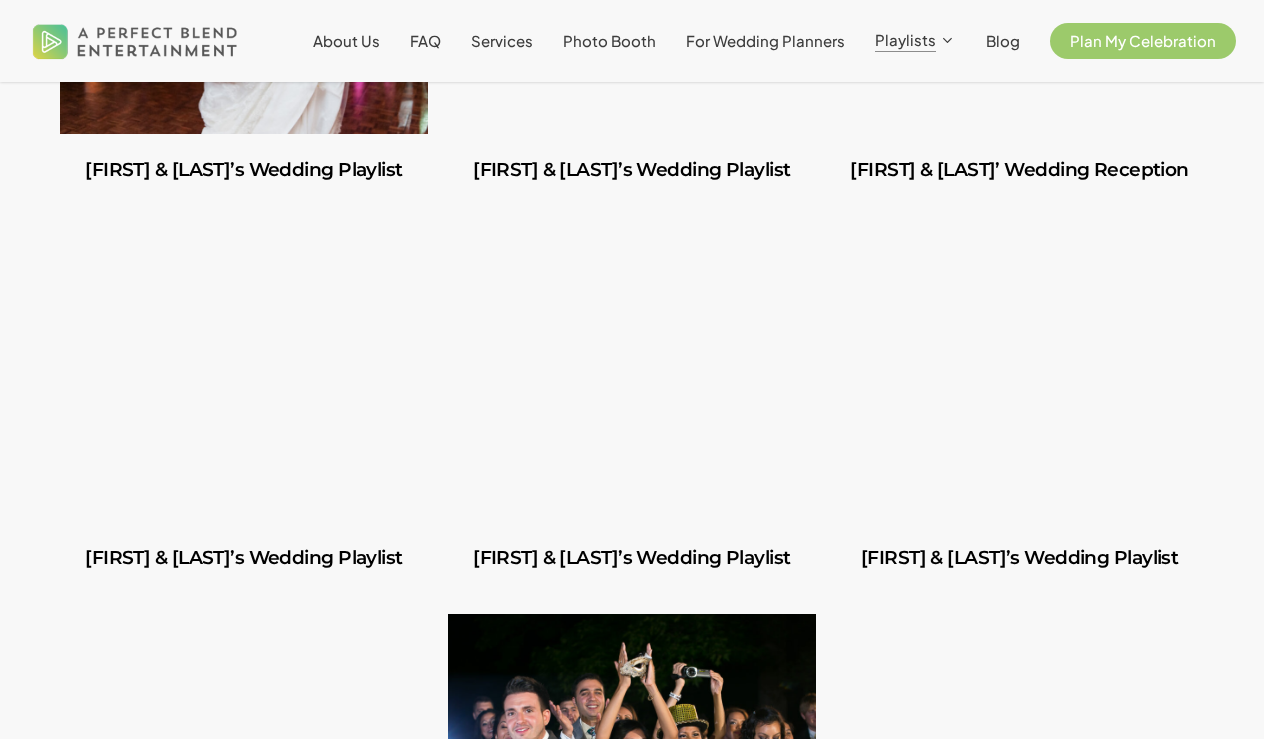 scroll, scrollTop: 5839, scrollLeft: 0, axis: vertical 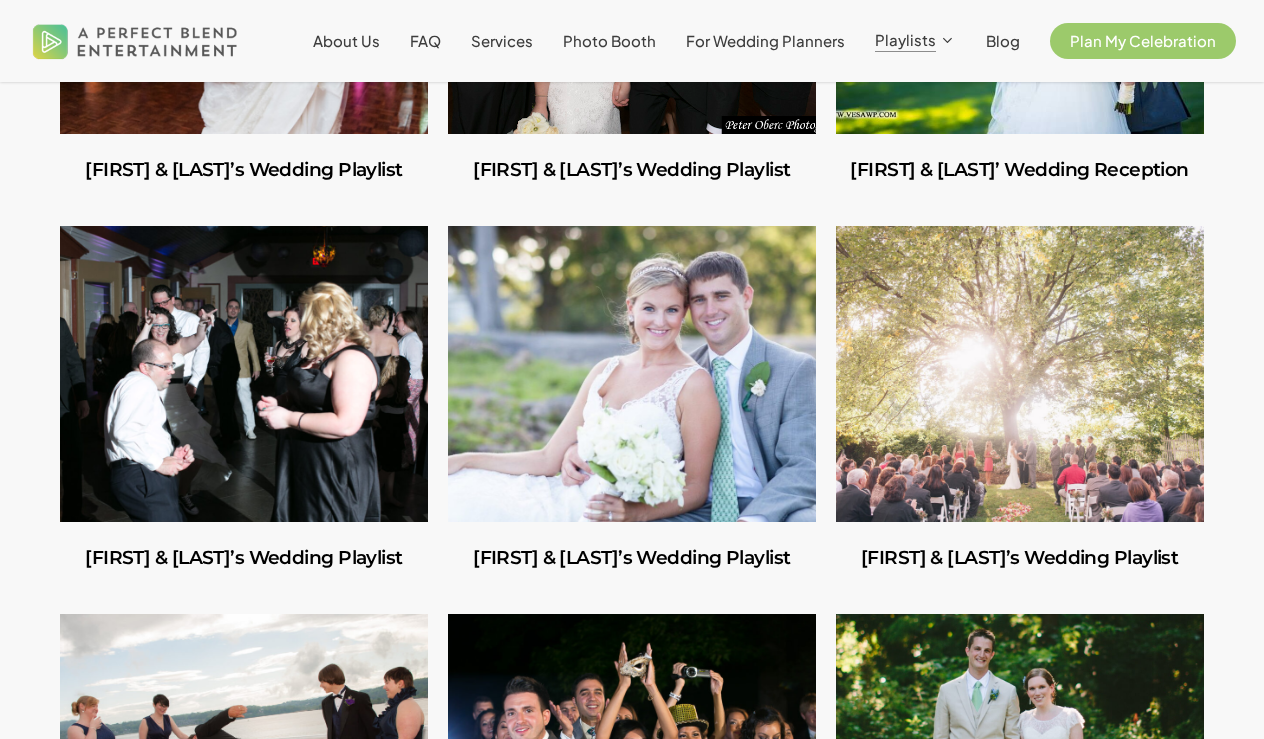 click at bounding box center [632, 374] 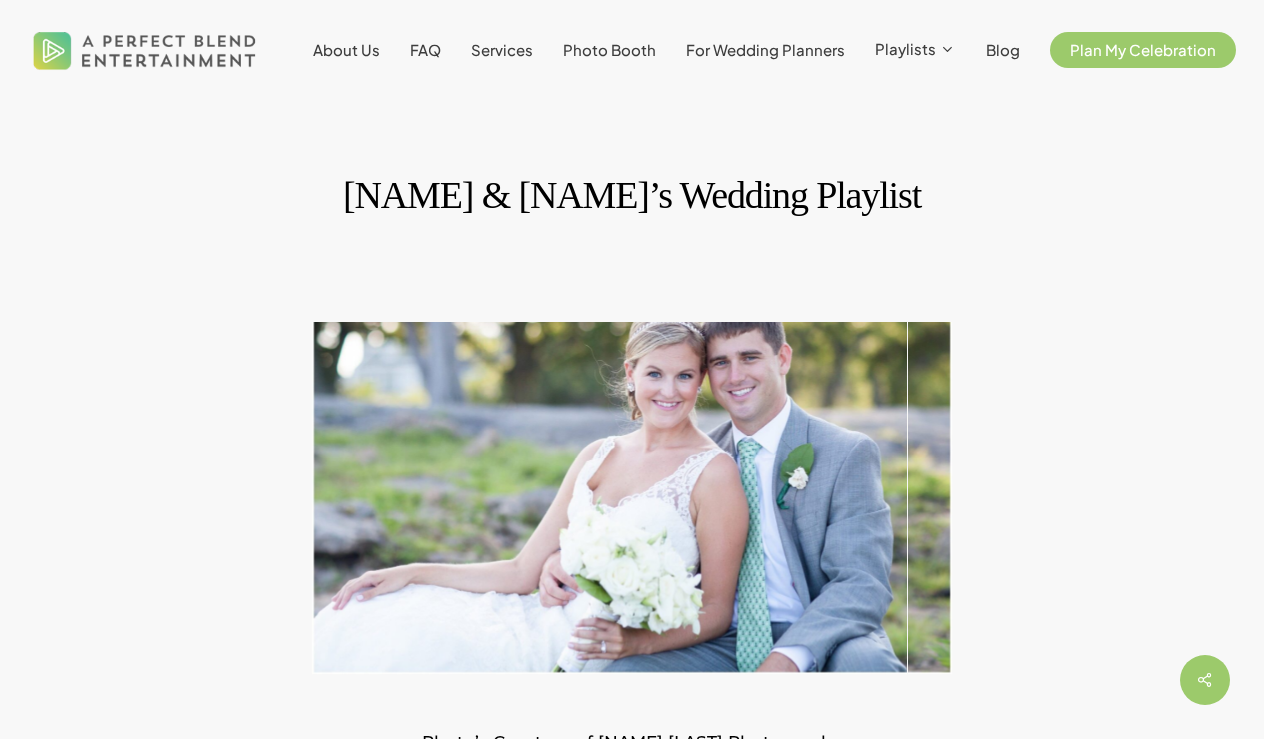 scroll, scrollTop: 0, scrollLeft: 0, axis: both 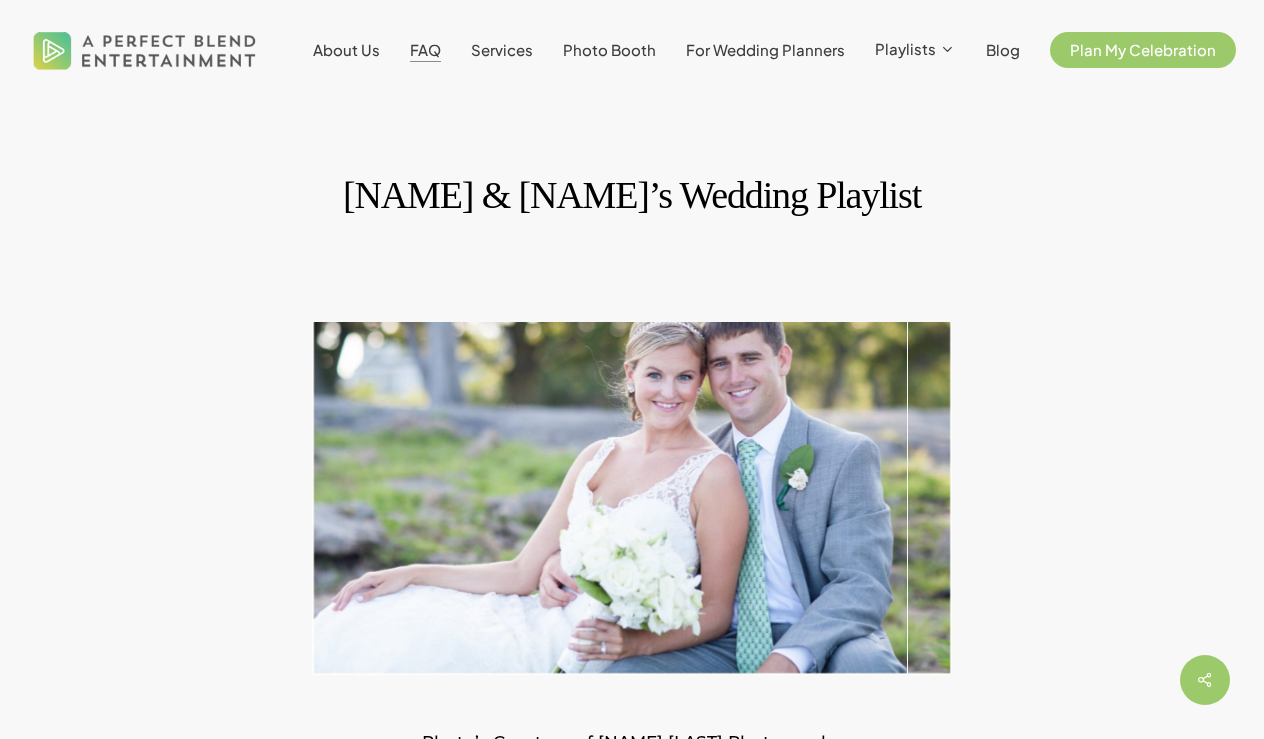 click on "FAQ" at bounding box center [425, 49] 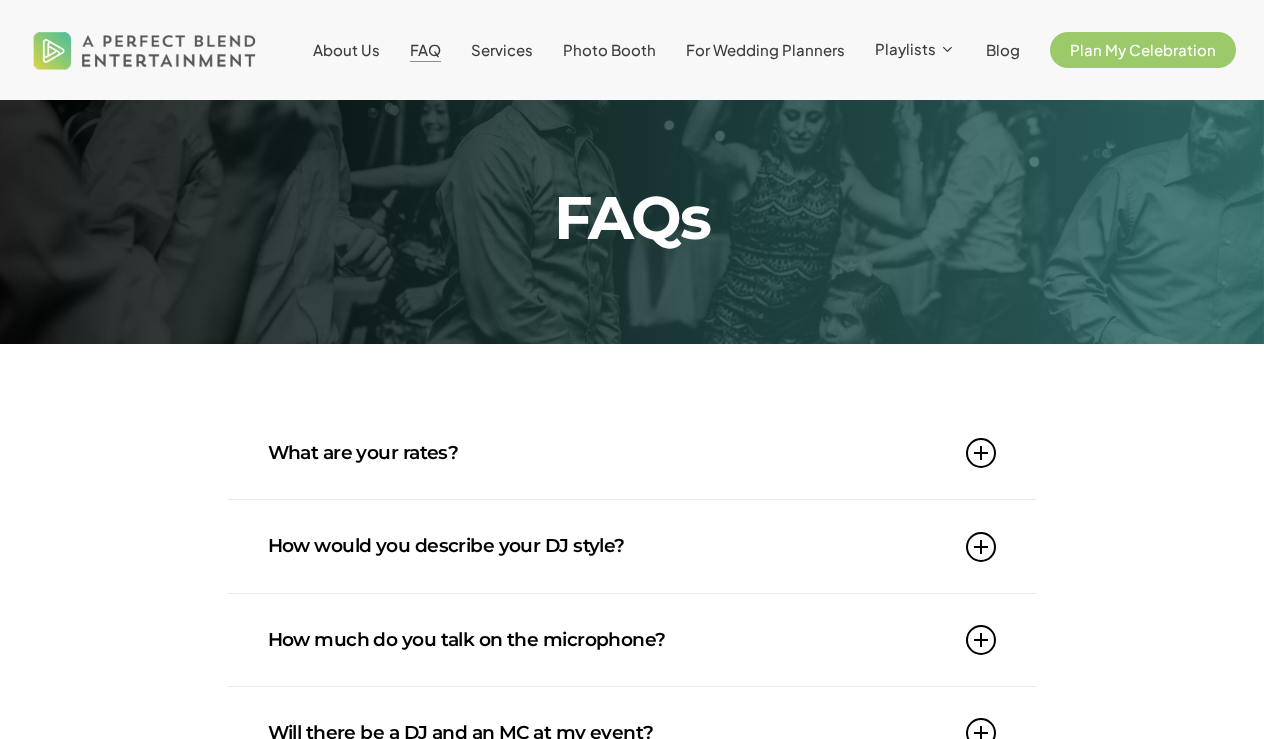 scroll, scrollTop: 0, scrollLeft: 0, axis: both 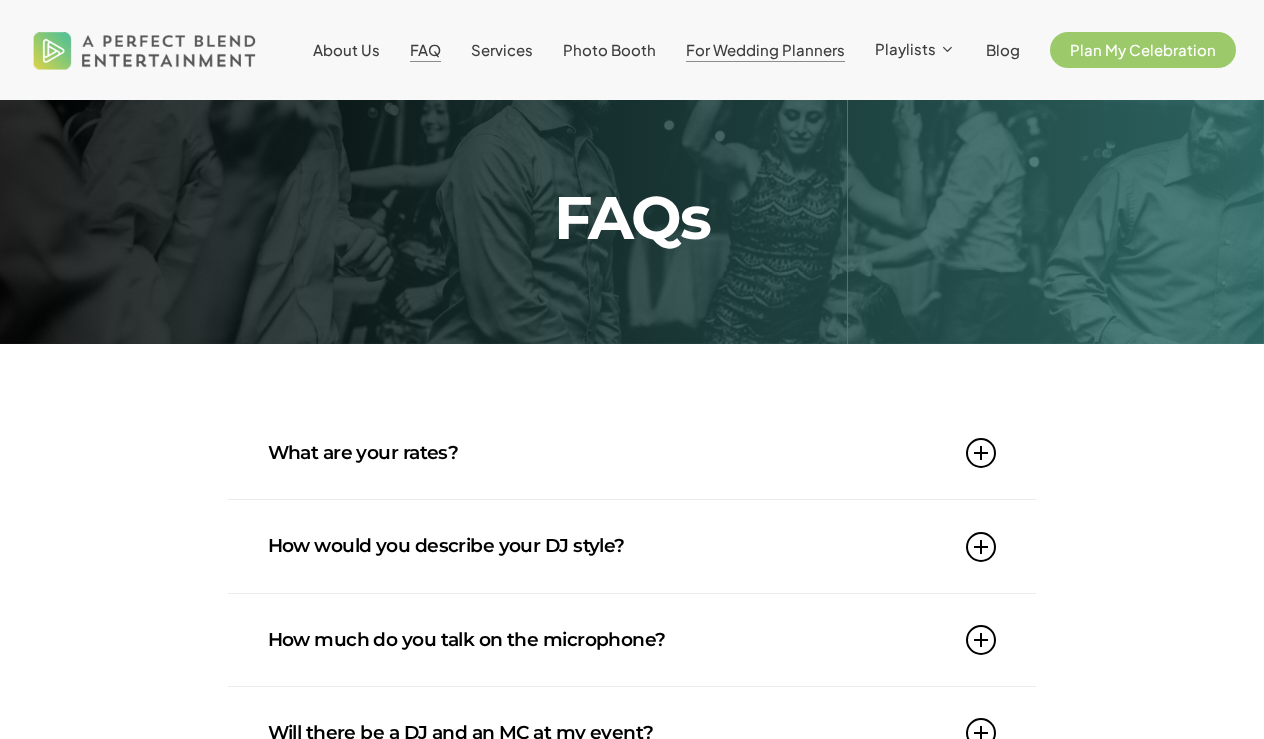 click on "For Wedding Planners" at bounding box center [765, 49] 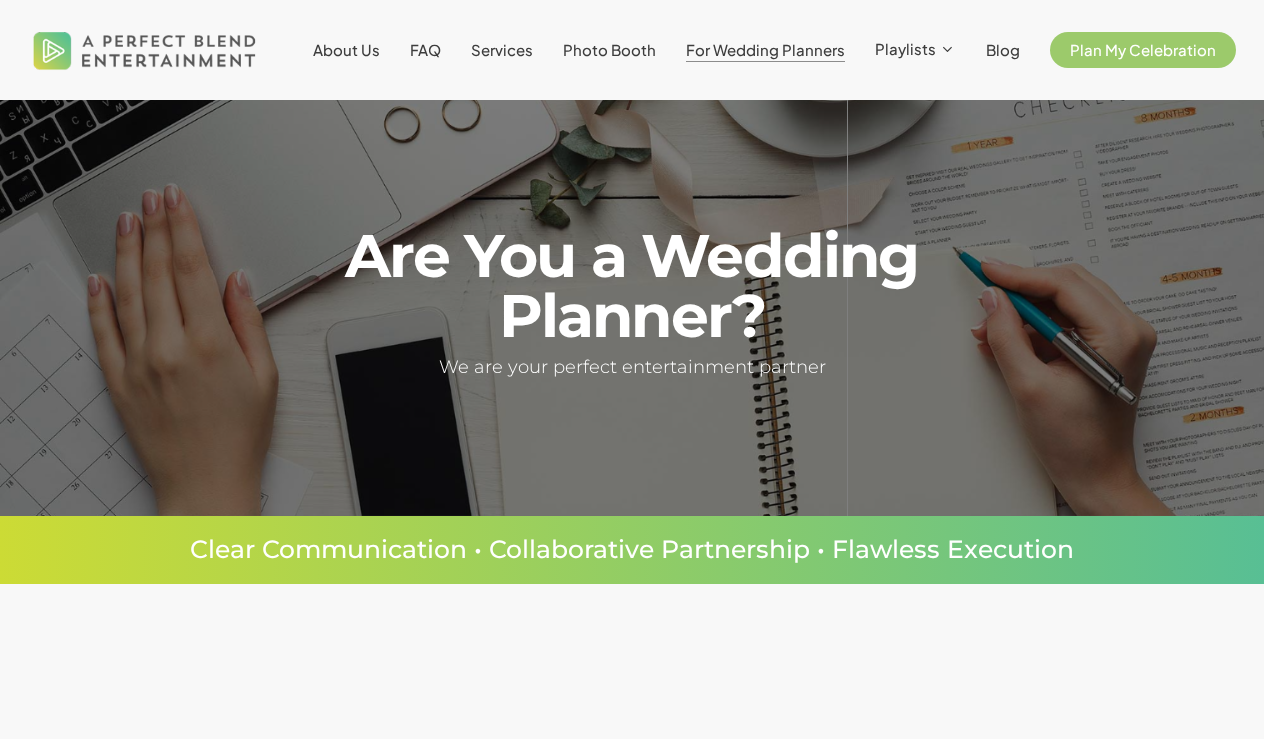 scroll, scrollTop: 0, scrollLeft: 0, axis: both 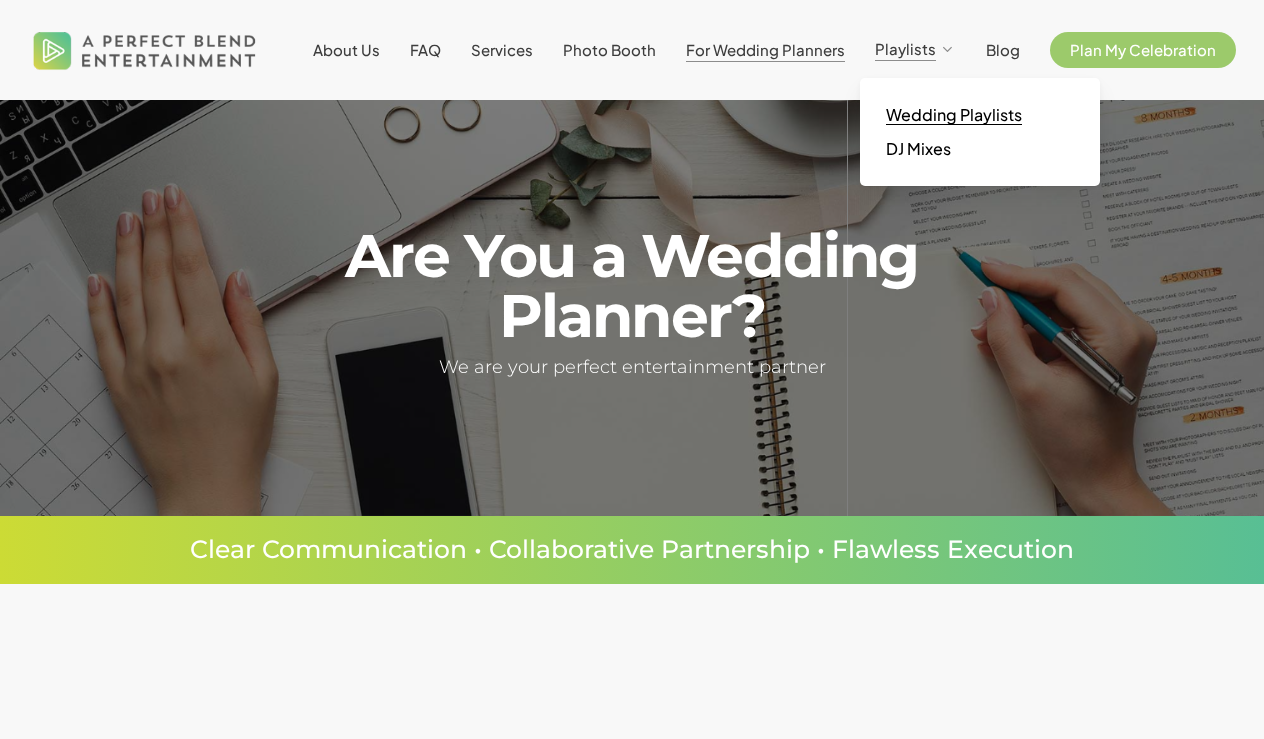 click on "Wedding Playlists" at bounding box center [954, 114] 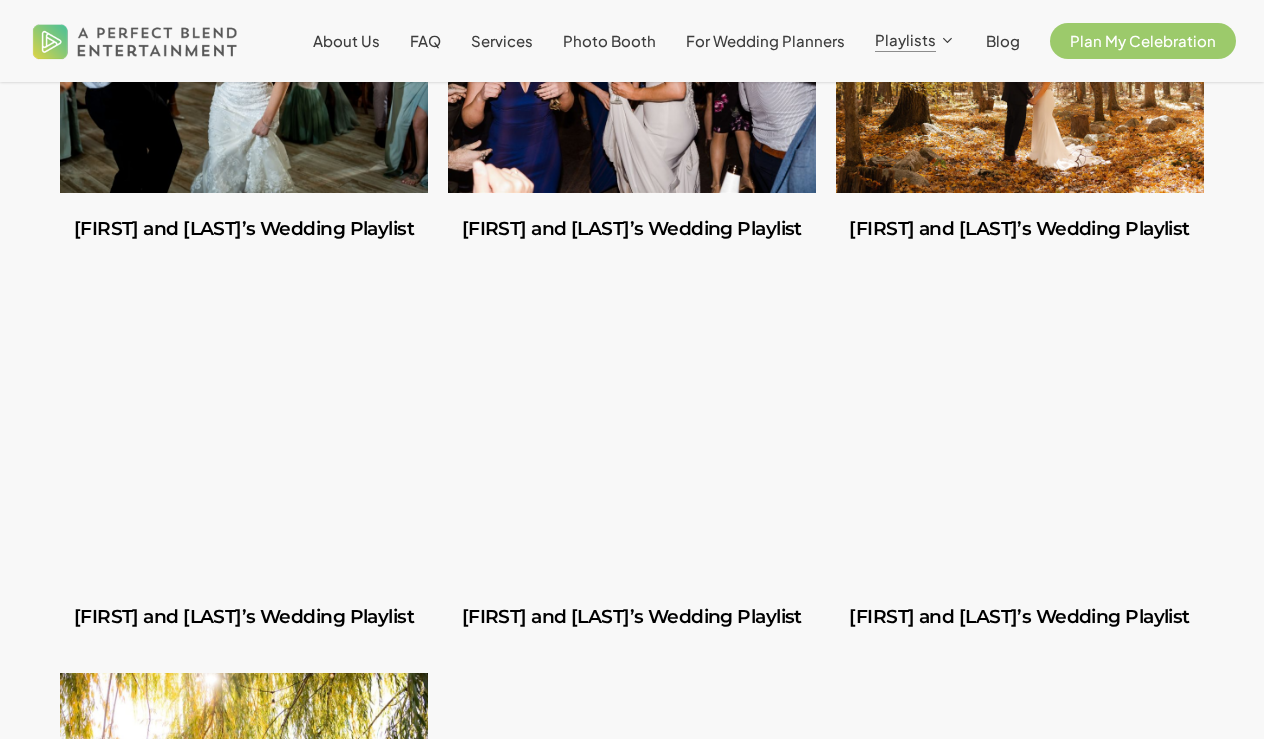 scroll, scrollTop: 1099, scrollLeft: 0, axis: vertical 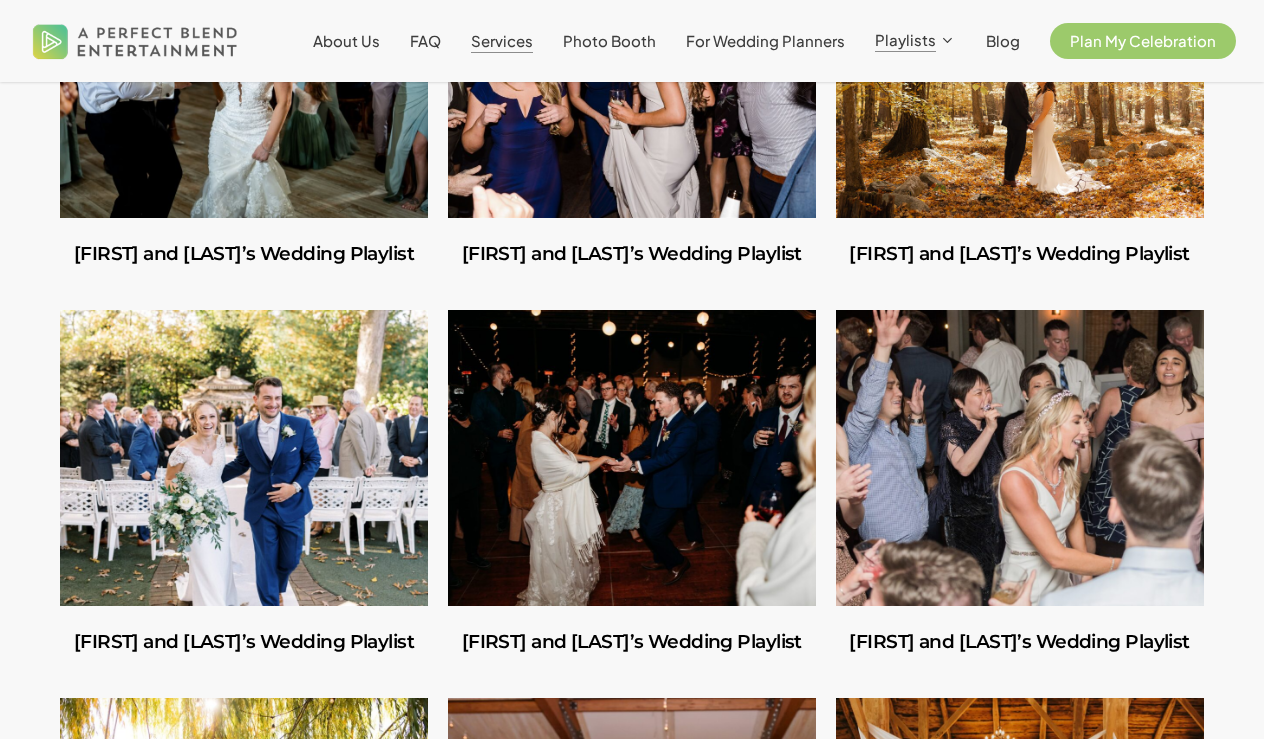 click on "Services" at bounding box center [502, 40] 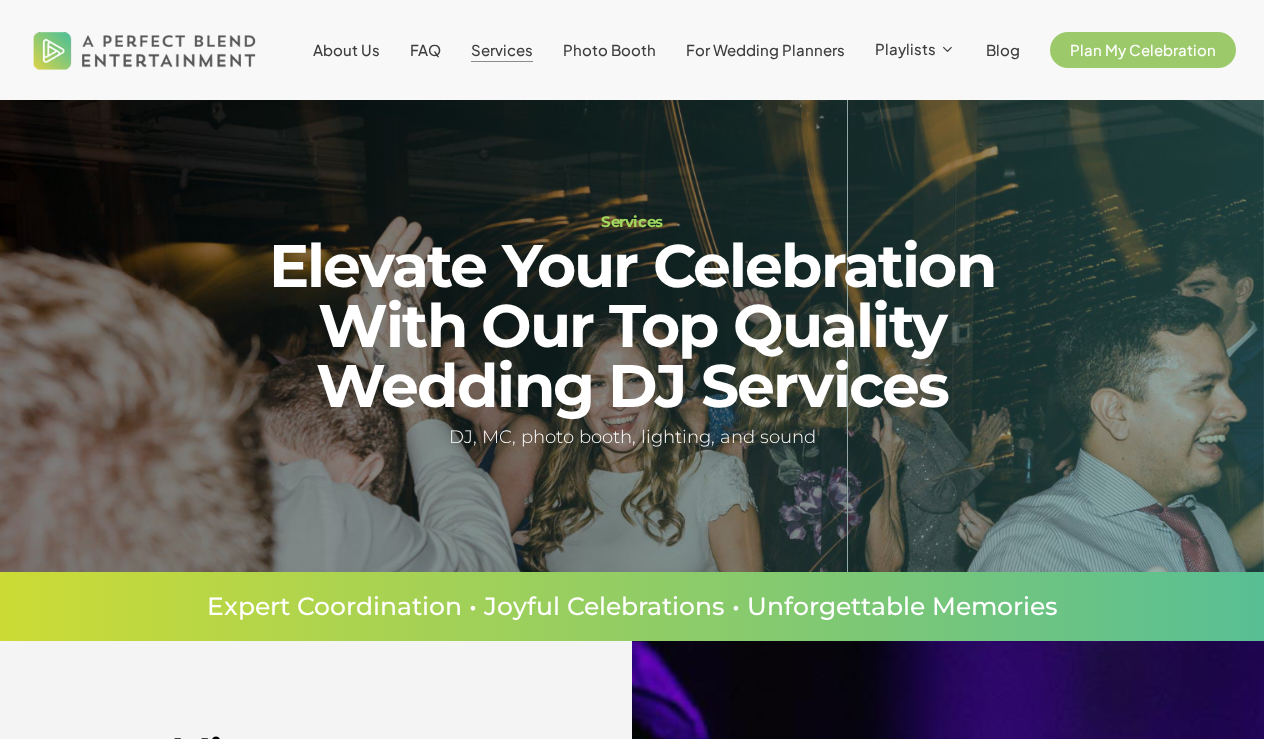 scroll, scrollTop: 0, scrollLeft: 0, axis: both 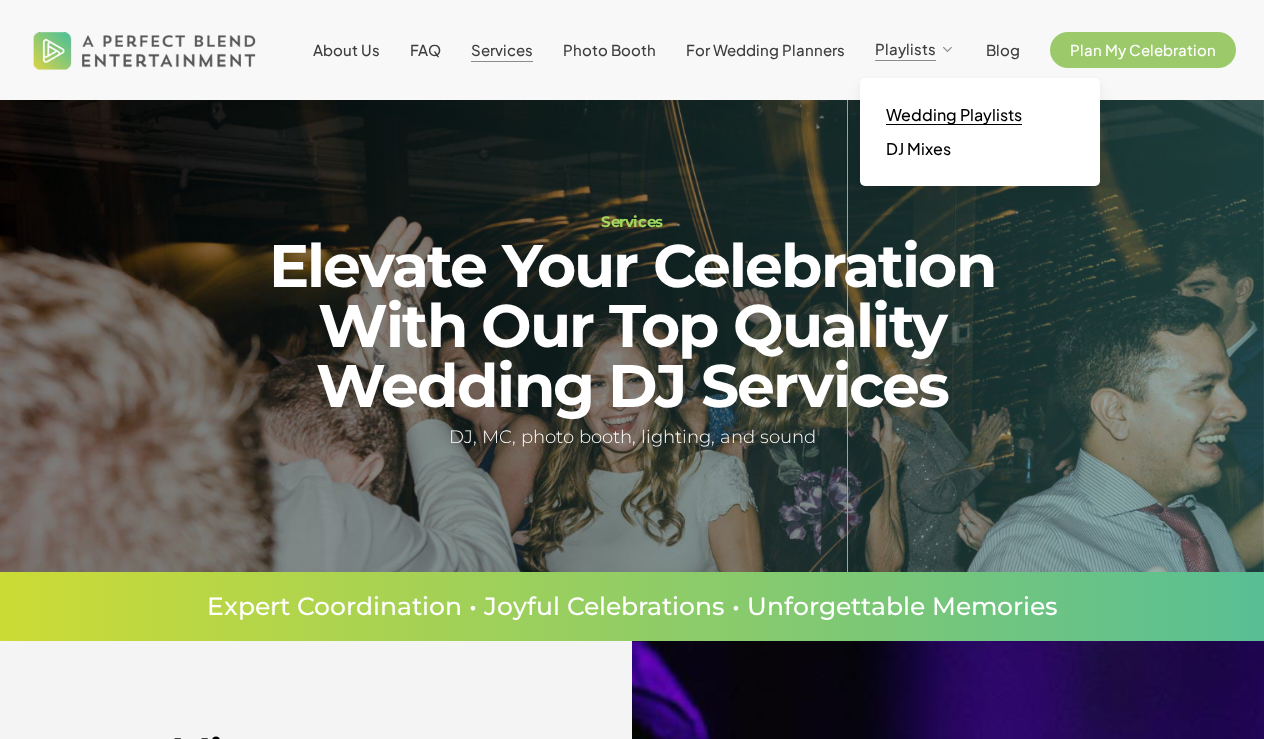 click on "Wedding Playlists" at bounding box center (954, 114) 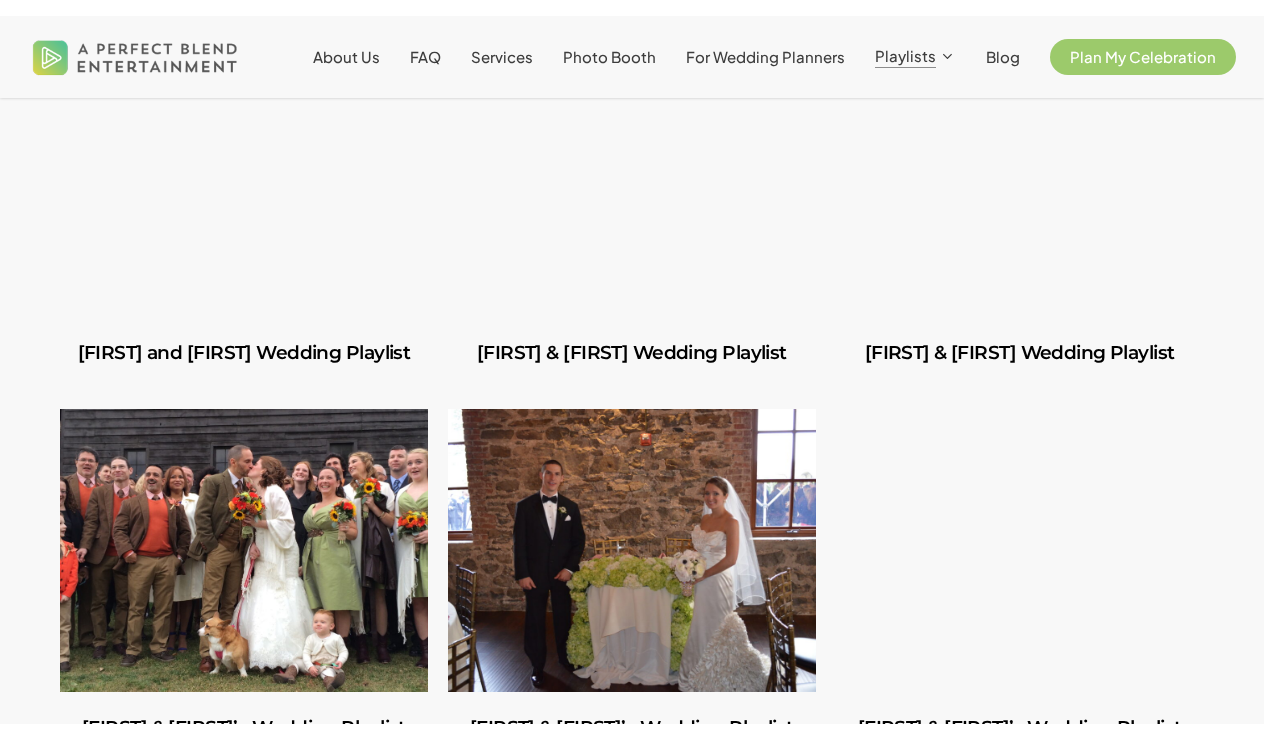 scroll, scrollTop: 7011, scrollLeft: 0, axis: vertical 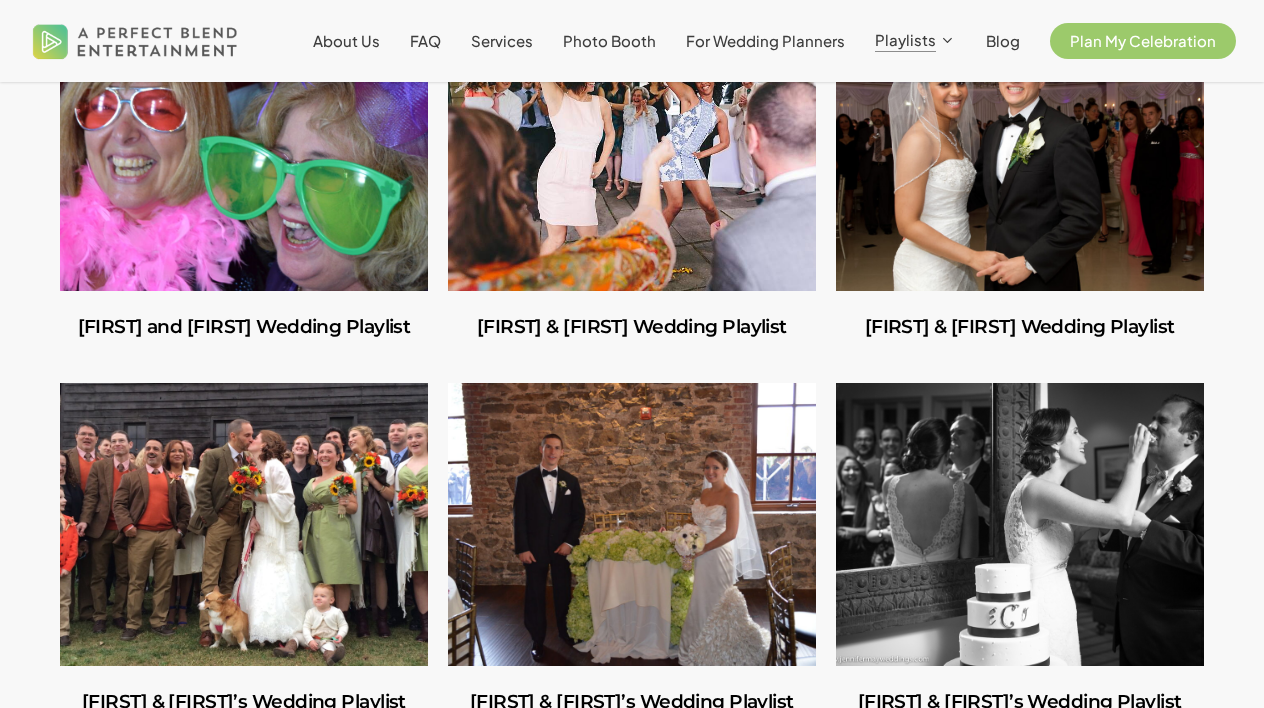 click at bounding box center (632, 327) 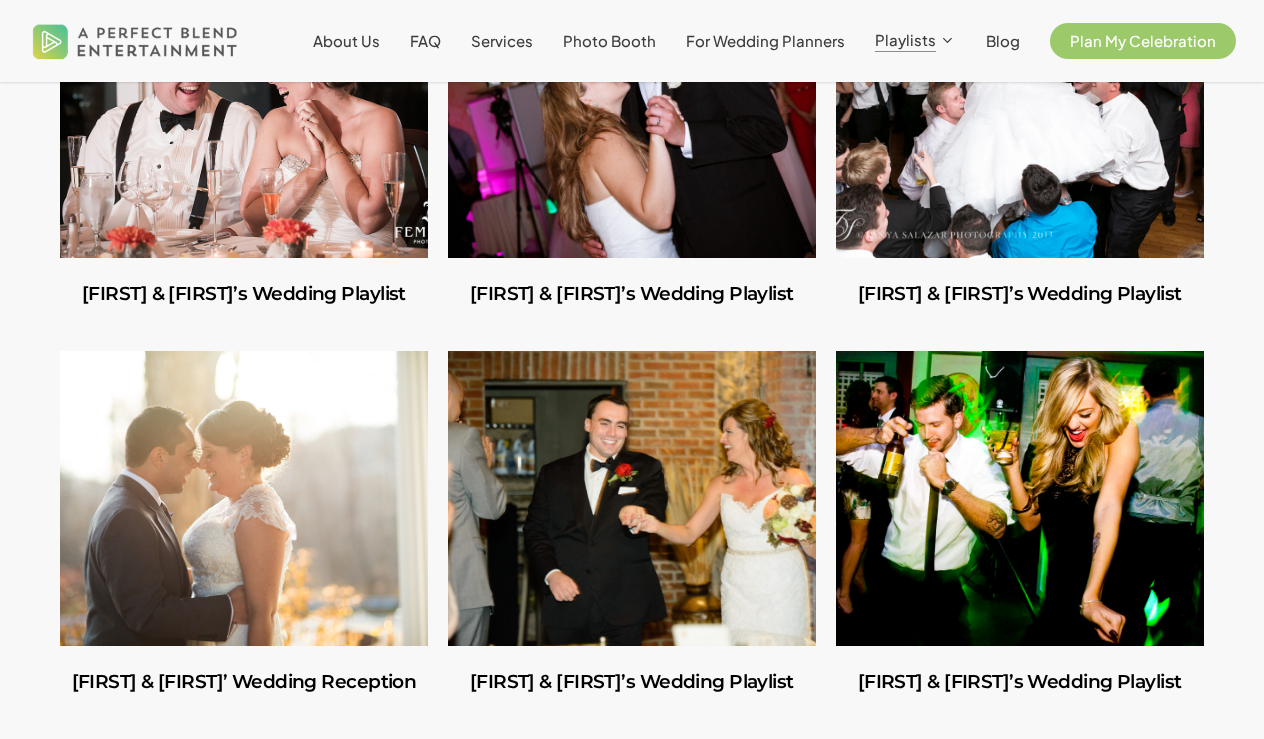 scroll, scrollTop: 8045, scrollLeft: 0, axis: vertical 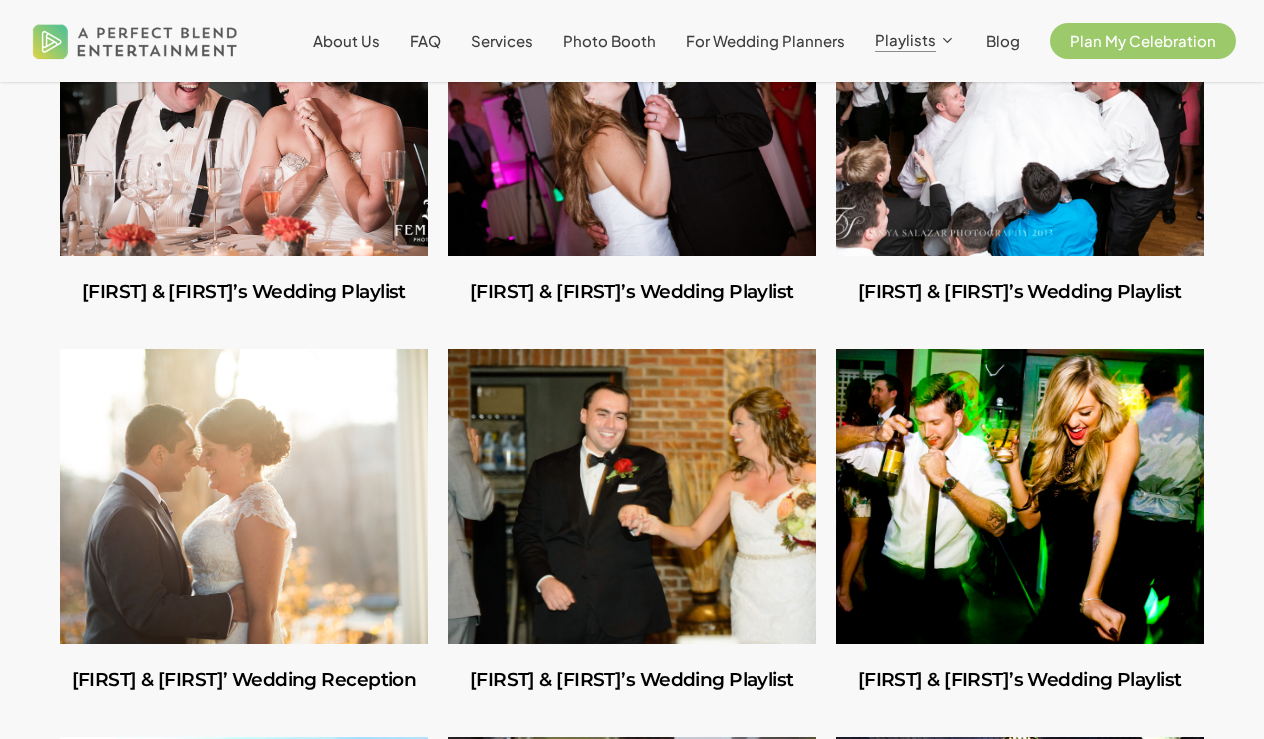 click at bounding box center [632, 497] 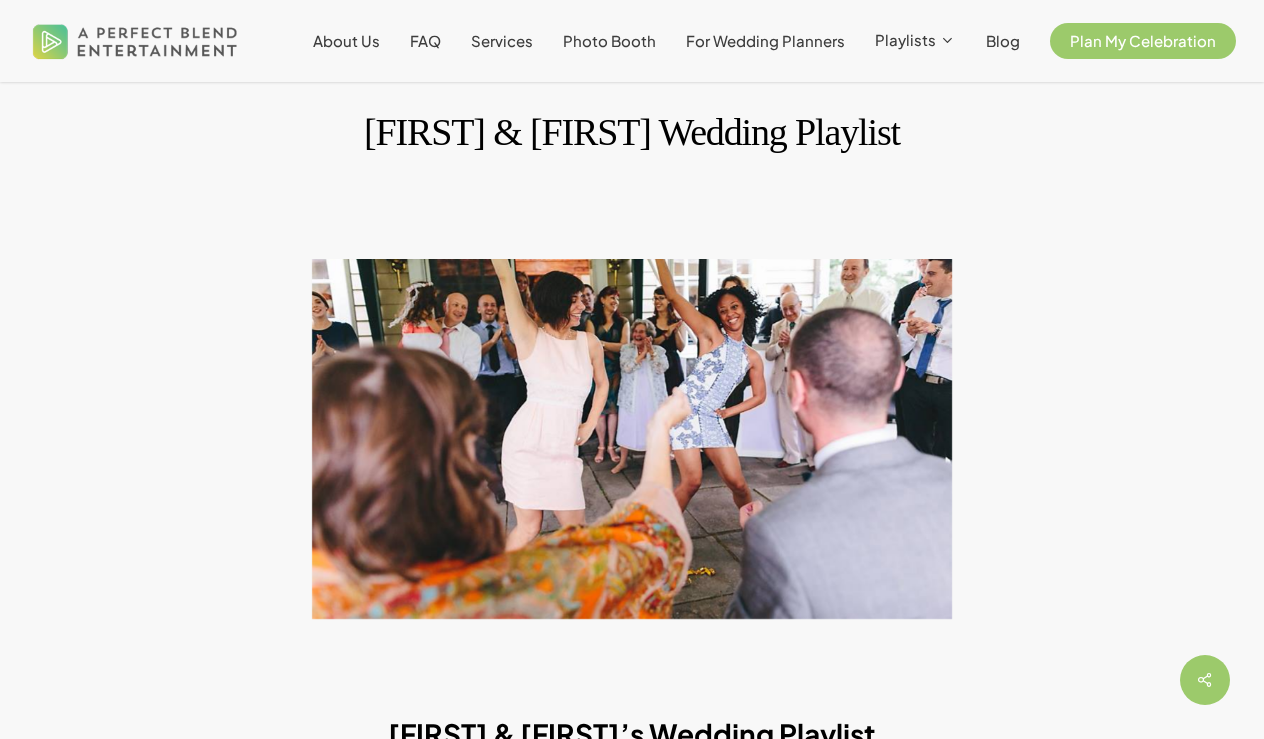 scroll, scrollTop: 50, scrollLeft: 0, axis: vertical 